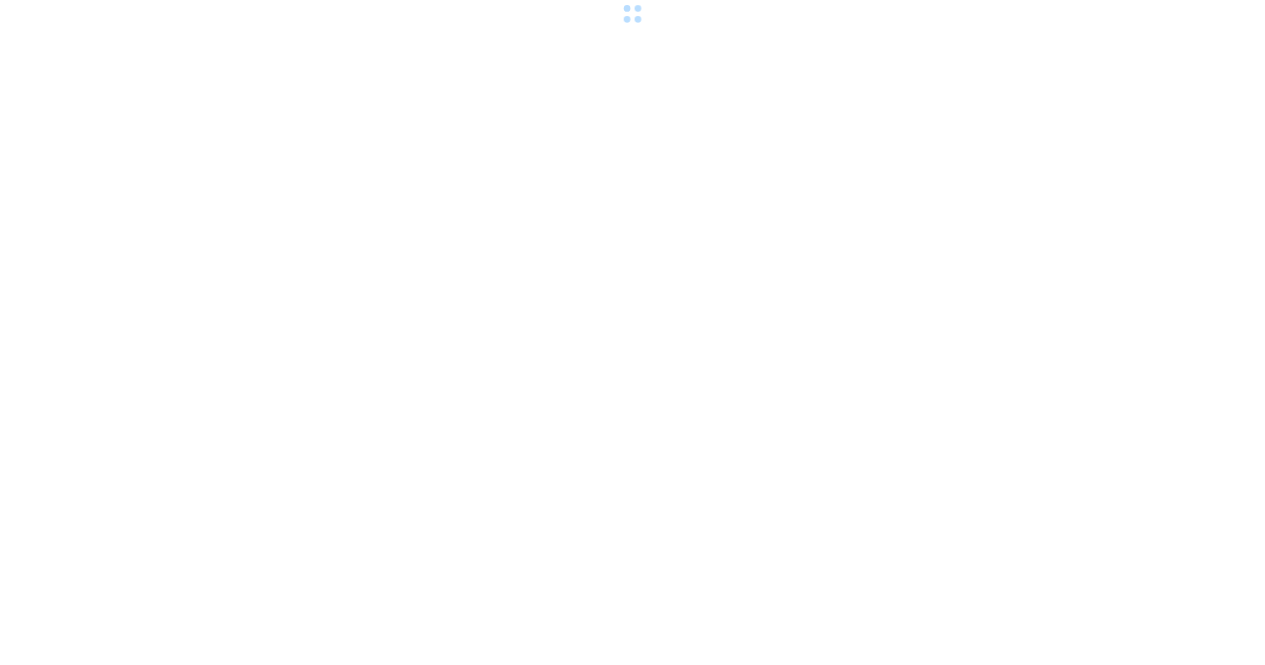 scroll, scrollTop: 0, scrollLeft: 0, axis: both 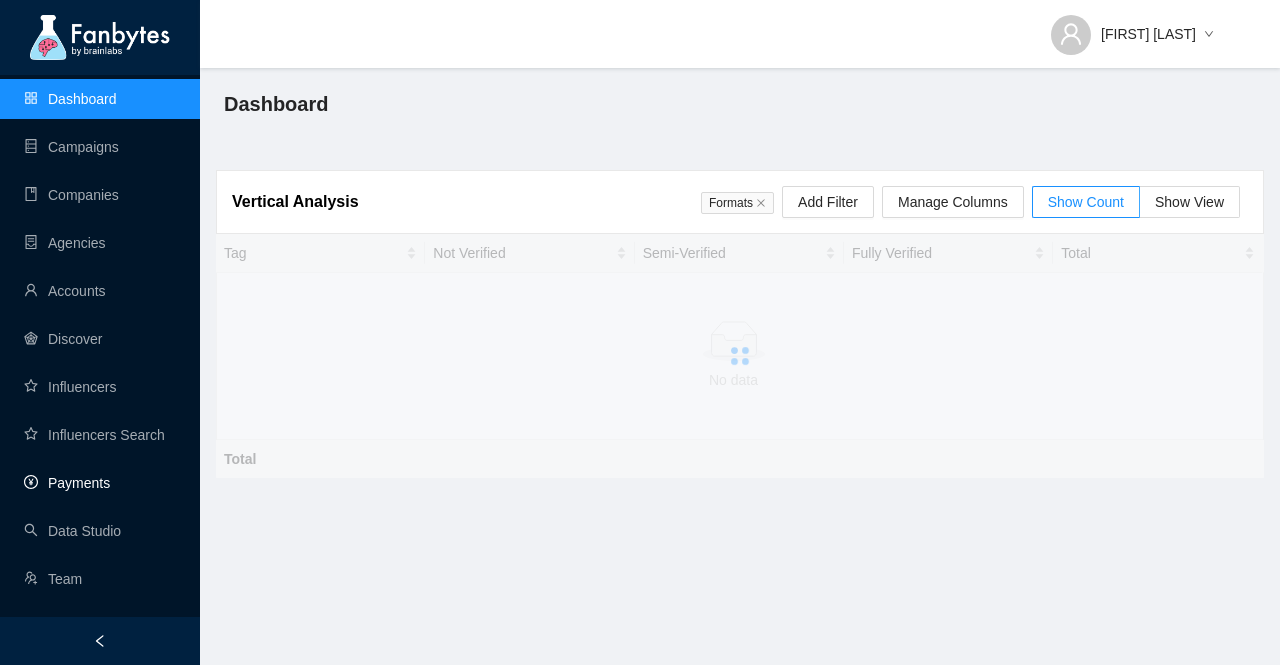 click on "Payments" at bounding box center [67, 483] 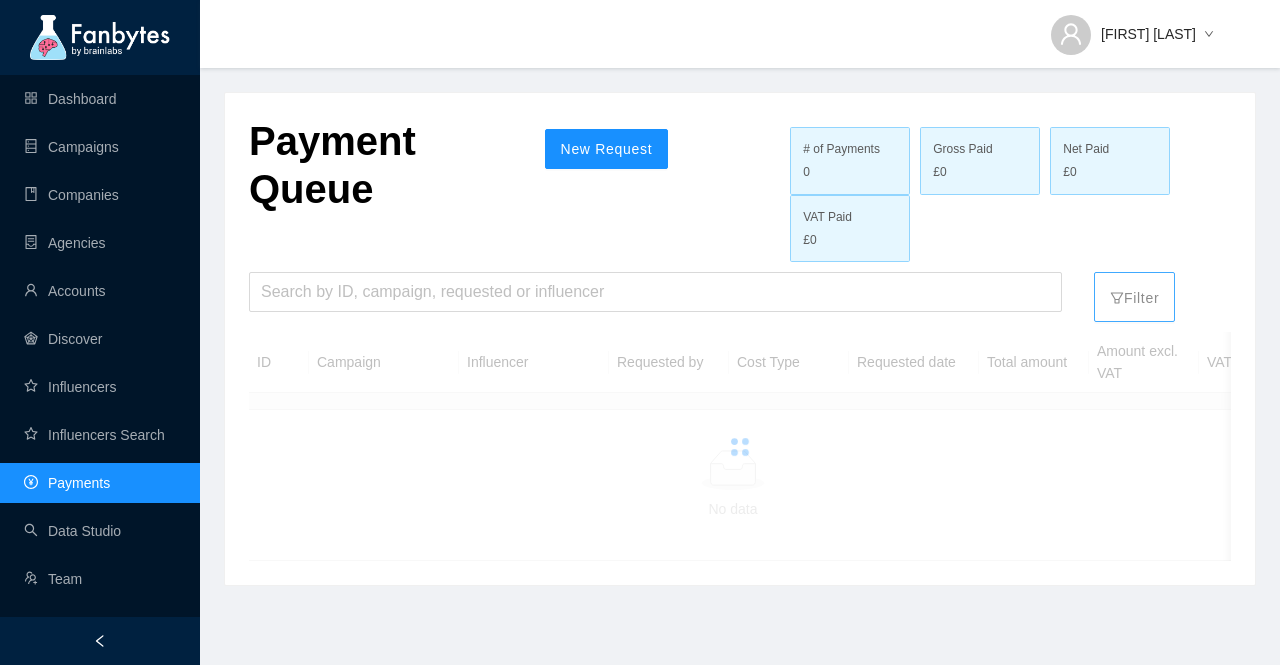 click on "Filter" at bounding box center [1134, 293] 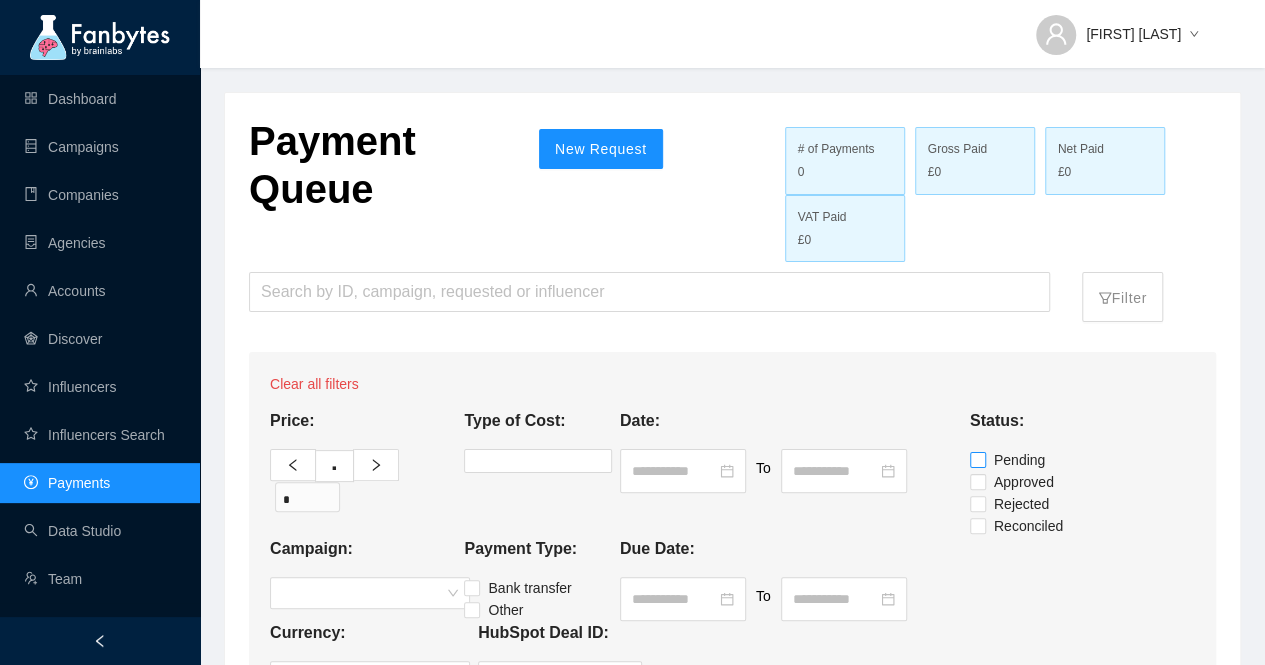 click on "Pending" at bounding box center [1011, 460] 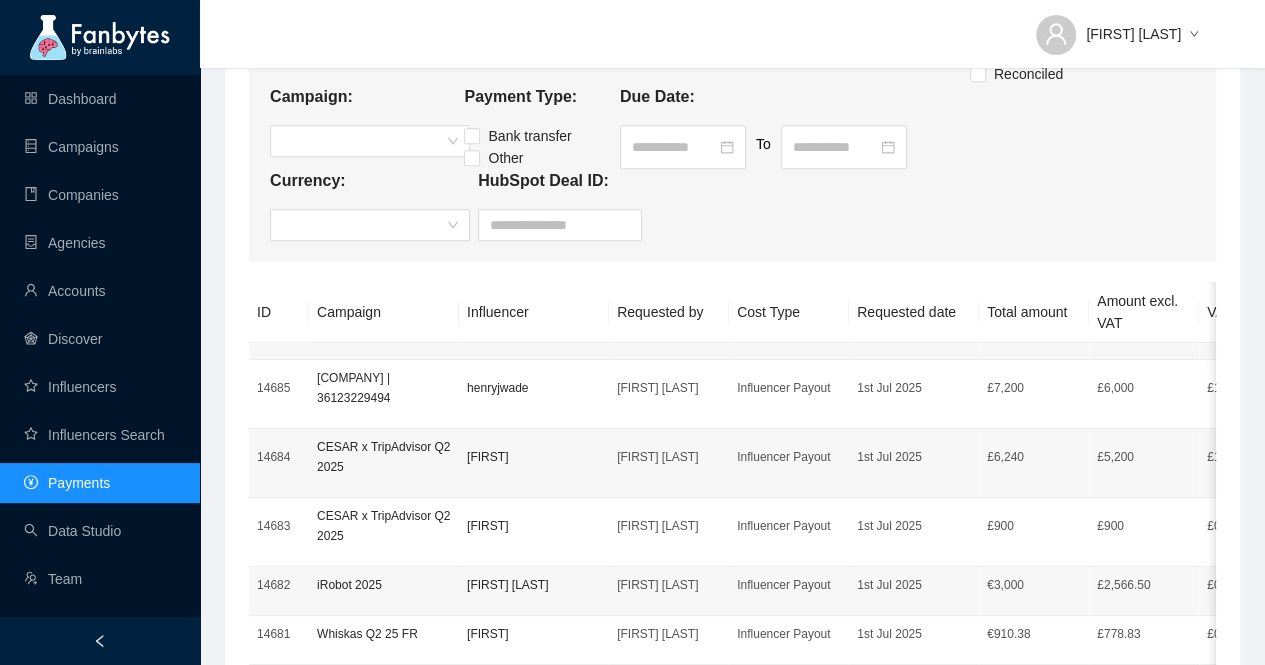 scroll, scrollTop: 500, scrollLeft: 0, axis: vertical 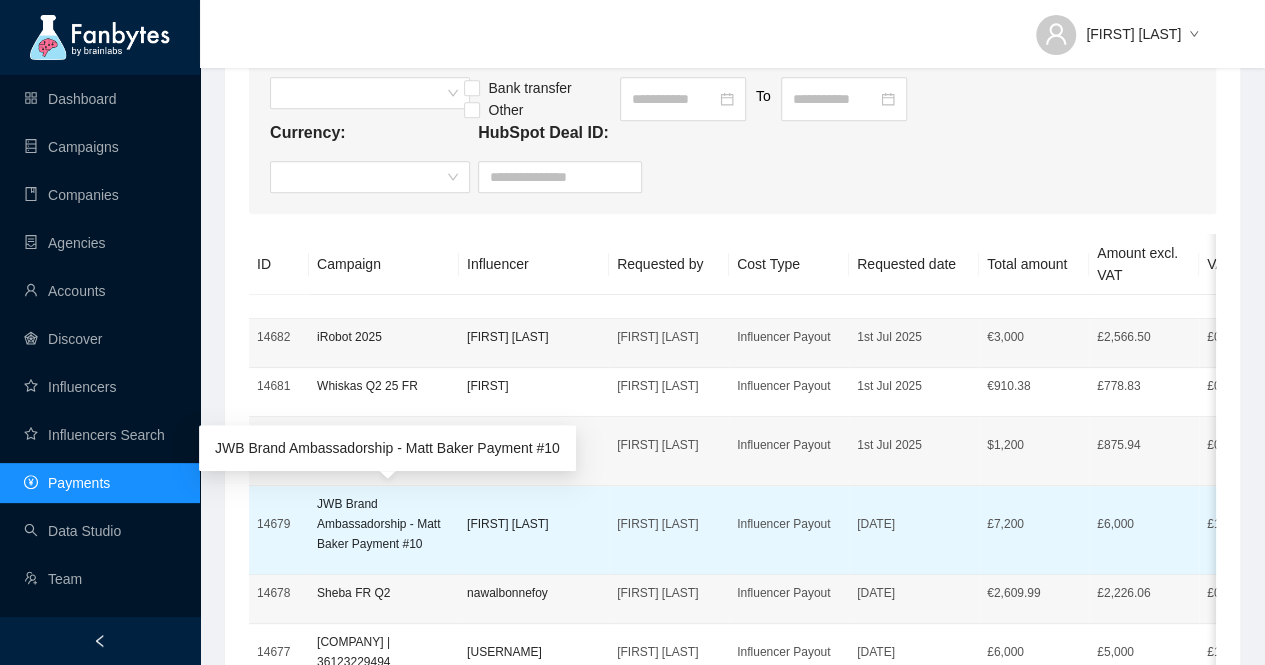 click on "JWB Brand Ambassadorship - Matt Baker Payment #10" at bounding box center [384, 524] 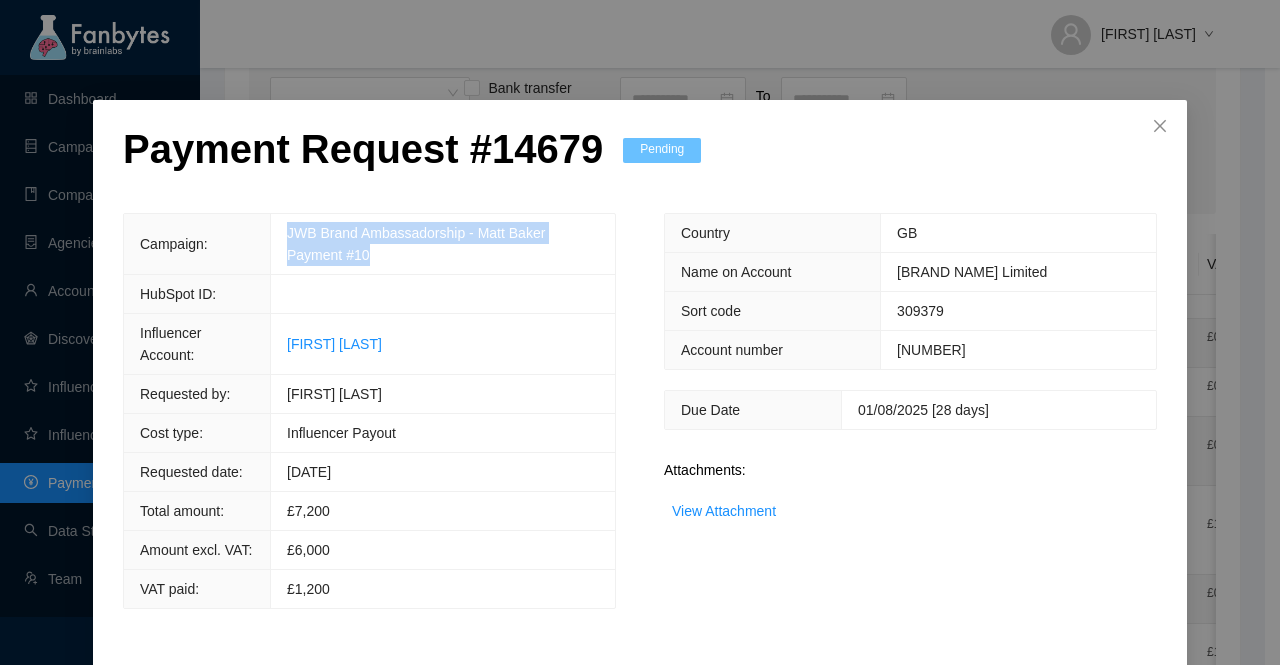 drag, startPoint x: 324, startPoint y: 259, endPoint x: 273, endPoint y: 227, distance: 60.207973 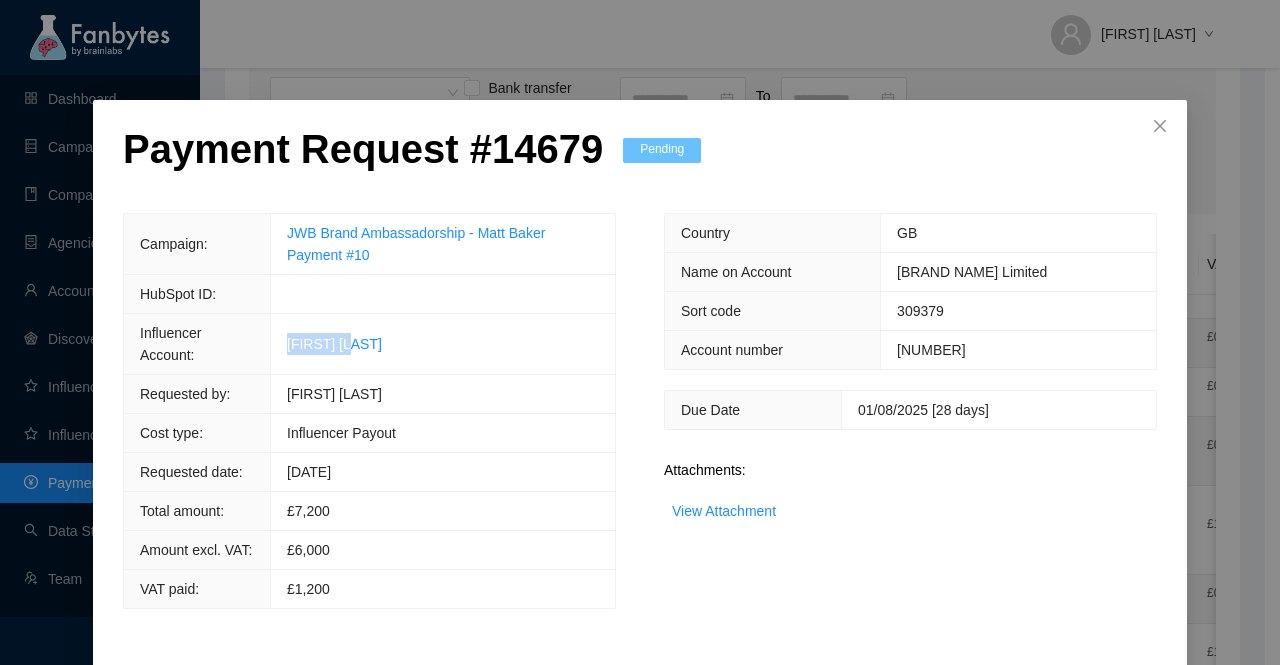 drag, startPoint x: 360, startPoint y: 348, endPoint x: 274, endPoint y: 348, distance: 86 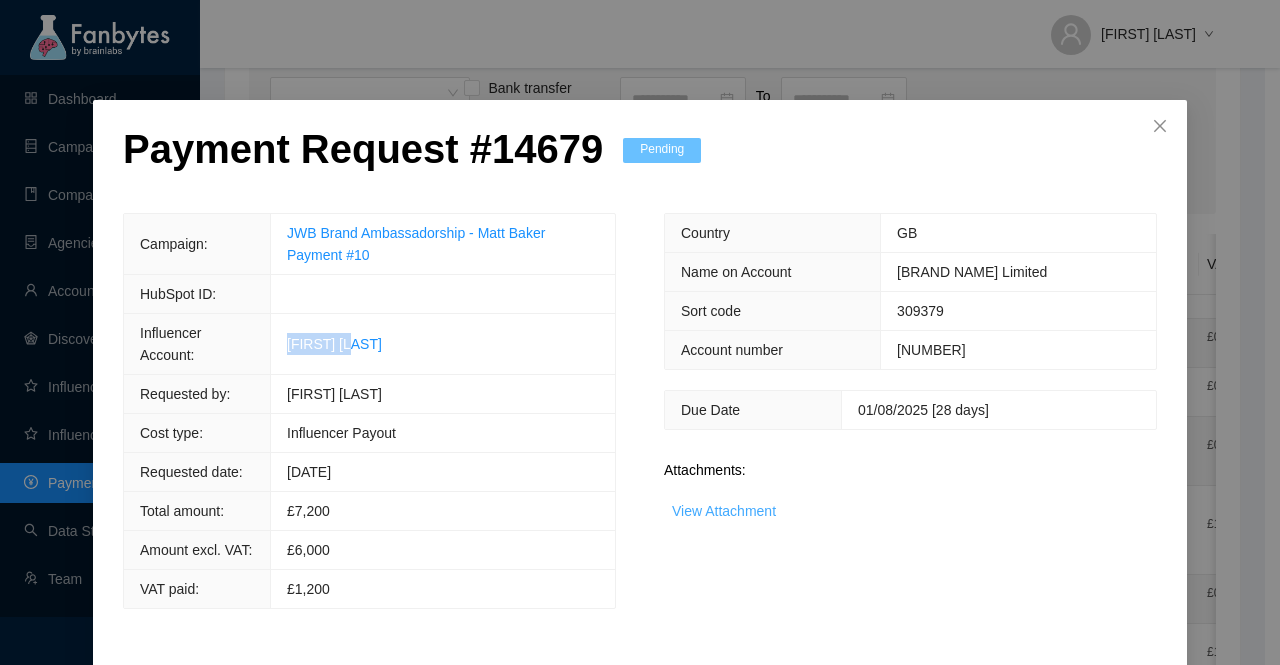 click on "View Attachment" at bounding box center [724, 511] 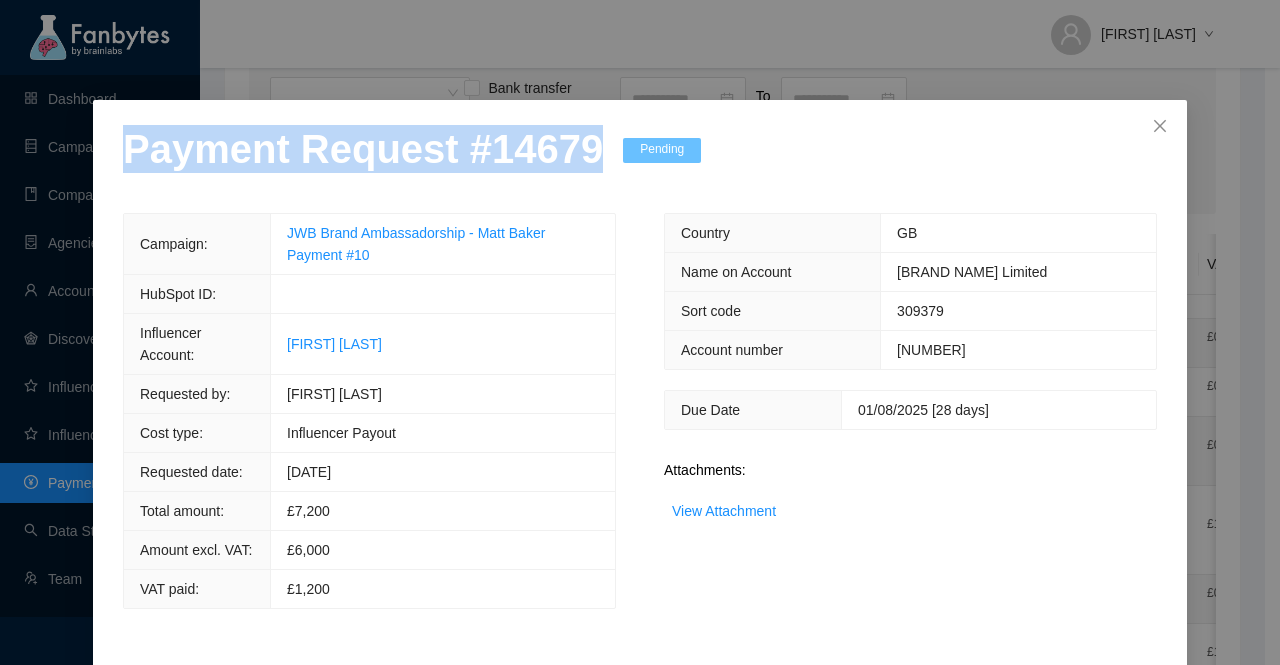 drag, startPoint x: 587, startPoint y: 141, endPoint x: 0, endPoint y: 157, distance: 587.218 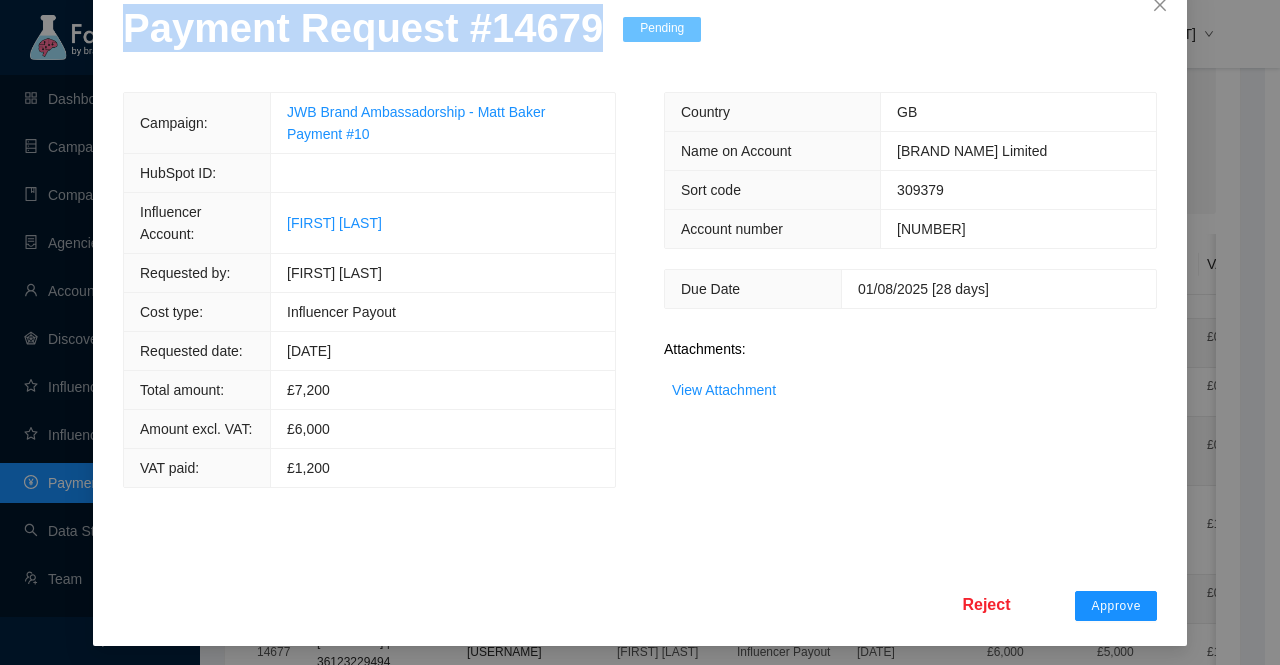 scroll, scrollTop: 122, scrollLeft: 0, axis: vertical 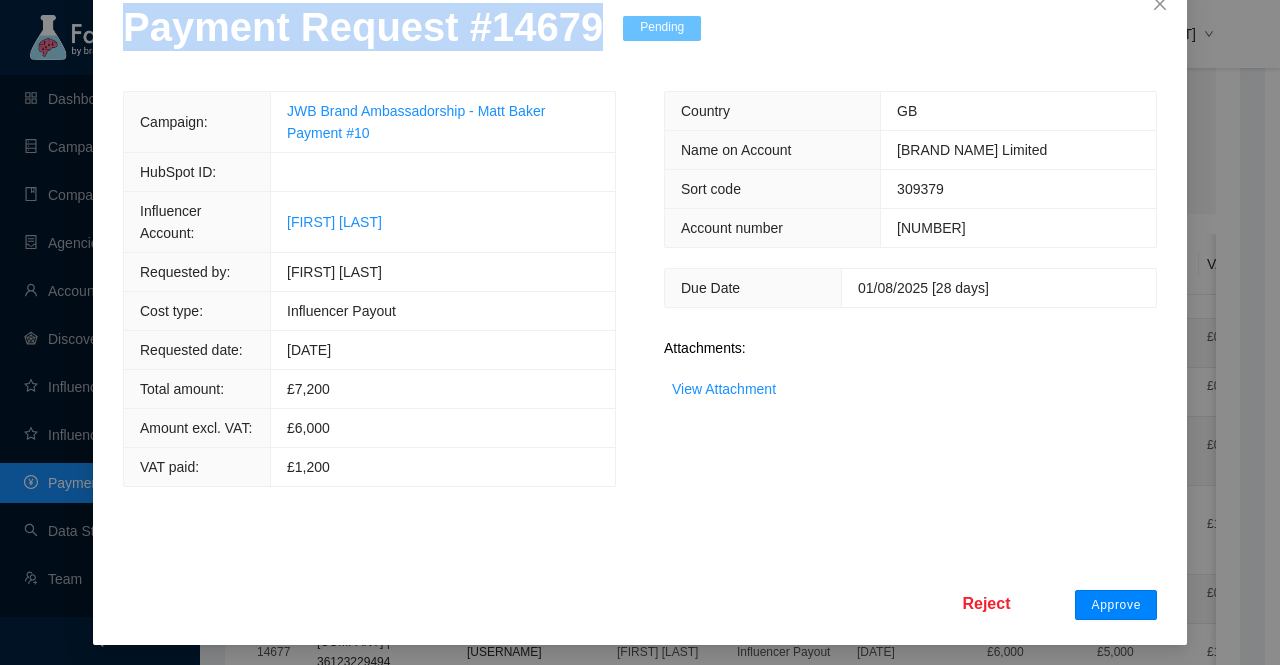 click on "Approve" at bounding box center [1116, 605] 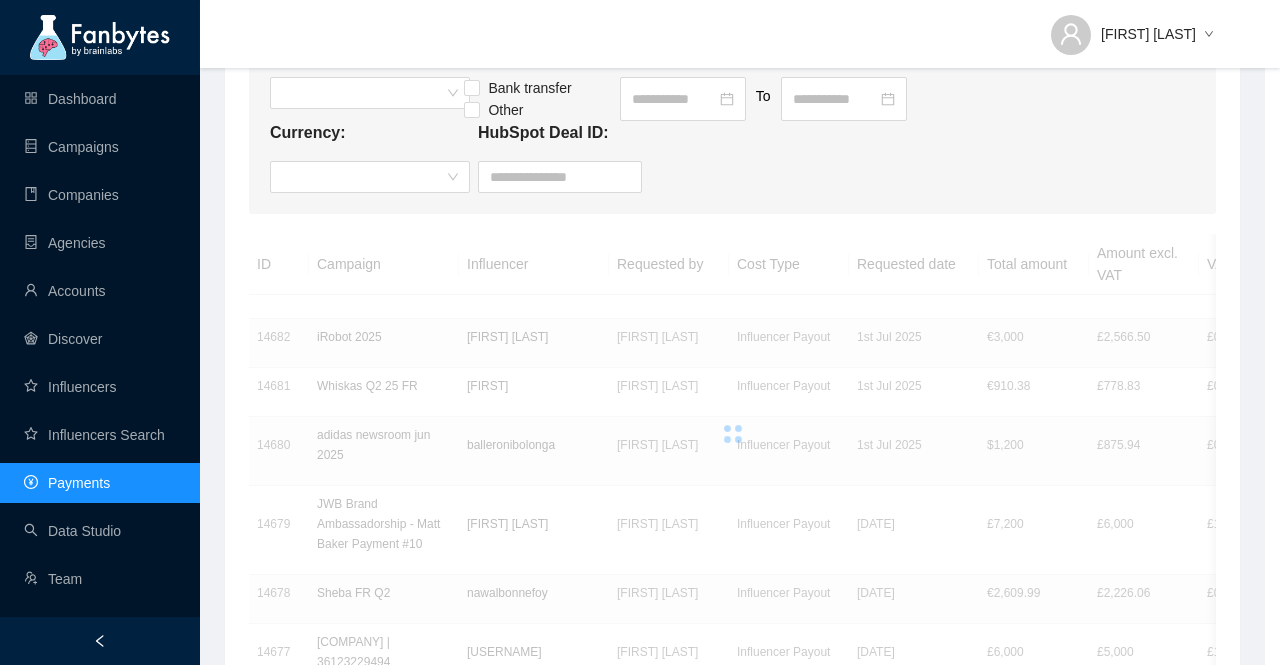 scroll, scrollTop: 22, scrollLeft: 0, axis: vertical 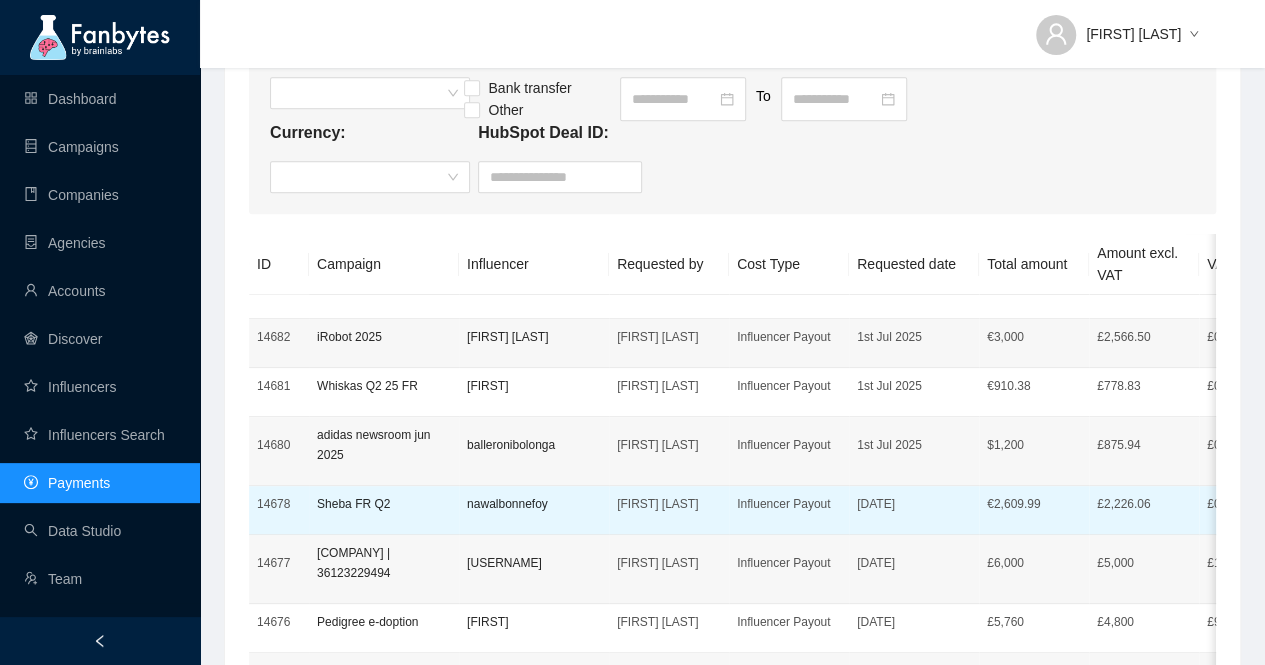 click on "Sheba FR Q2" at bounding box center [384, 510] 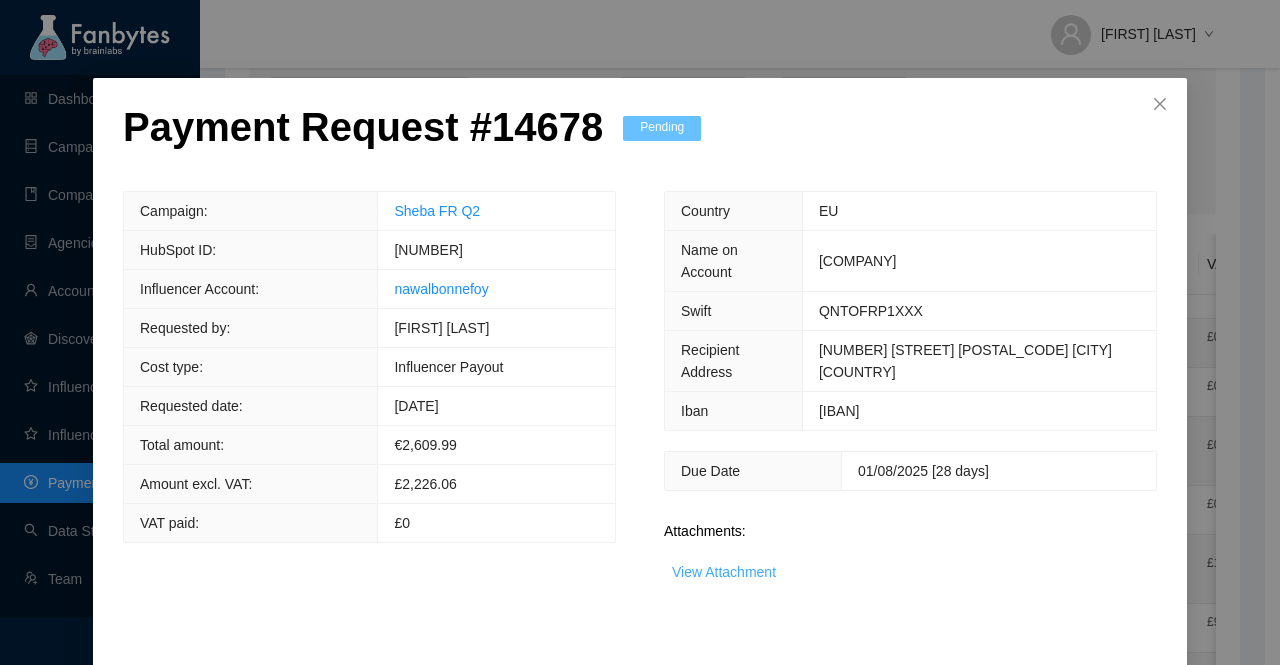 click on "View Attachment" at bounding box center [724, 572] 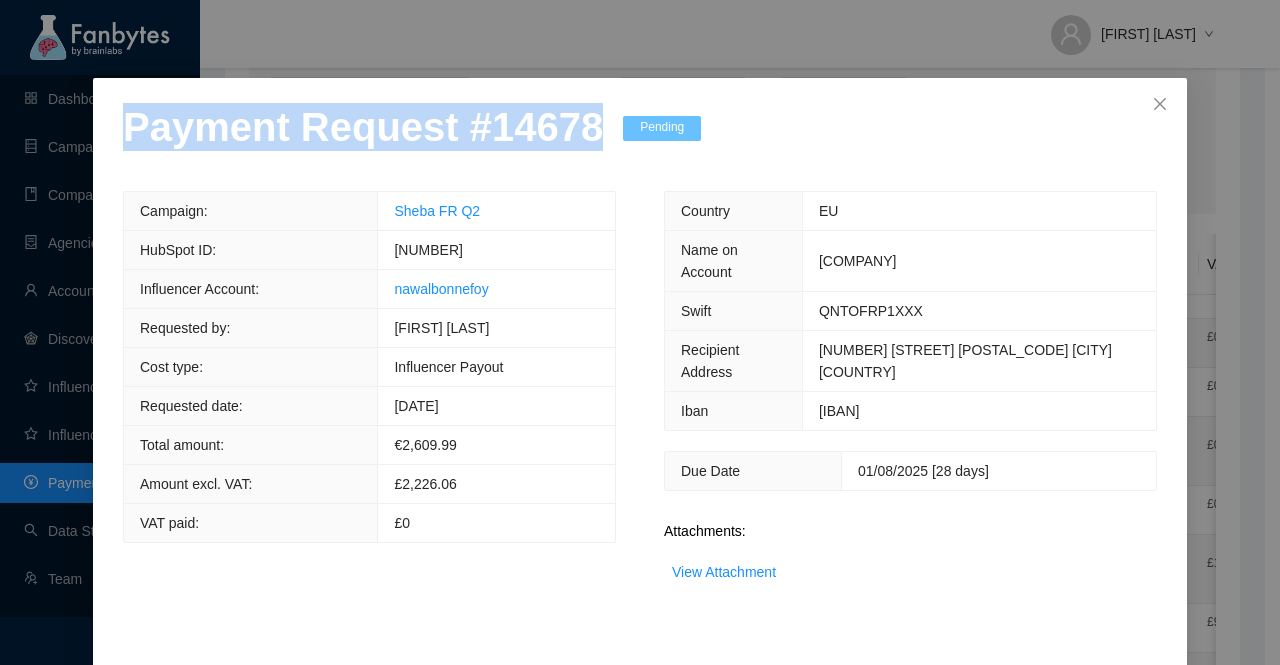 drag, startPoint x: 575, startPoint y: 151, endPoint x: 102, endPoint y: 137, distance: 473.20715 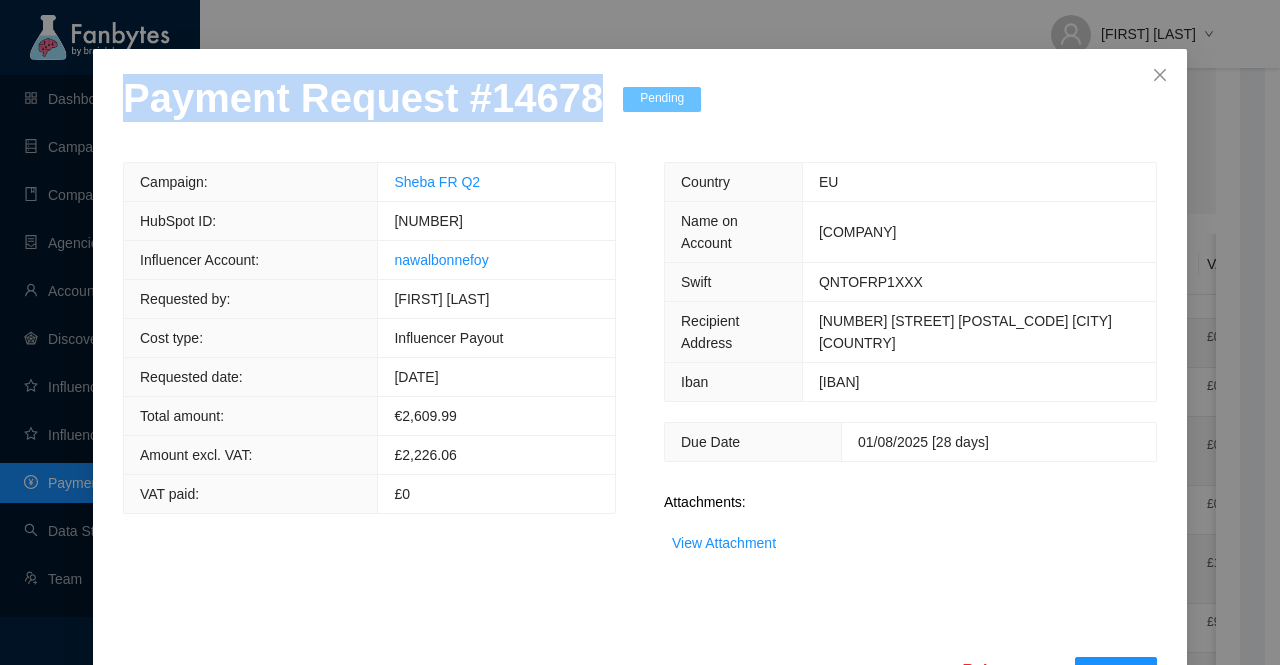scroll, scrollTop: 78, scrollLeft: 0, axis: vertical 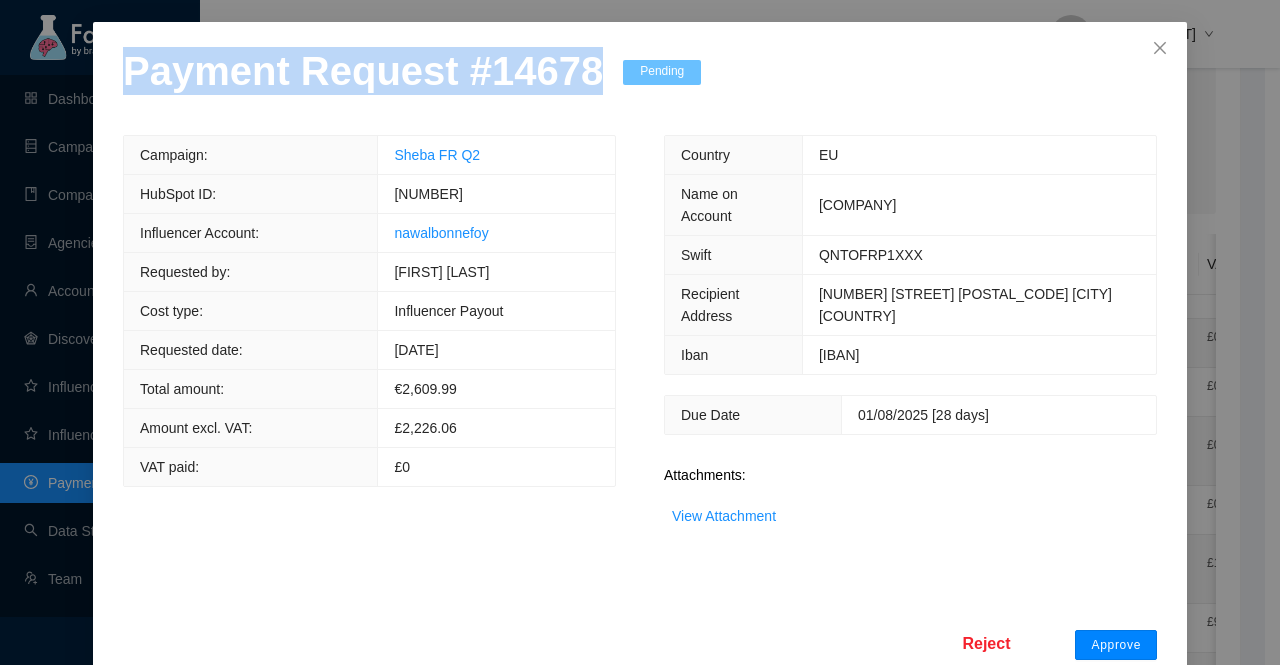 click on "Approve" at bounding box center (1116, 645) 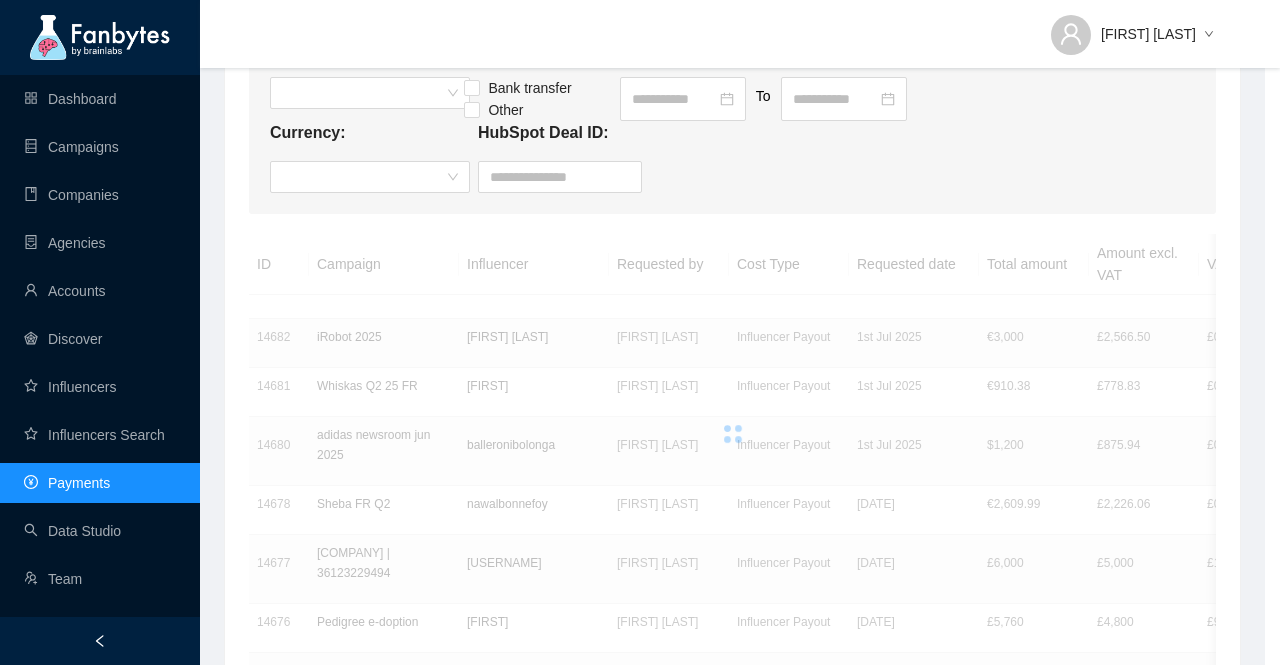 scroll, scrollTop: 0, scrollLeft: 0, axis: both 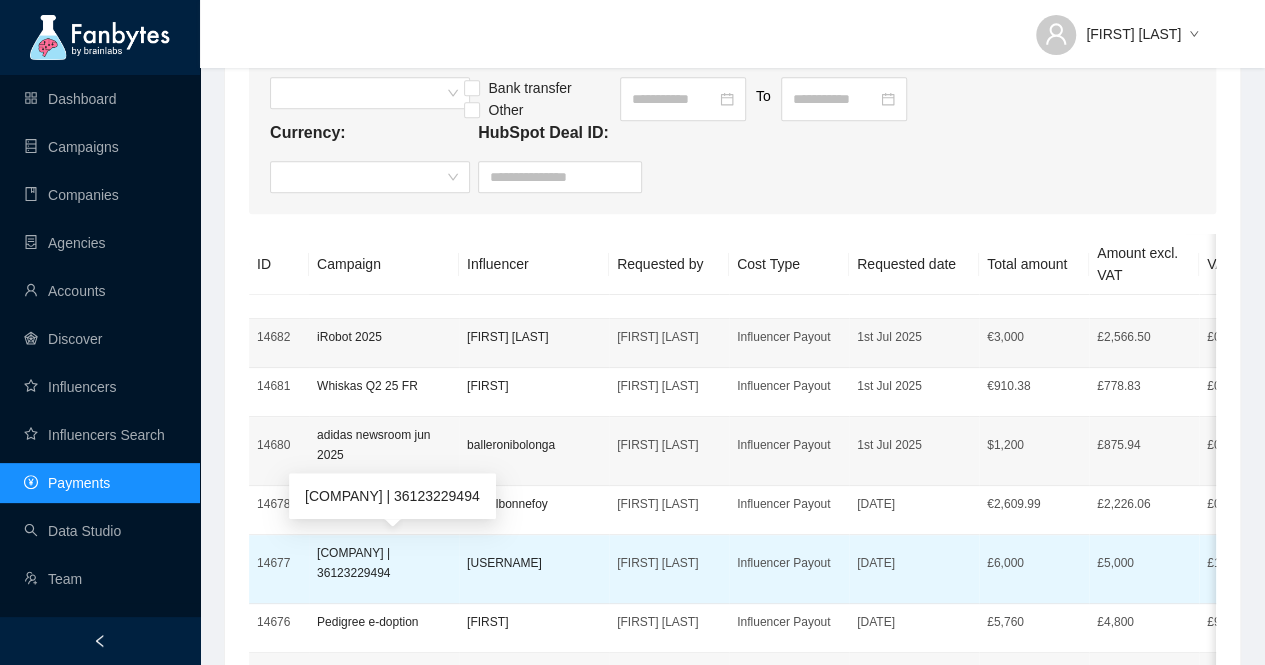 click on "[COMPANY] | 36123229494" at bounding box center [384, 563] 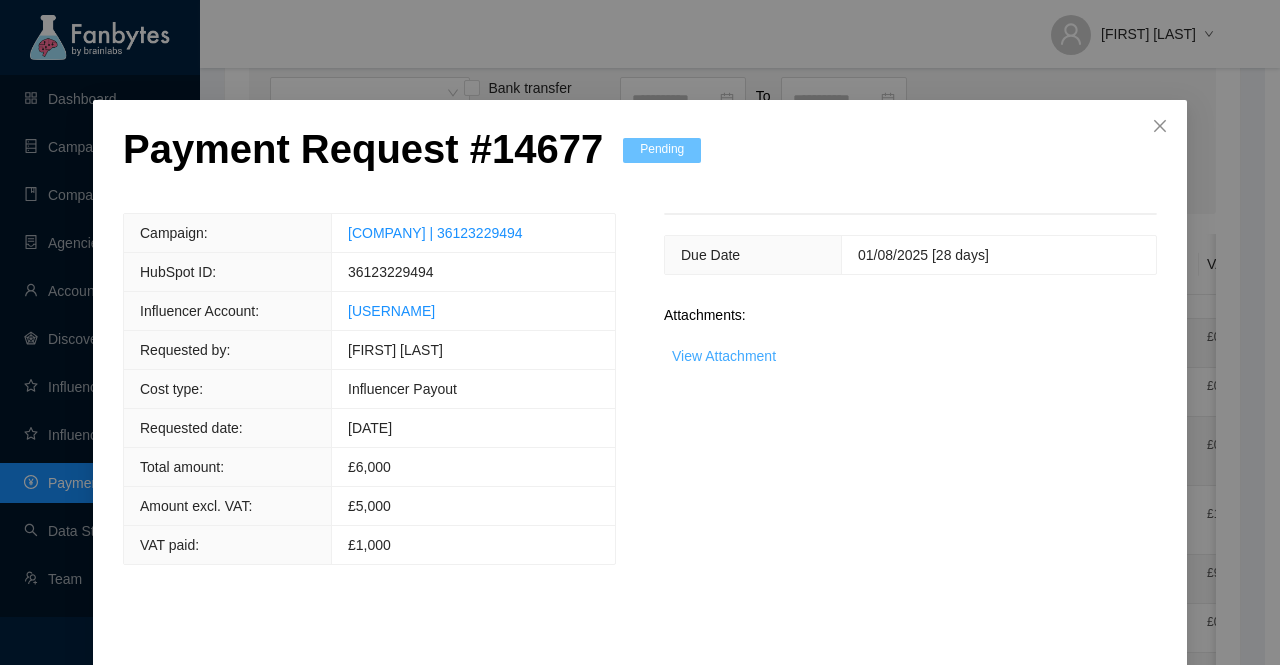 click on "View Attachment" at bounding box center [724, 356] 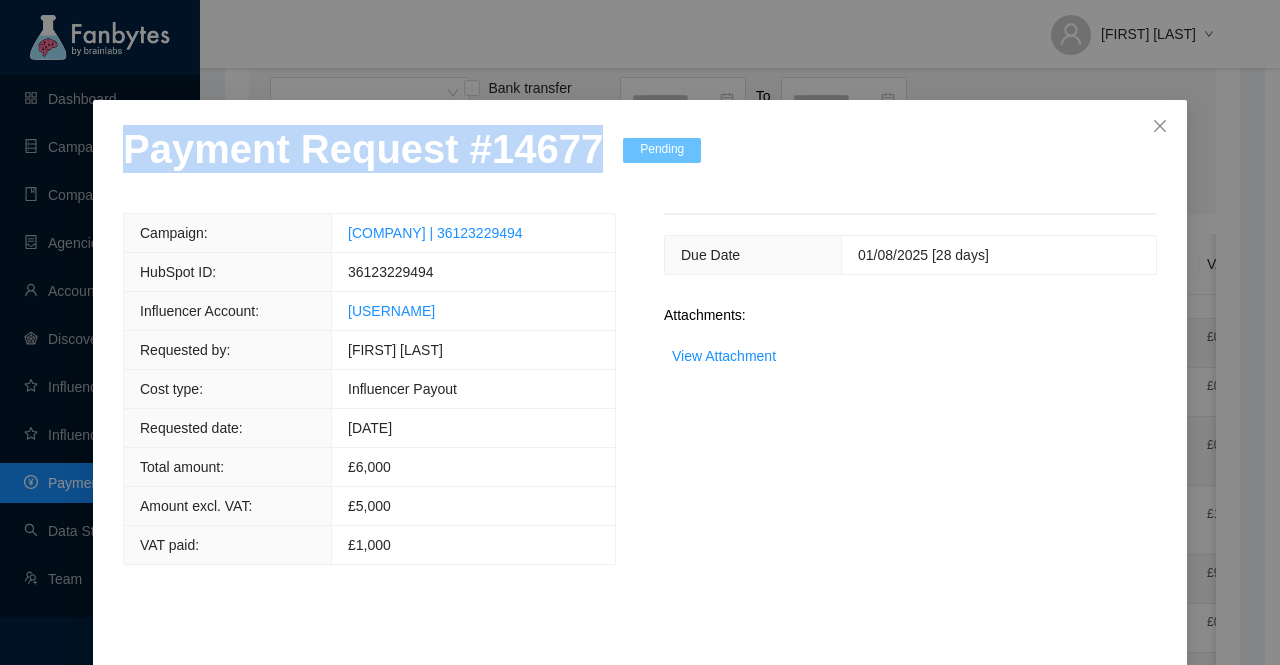 drag, startPoint x: 572, startPoint y: 159, endPoint x: 0, endPoint y: 165, distance: 572.0315 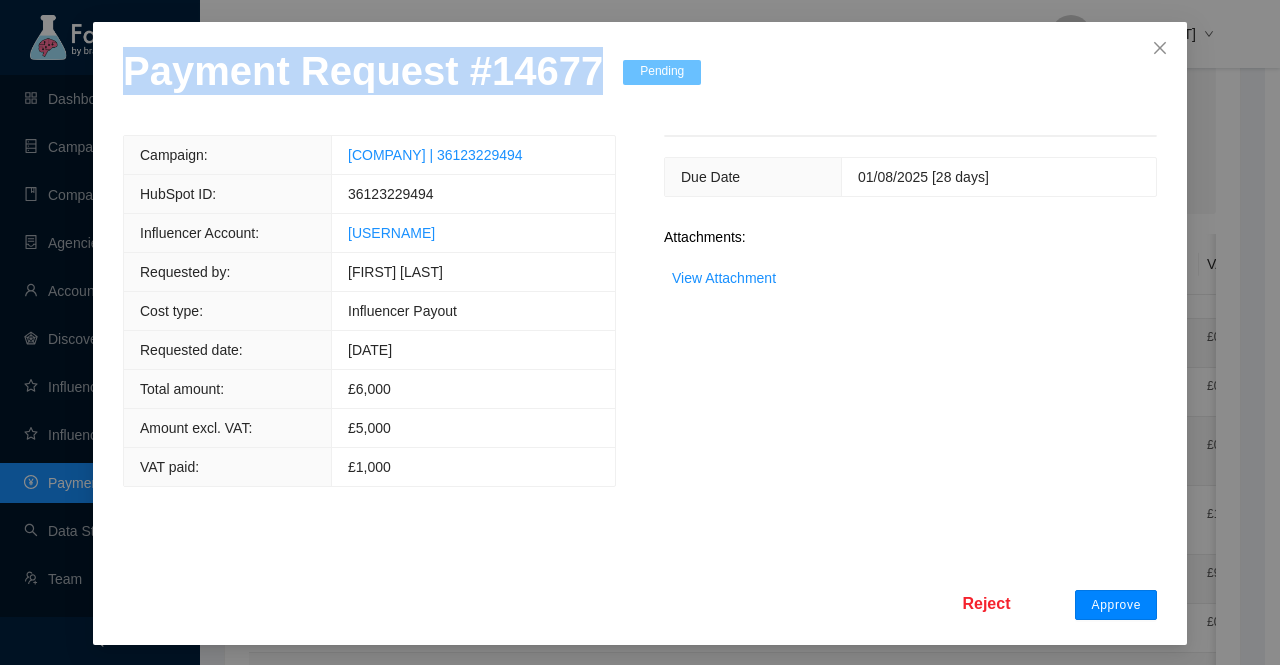 click on "Approve" at bounding box center (1116, 605) 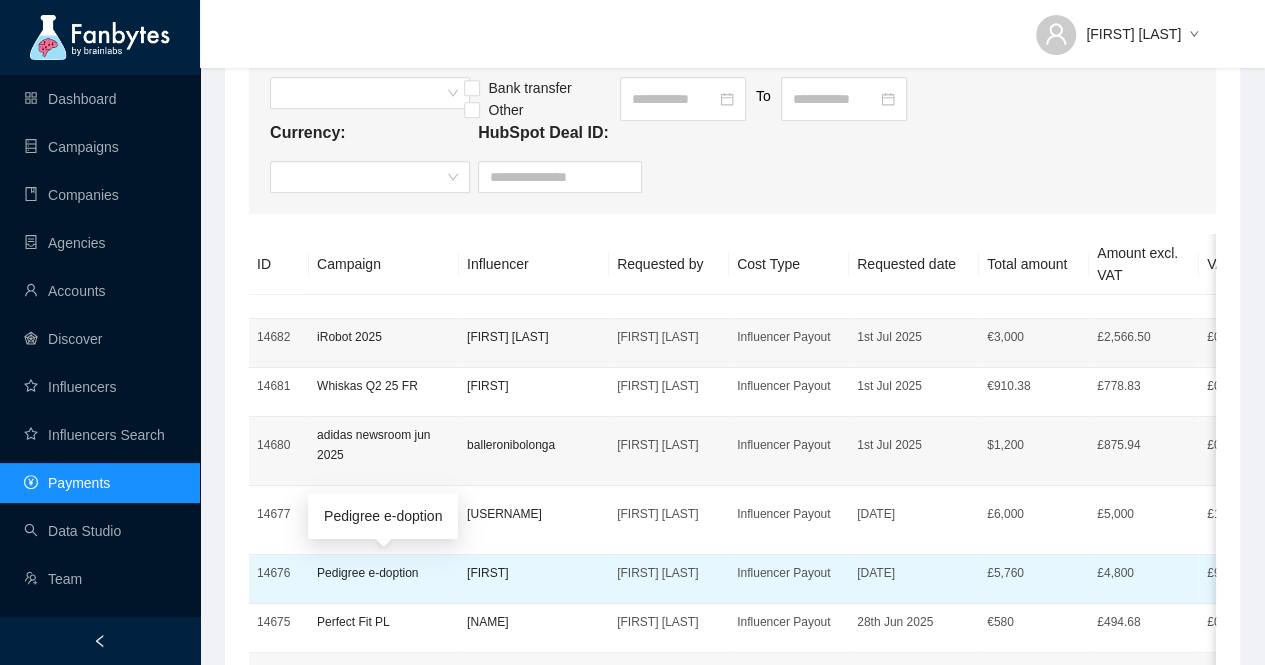 click on "Pedigree e-doption" at bounding box center [384, 573] 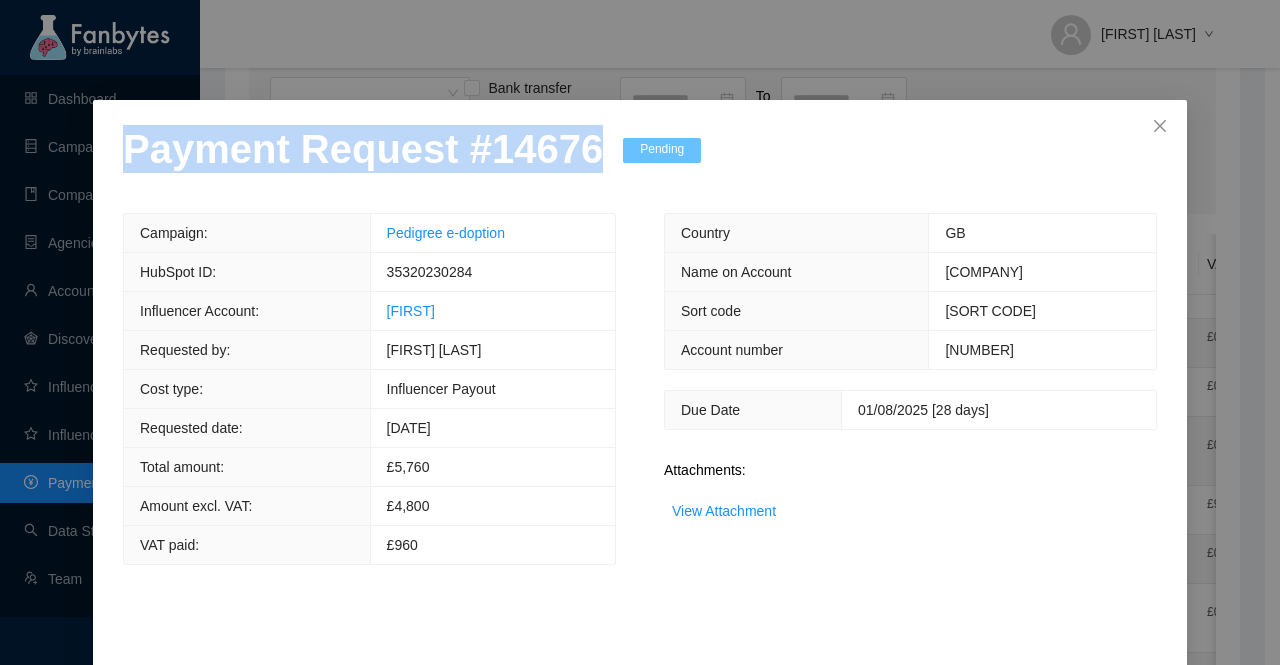 drag, startPoint x: 568, startPoint y: 157, endPoint x: 0, endPoint y: 169, distance: 568.1268 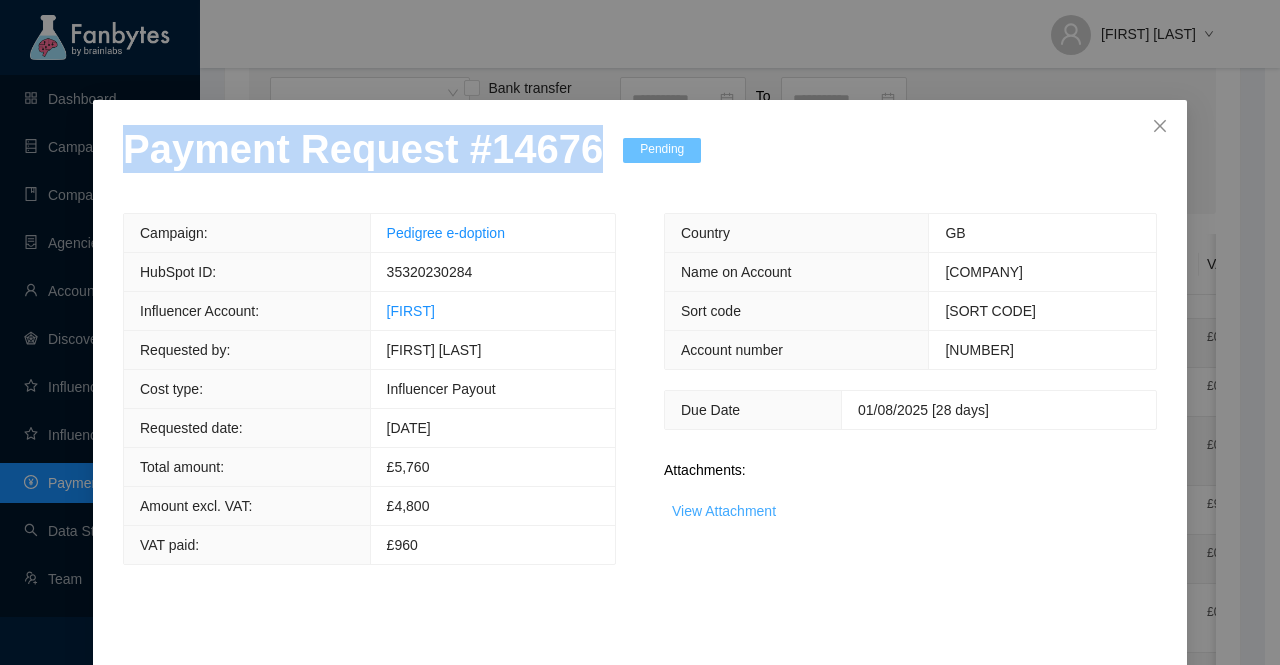 click on "View Attachment" at bounding box center (724, 511) 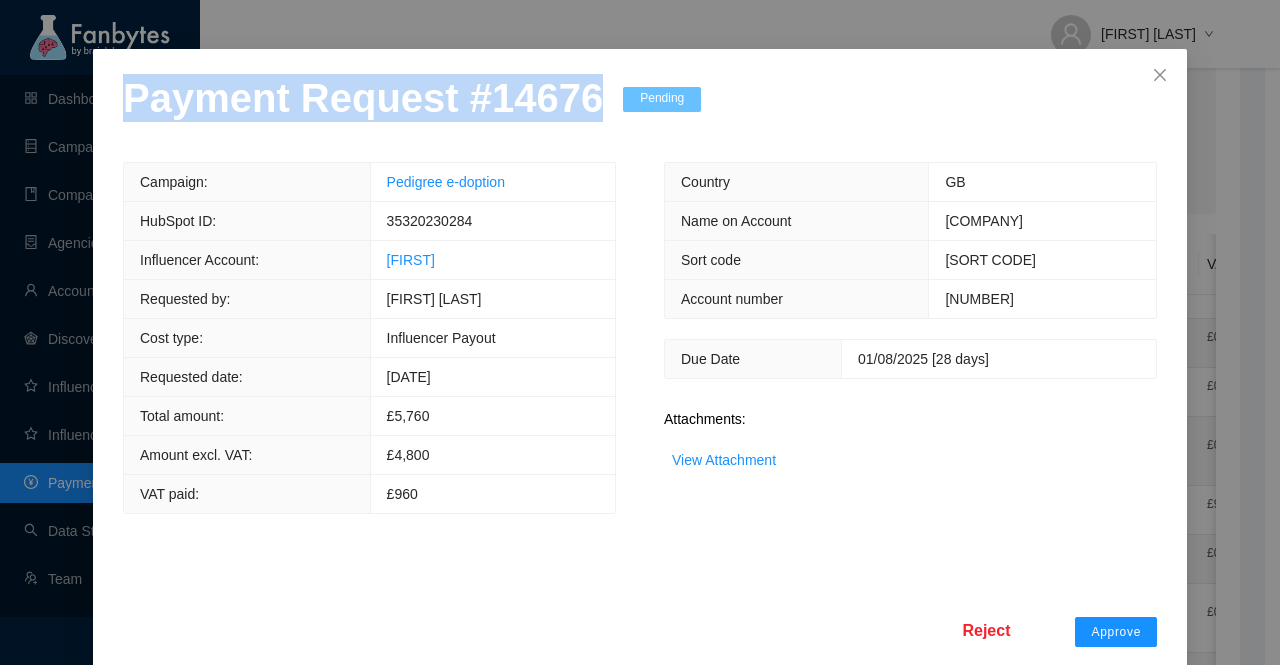 scroll, scrollTop: 78, scrollLeft: 0, axis: vertical 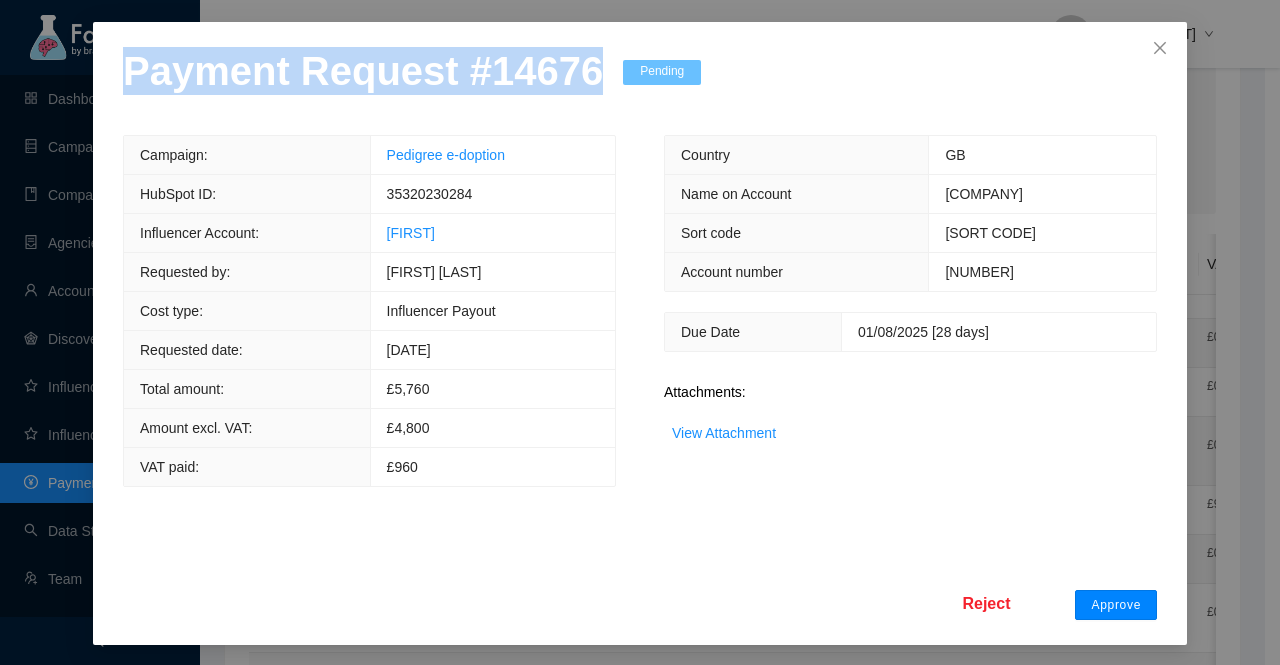 click on "Approve" at bounding box center (1116, 605) 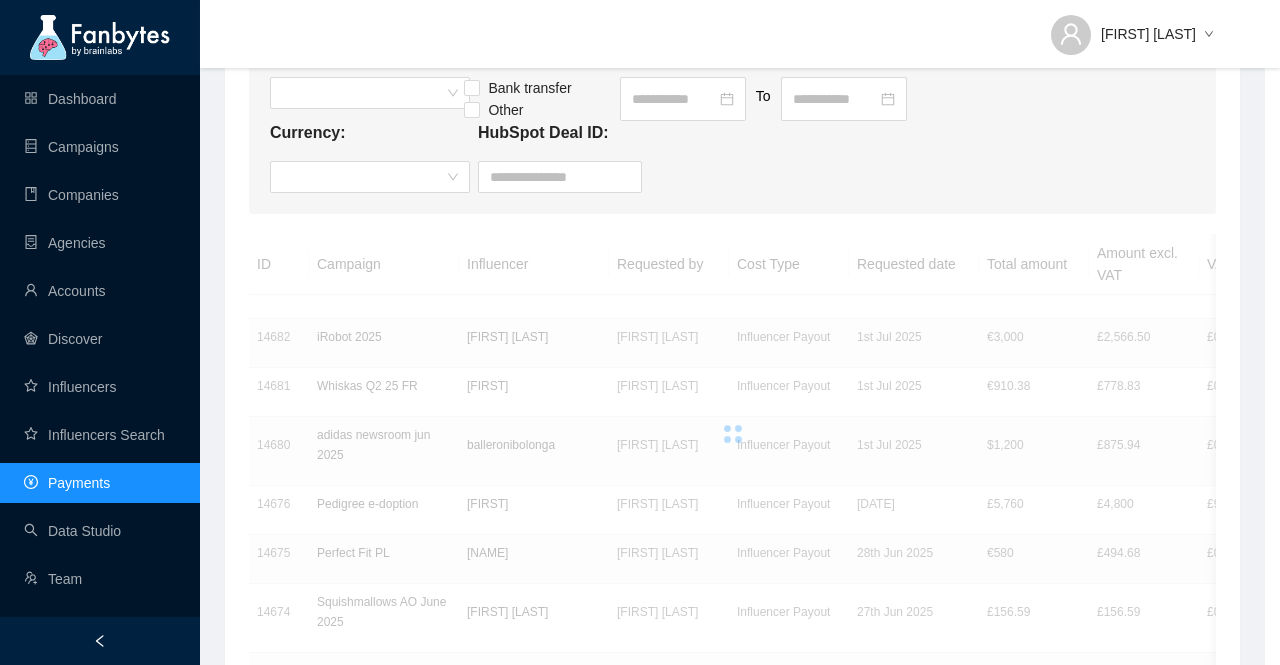 scroll, scrollTop: 0, scrollLeft: 0, axis: both 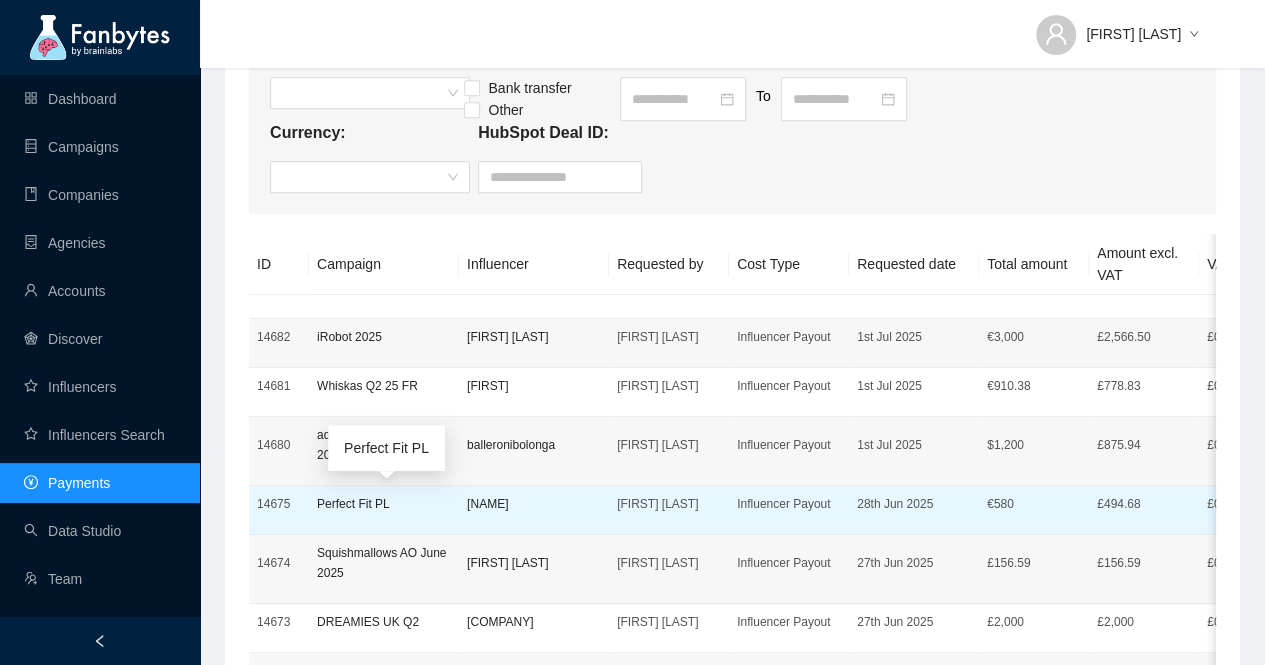 click on "Perfect Fit PL" at bounding box center [384, 504] 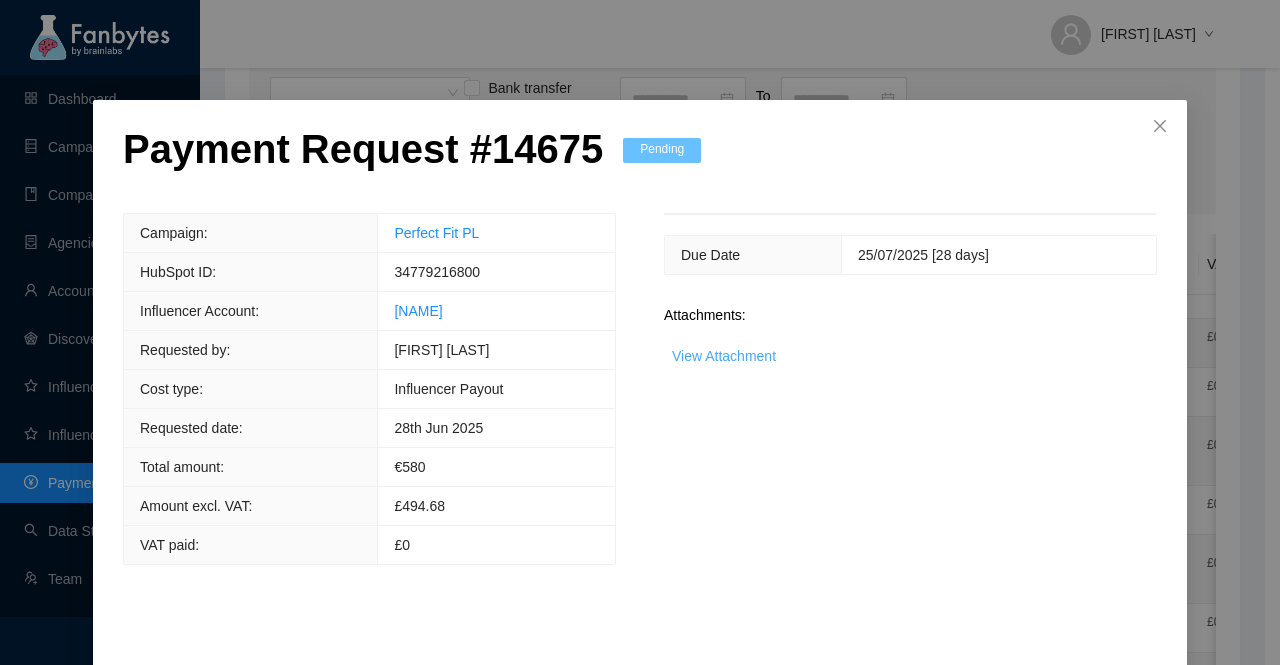click on "View Attachment" at bounding box center [724, 356] 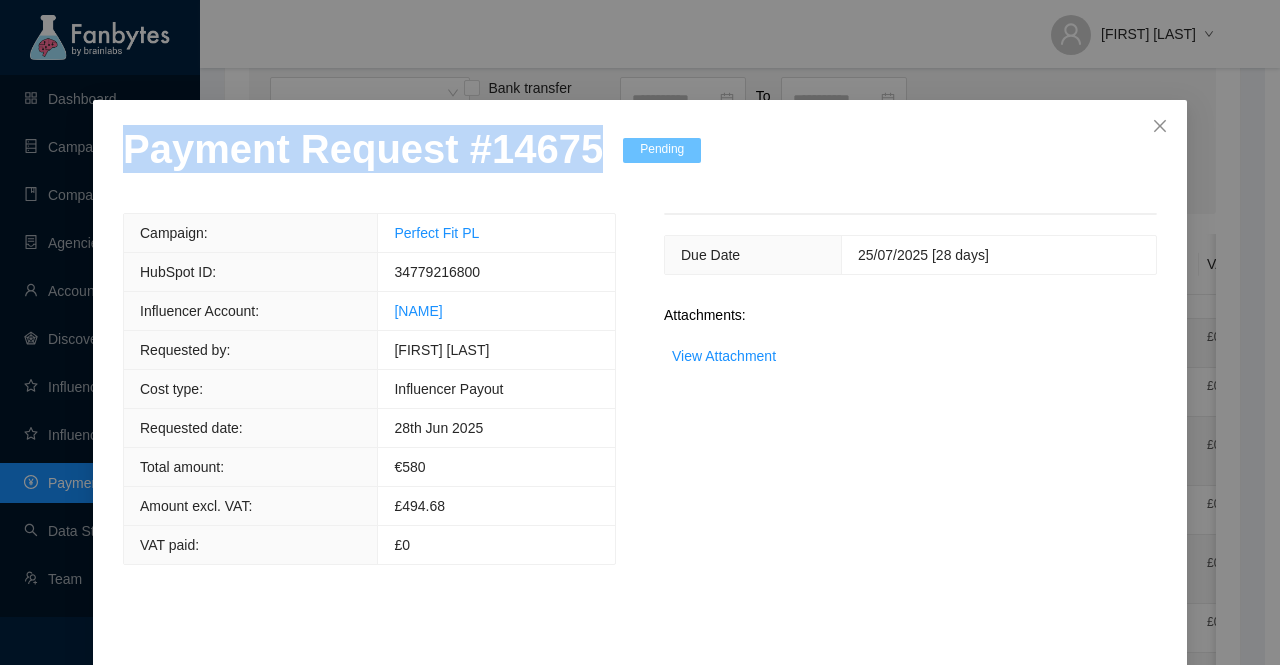 drag, startPoint x: 584, startPoint y: 169, endPoint x: 0, endPoint y: 159, distance: 584.08563 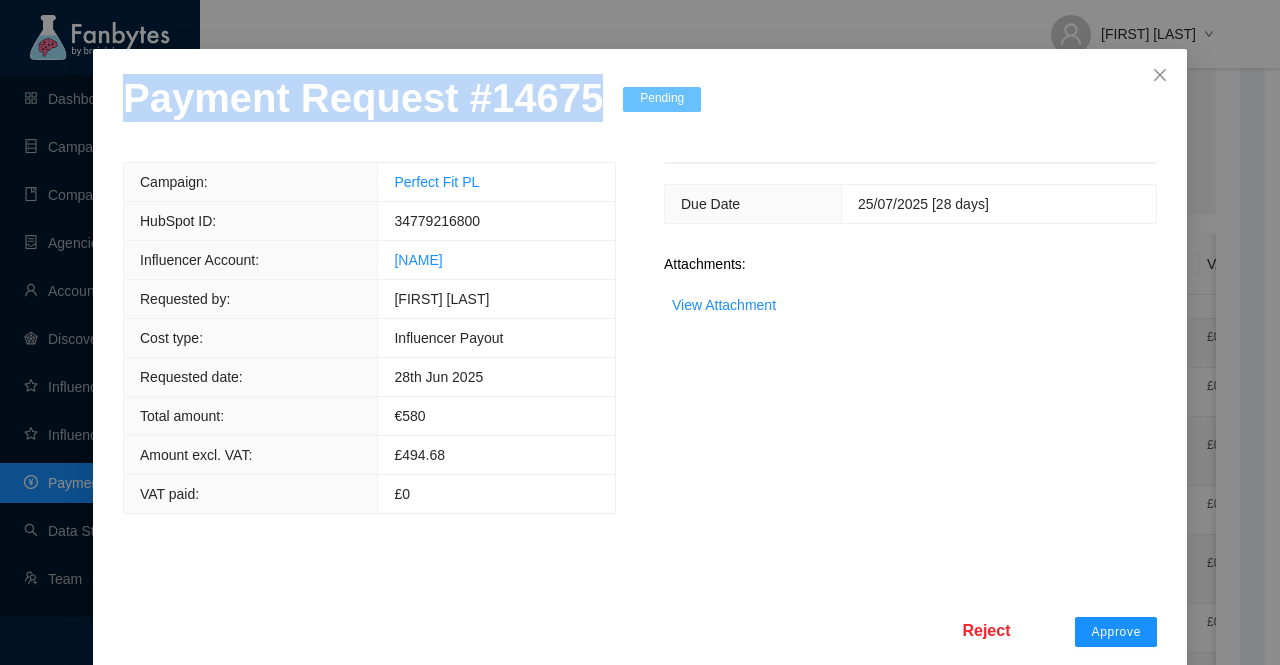 scroll, scrollTop: 78, scrollLeft: 0, axis: vertical 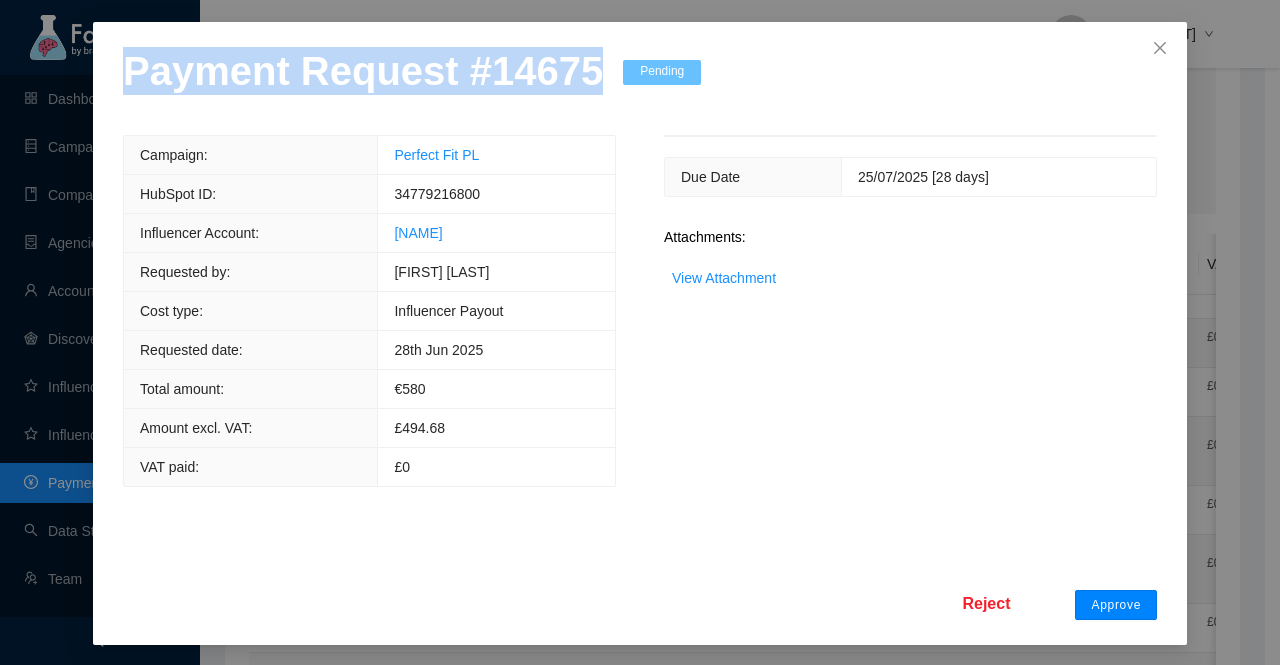click on "Approve" at bounding box center (1116, 605) 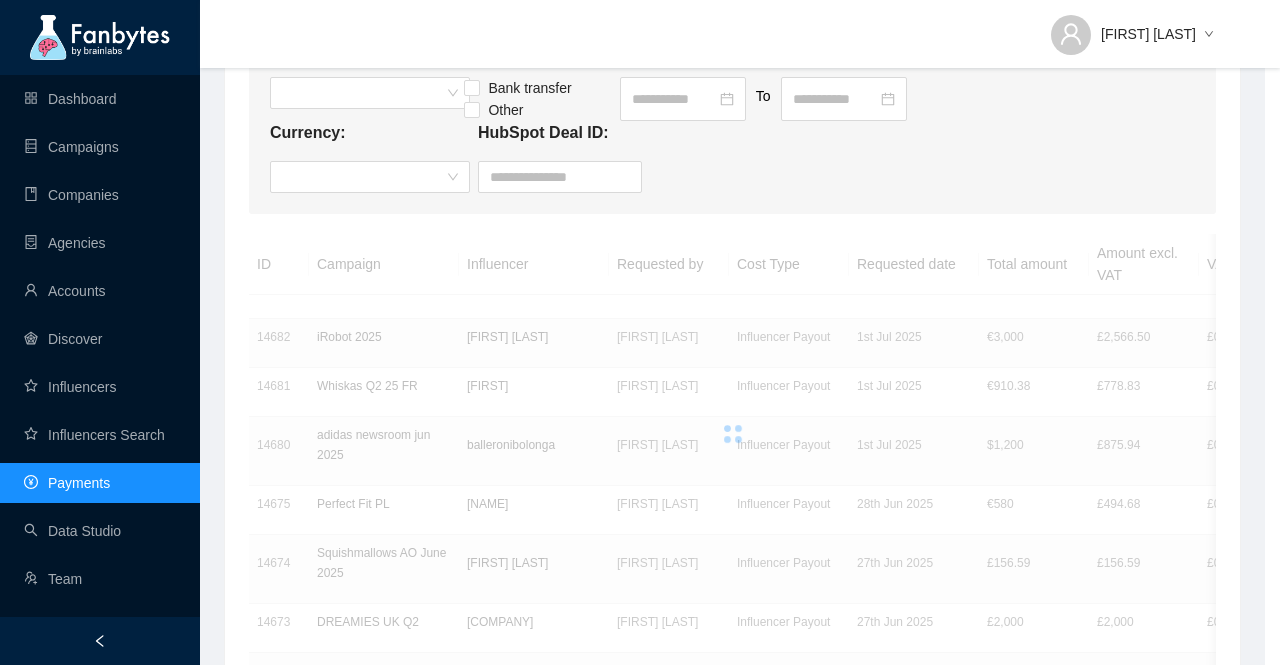 scroll, scrollTop: 0, scrollLeft: 0, axis: both 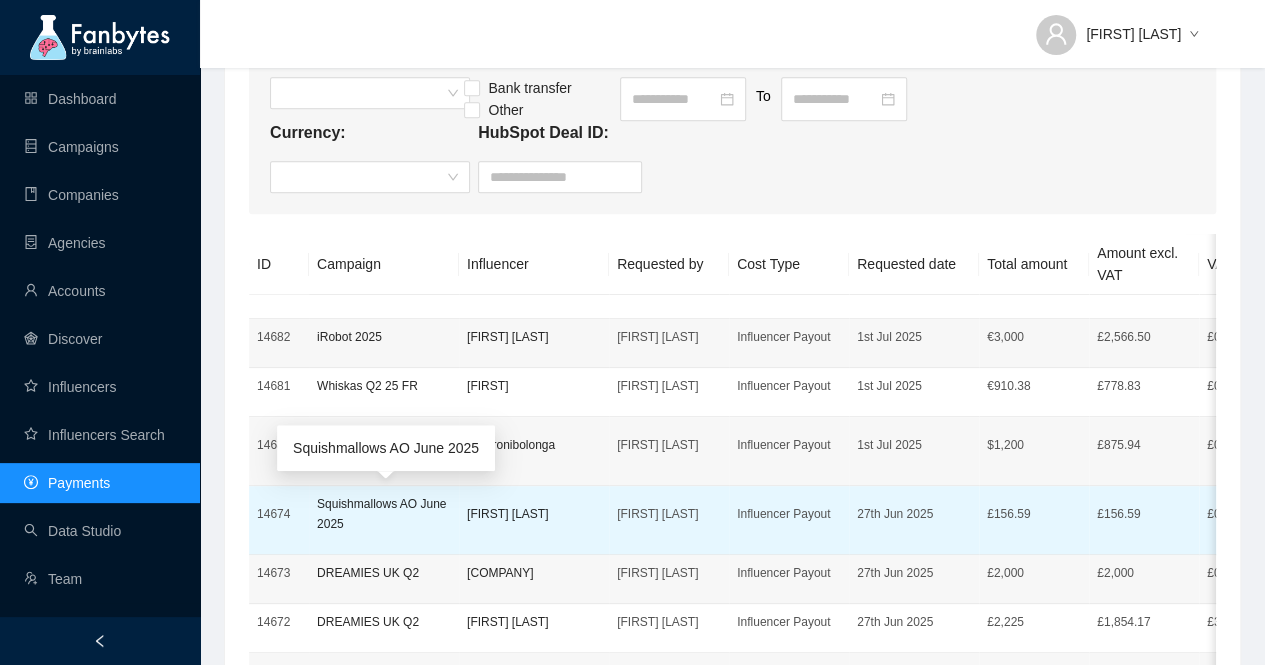 click on "Squishmallows AO June 2025" at bounding box center (384, 514) 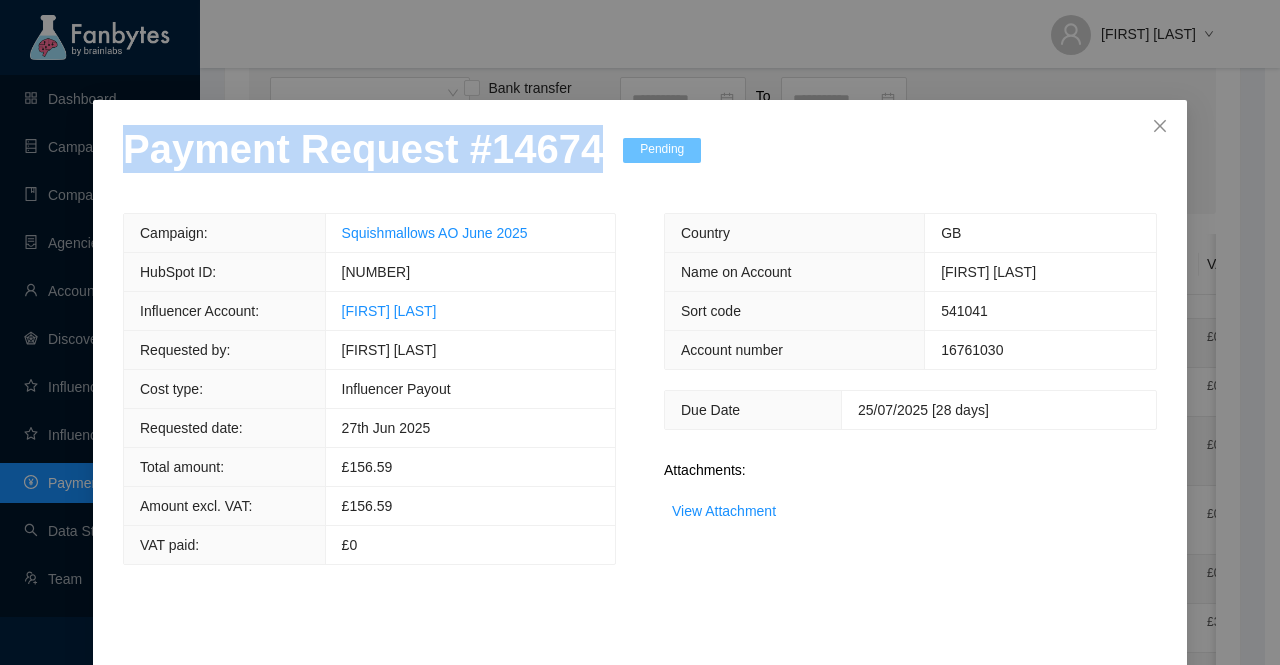 drag, startPoint x: 576, startPoint y: 163, endPoint x: 0, endPoint y: 159, distance: 576.0139 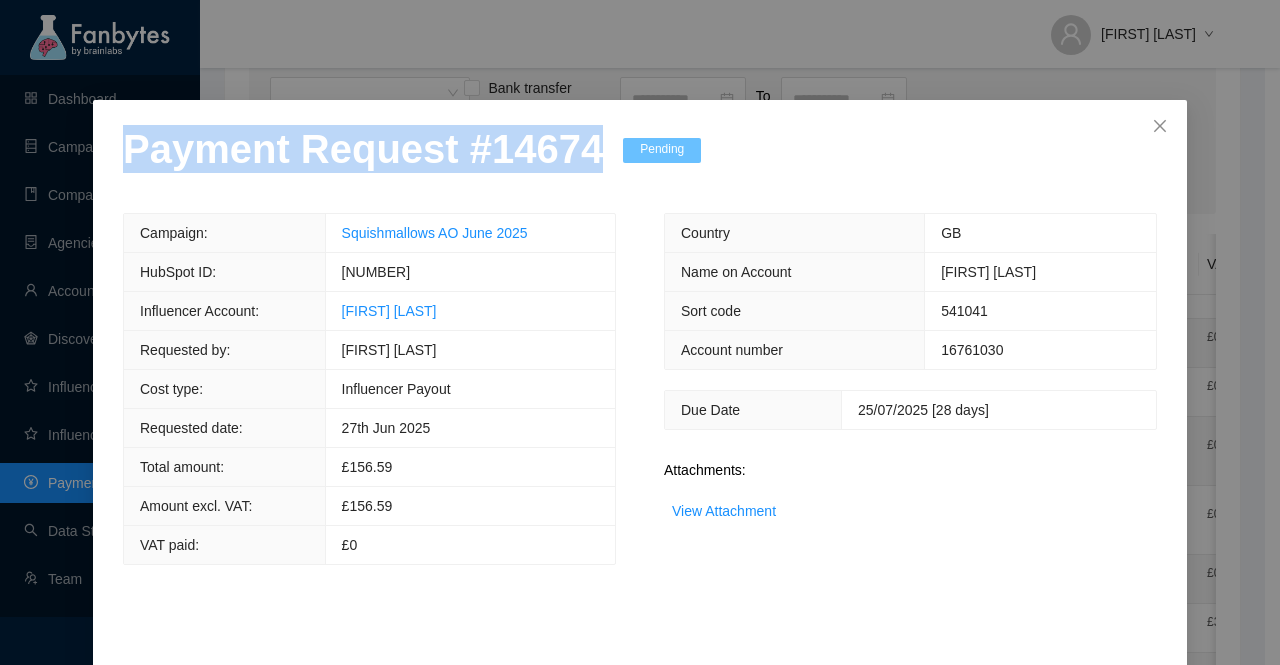 copy on "Payment Request # 14674" 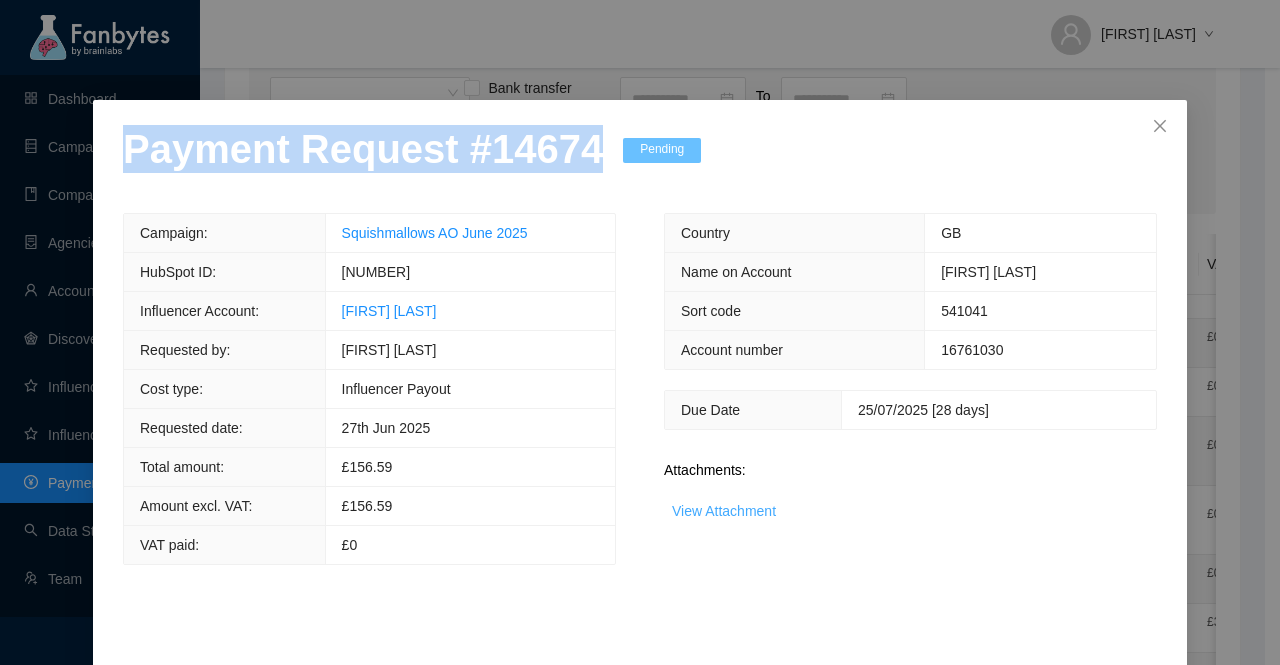 click on "View Attachment" at bounding box center [724, 511] 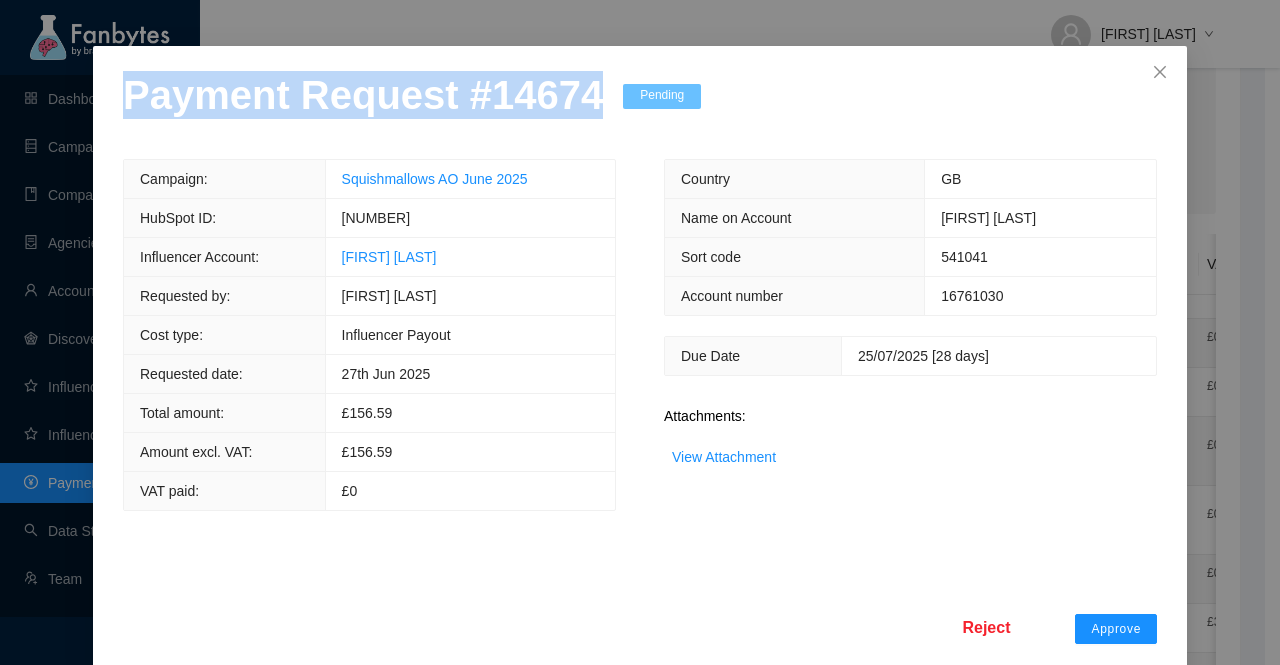 scroll, scrollTop: 78, scrollLeft: 0, axis: vertical 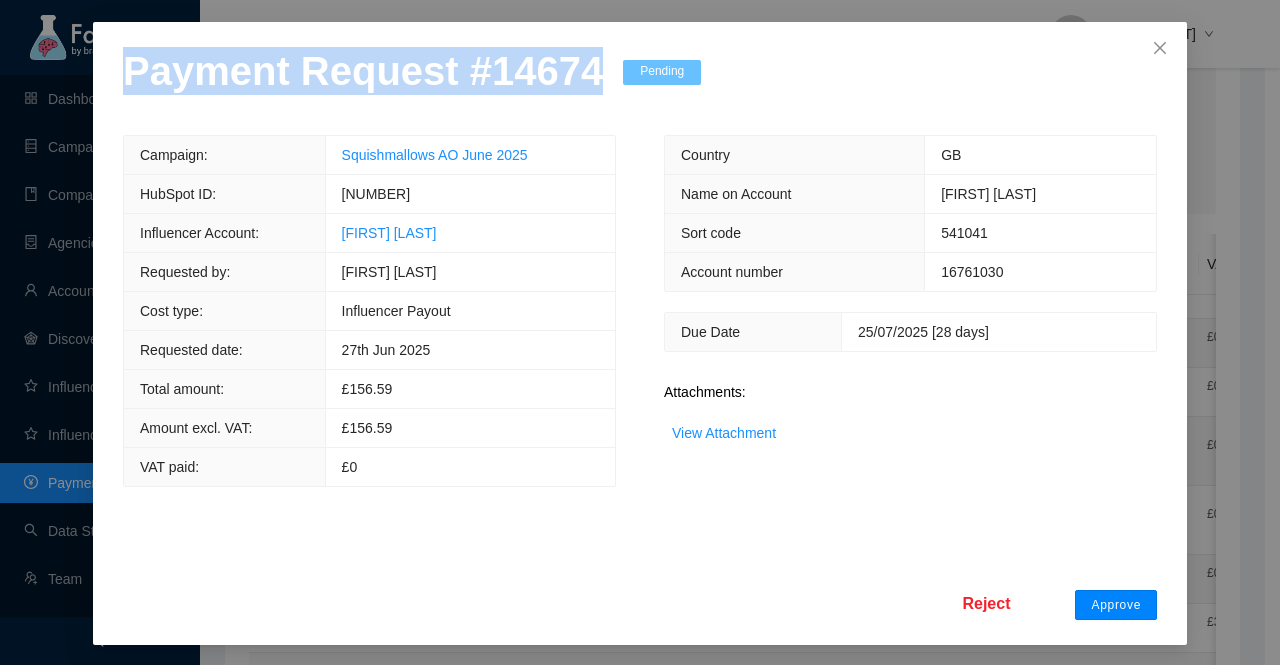 click on "Approve" at bounding box center [1116, 605] 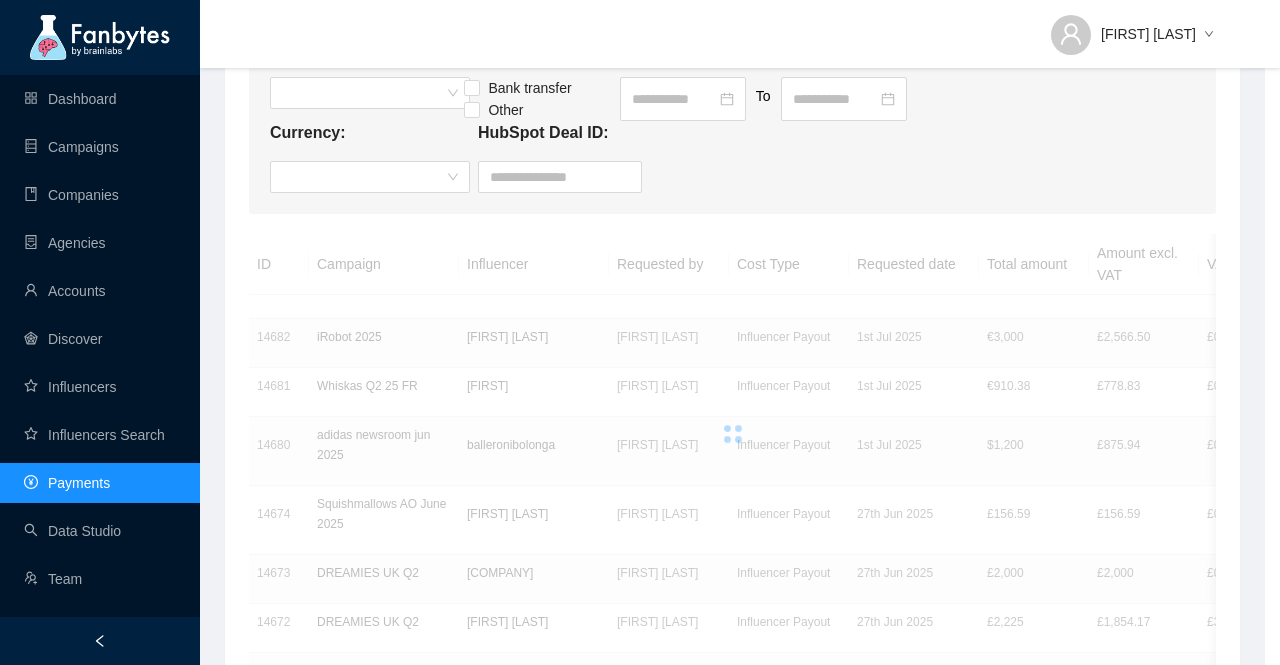 scroll, scrollTop: 0, scrollLeft: 0, axis: both 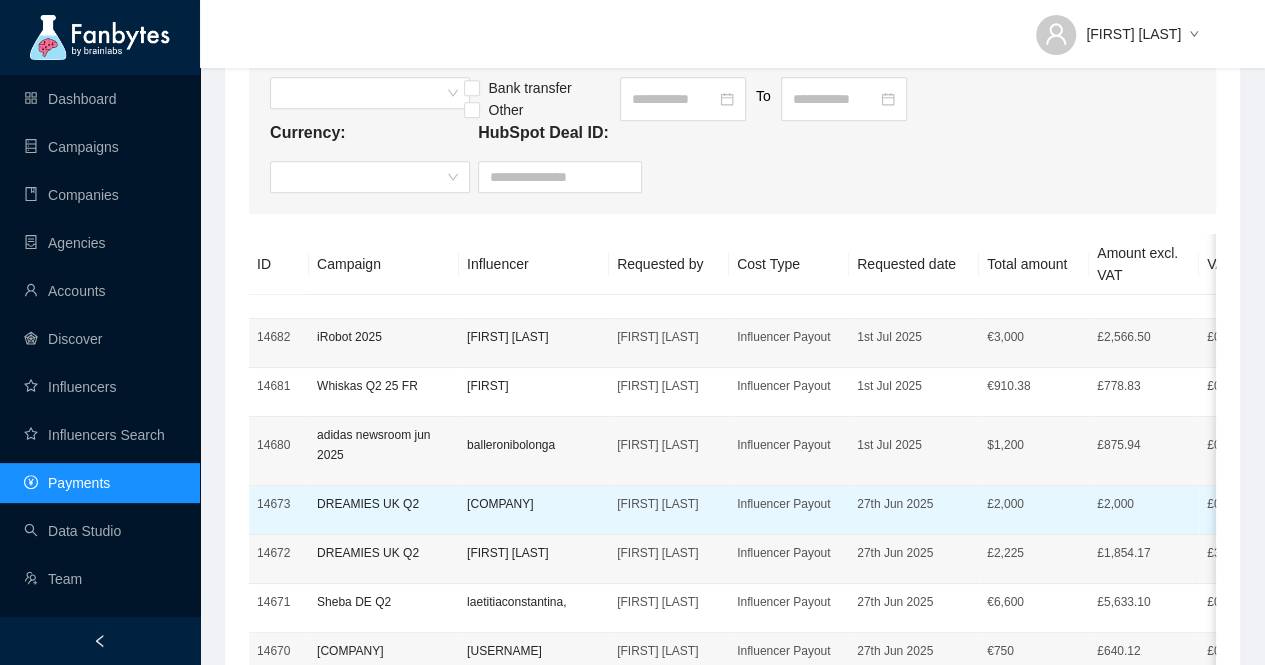 click on "DREAMIES UK Q2" at bounding box center (384, 504) 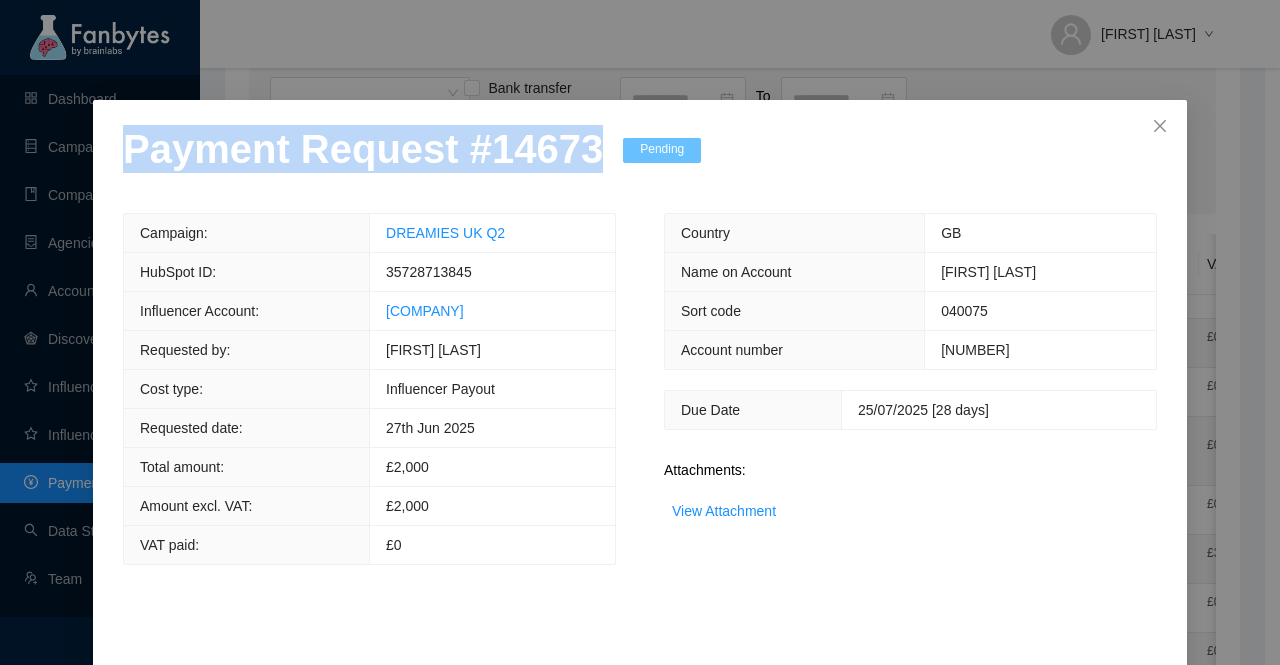 drag, startPoint x: 582, startPoint y: 159, endPoint x: 0, endPoint y: 171, distance: 582.1237 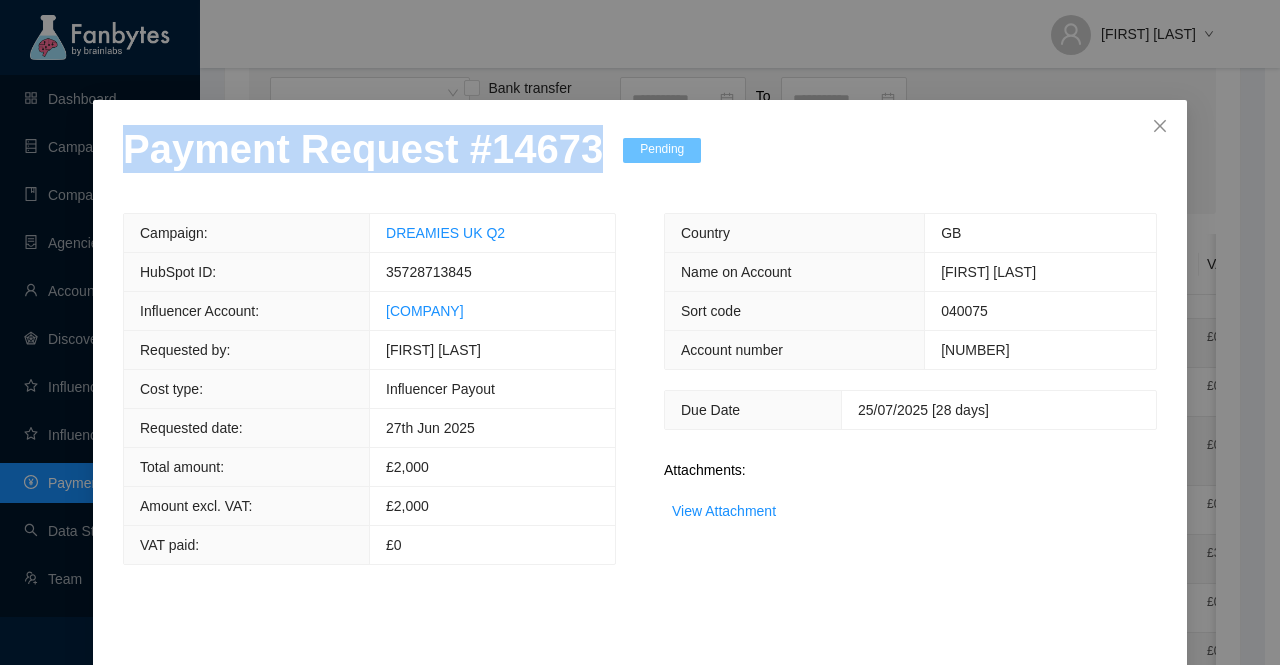 copy on "Payment Request # 14673" 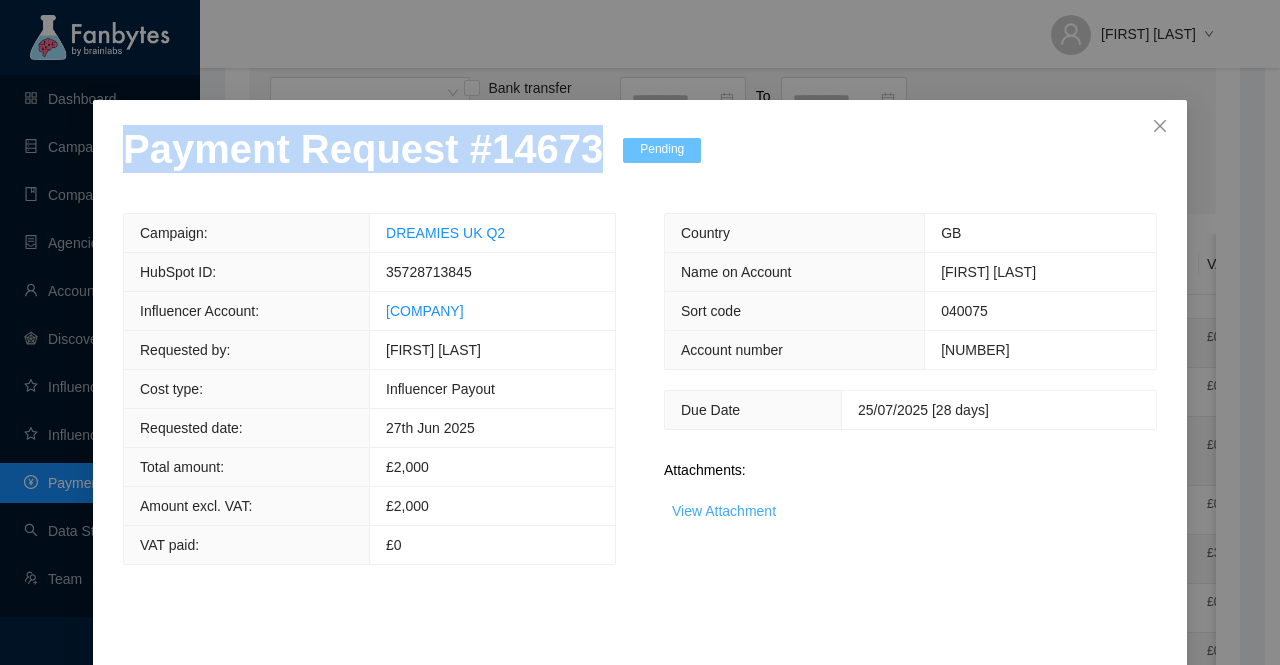 click on "View Attachment" at bounding box center [724, 511] 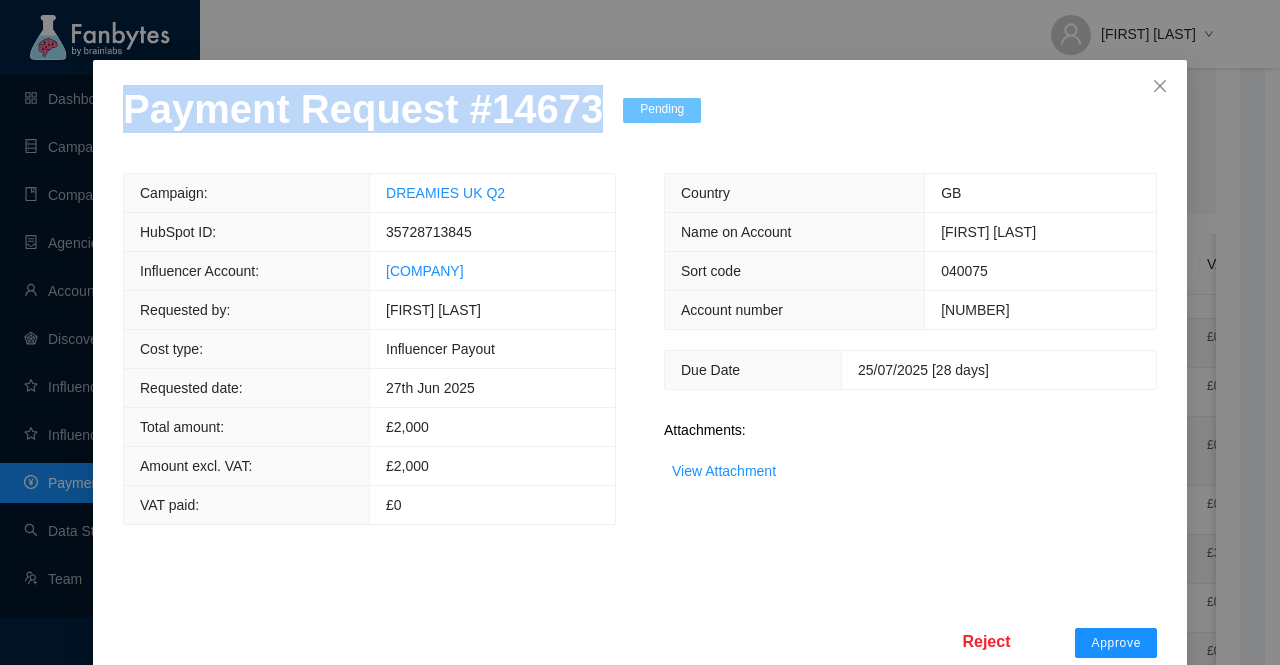 scroll, scrollTop: 78, scrollLeft: 0, axis: vertical 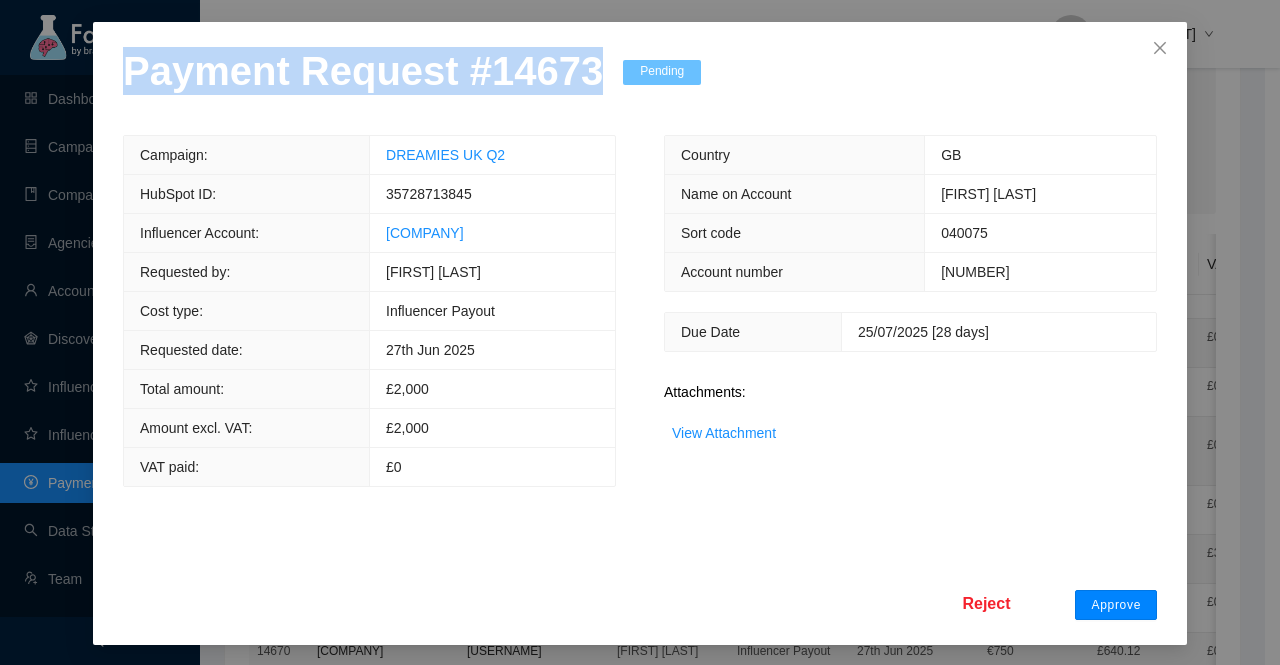 click on "Approve" at bounding box center [1116, 605] 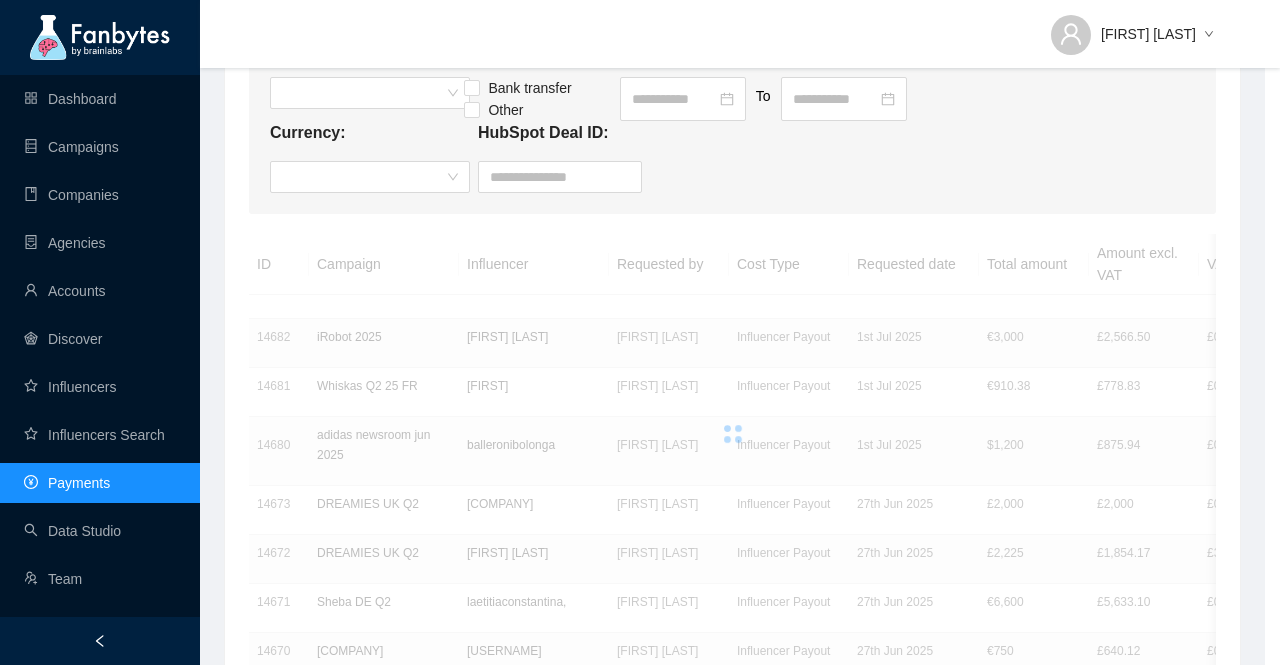 scroll, scrollTop: 0, scrollLeft: 0, axis: both 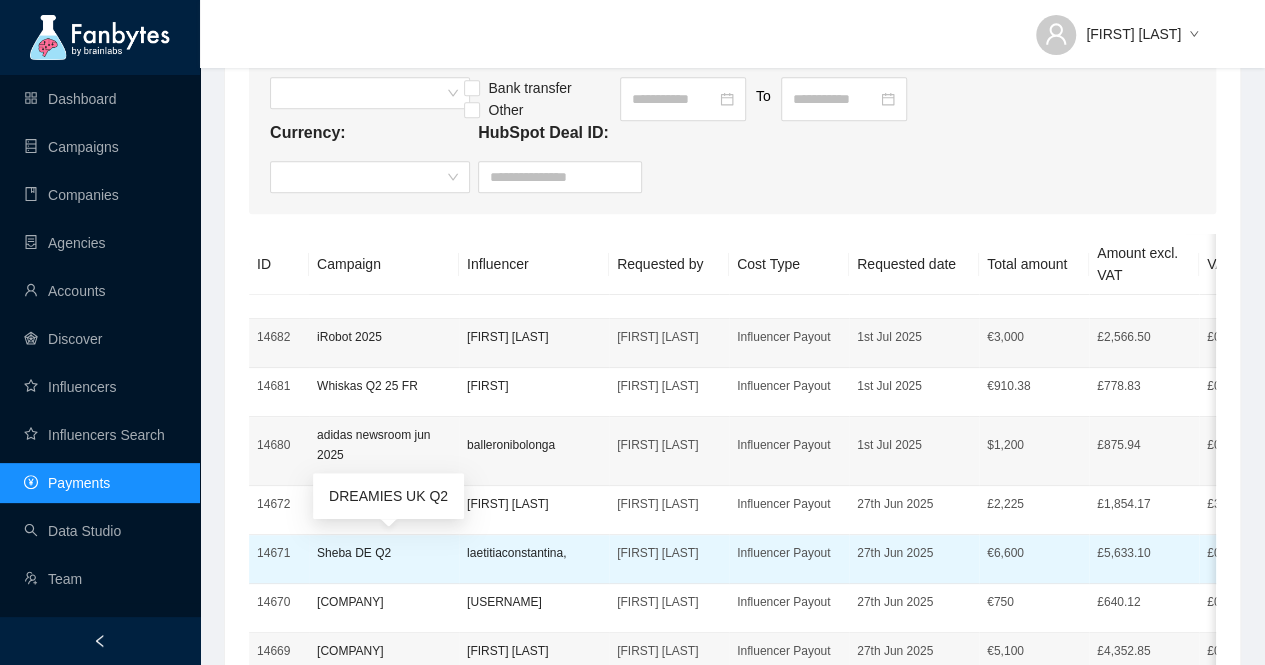 click on "14685 Cerruti UK | [NUMBER] [NAME] [NAME] Influencer Payout 1st Jul 2025 £ 7,200 £6,000 £1,200 Pending 14684 CESAR x TripAdvisor Q2 2025 [FIRST] [LAST] Influencer Payout 1st Jul 2025 £ 6,240 £5,200 £1,040 Pending 14683 CESAR x TripAdvisor Q2 2025 [FIRST] [LAST] Influencer Payout 1st Jul 2025 £ 900 £900 £0 Pending 14682 iRobot 2025 [FIRST] [LAST] [FIRST] [LAST] Influencer Payout 1st Jul 2025 € 3,000 £2,566.50 £0 Pending 14681 Whiskas Q2 25 FR [FIRST] [LAST] Influencer Payout 1st Jul 2025 € 910.38 £778.83 £0 Pending 14680 adidas newsroom jun 2025 balleronibolonga [FIRST] [LAST] Influencer Payout 1st Jul 2025 $ 1,200 £875.94 £0 Pending 14672 DREAMIES UK Q2 [FIRST] [LAST] Influencer Payout 27th Jun 2025 £ 2,225 £1,854.17 £370.83 Pending 14671 Sheba DE Q2 [EMAIL], [FIRST] [LAST] Influencer Payout 27th Jun 2025 € 6,600 £5,633.10 £0 Pending 14670 WHISKAS Q2 PL @[USERNAME] [FIRST] [LAST] Influencer Payout €" at bounding box center (854, 958) 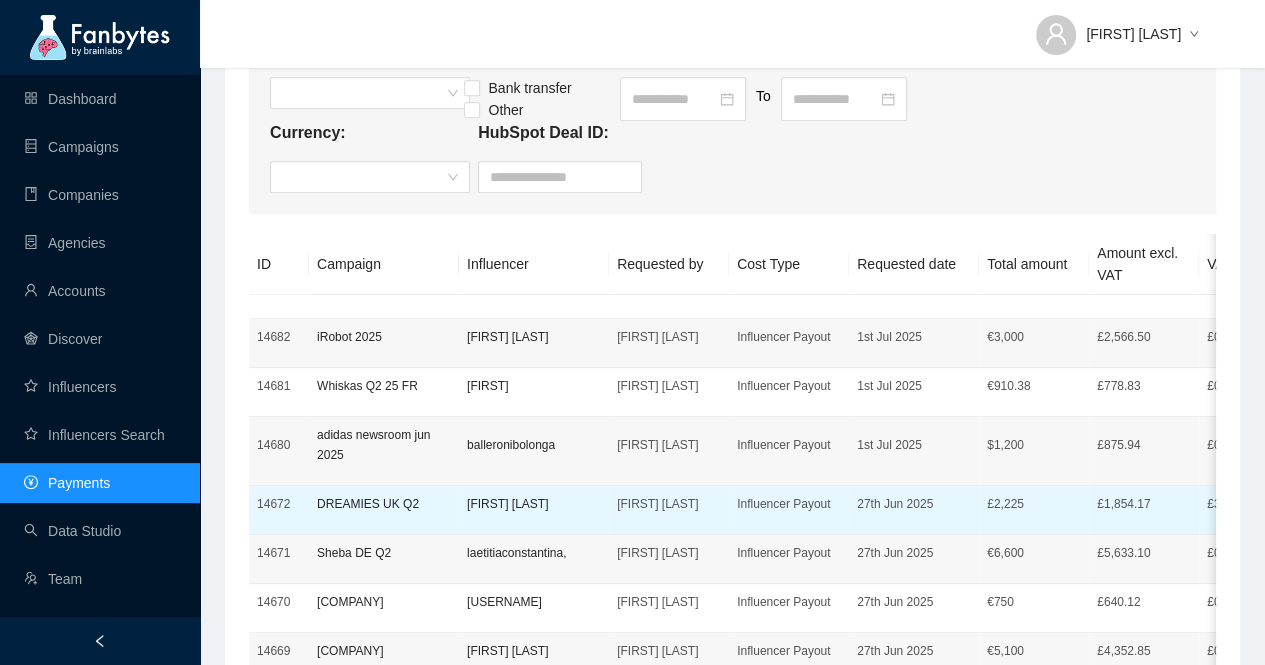 click on "14672" at bounding box center (279, 504) 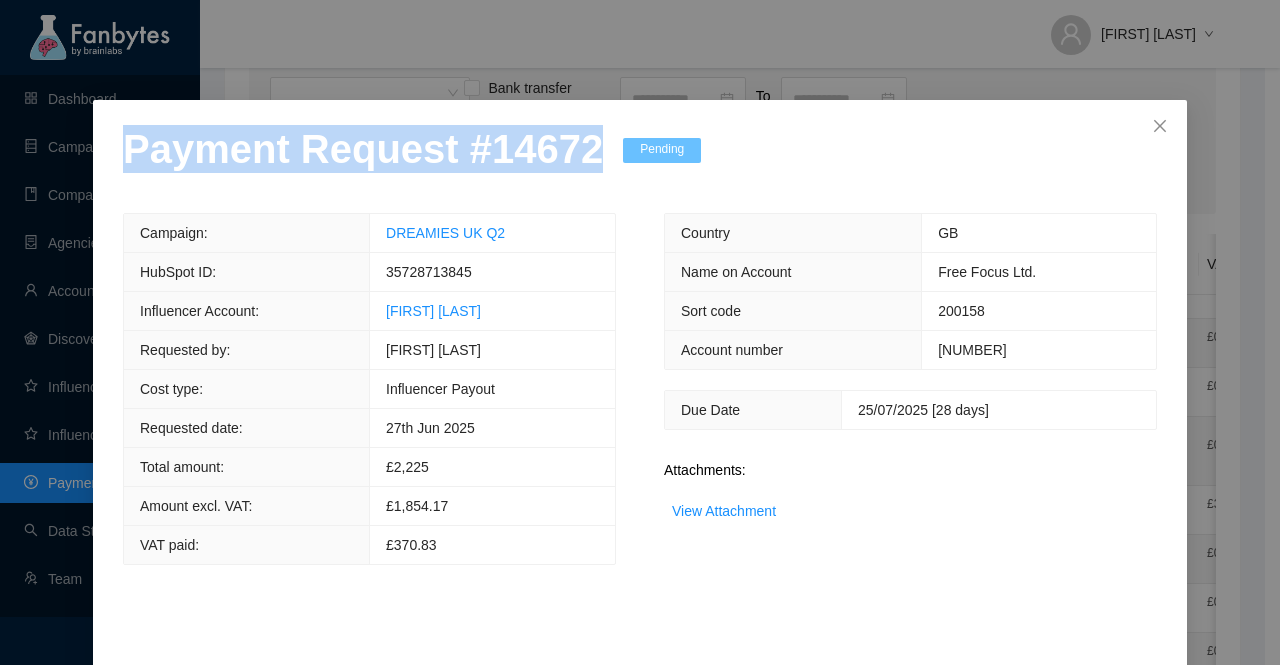 drag, startPoint x: 574, startPoint y: 156, endPoint x: 43, endPoint y: 155, distance: 531.0009 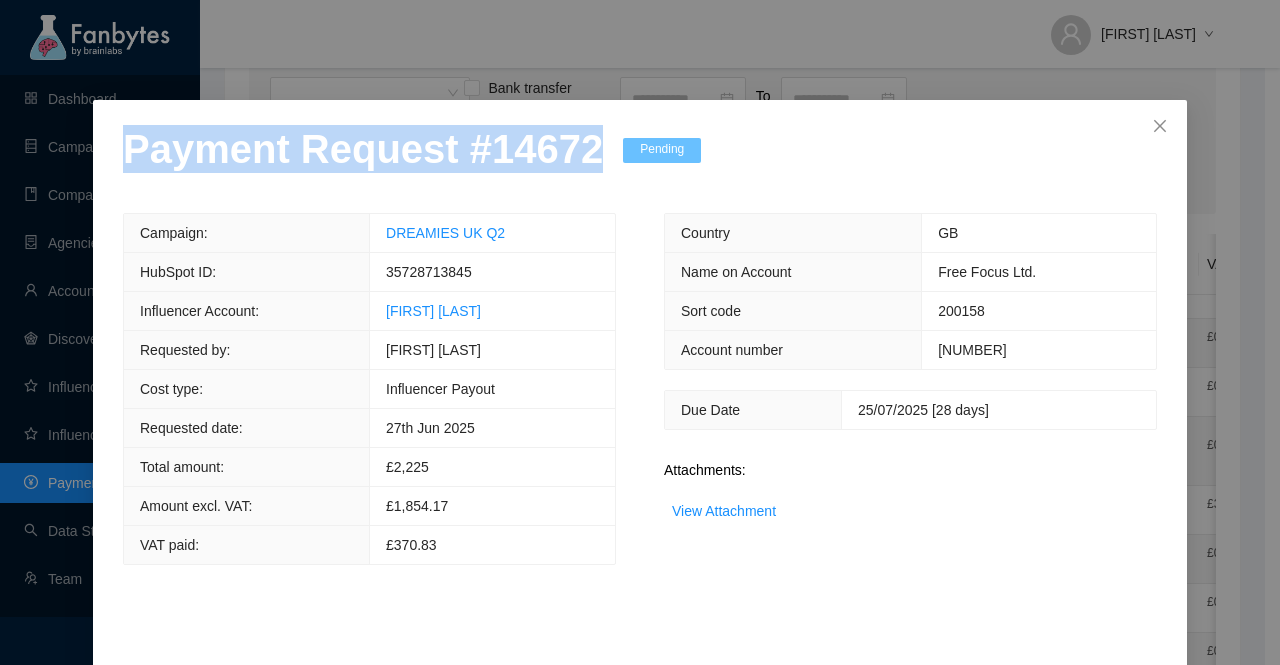 copy on "Payment Request # 14672" 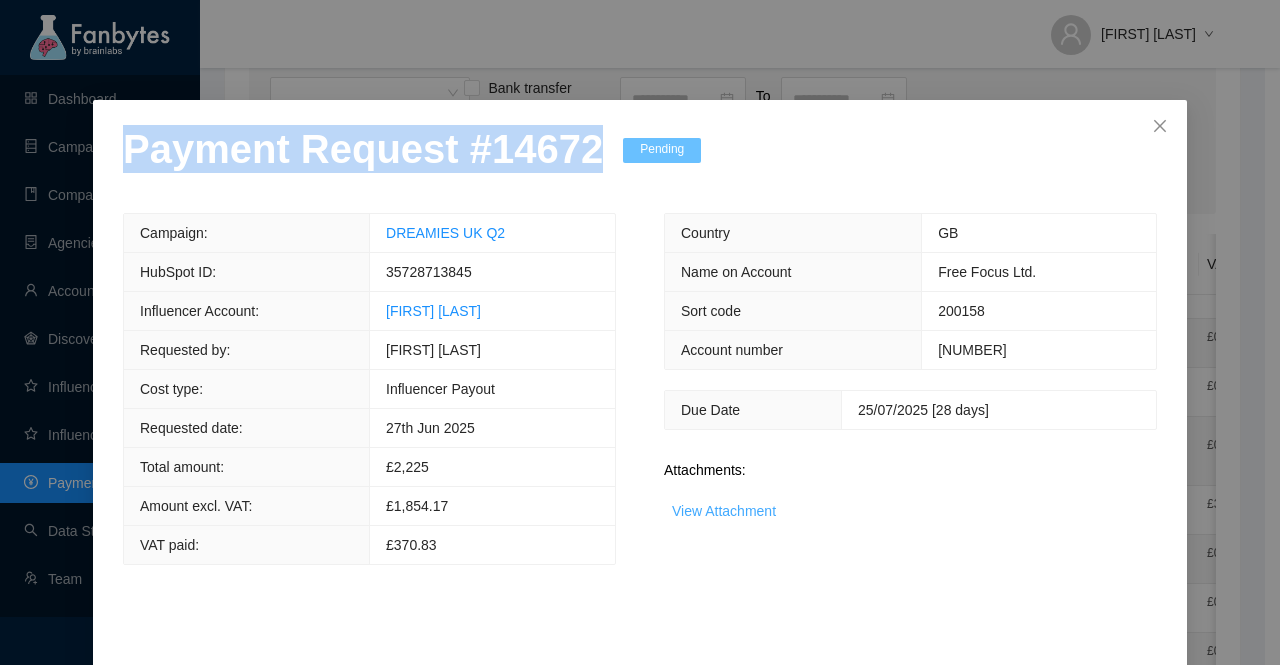 click on "View Attachment" at bounding box center (724, 511) 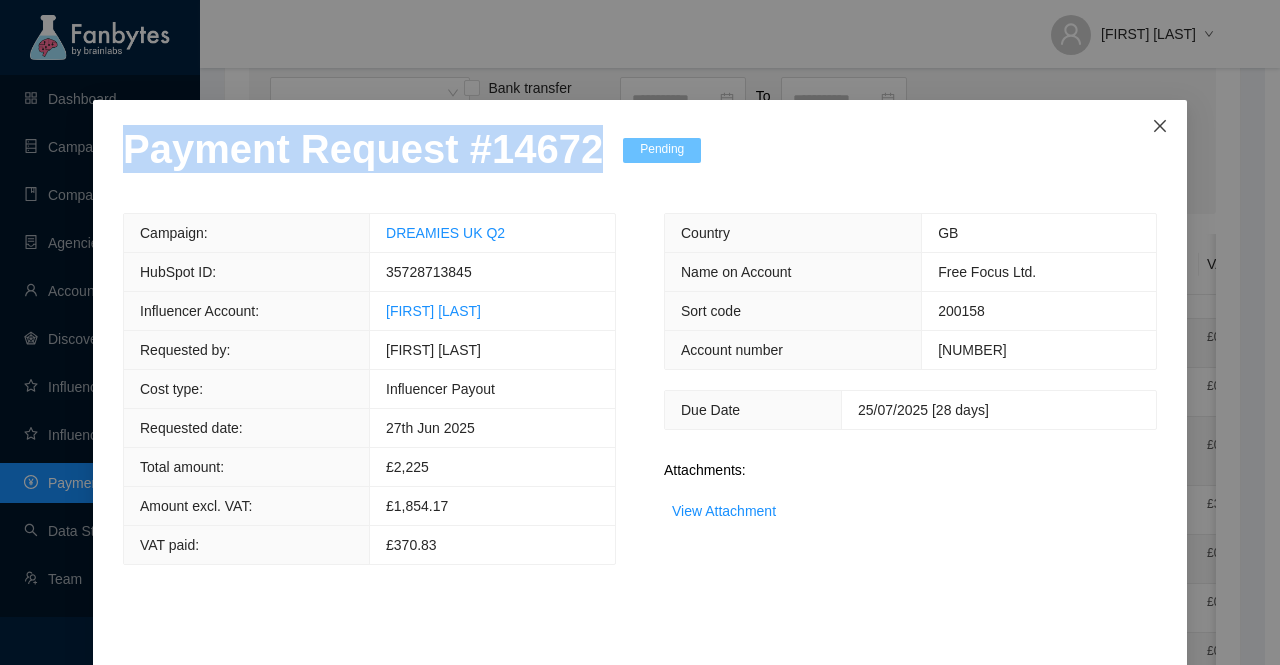 click at bounding box center [1160, 126] 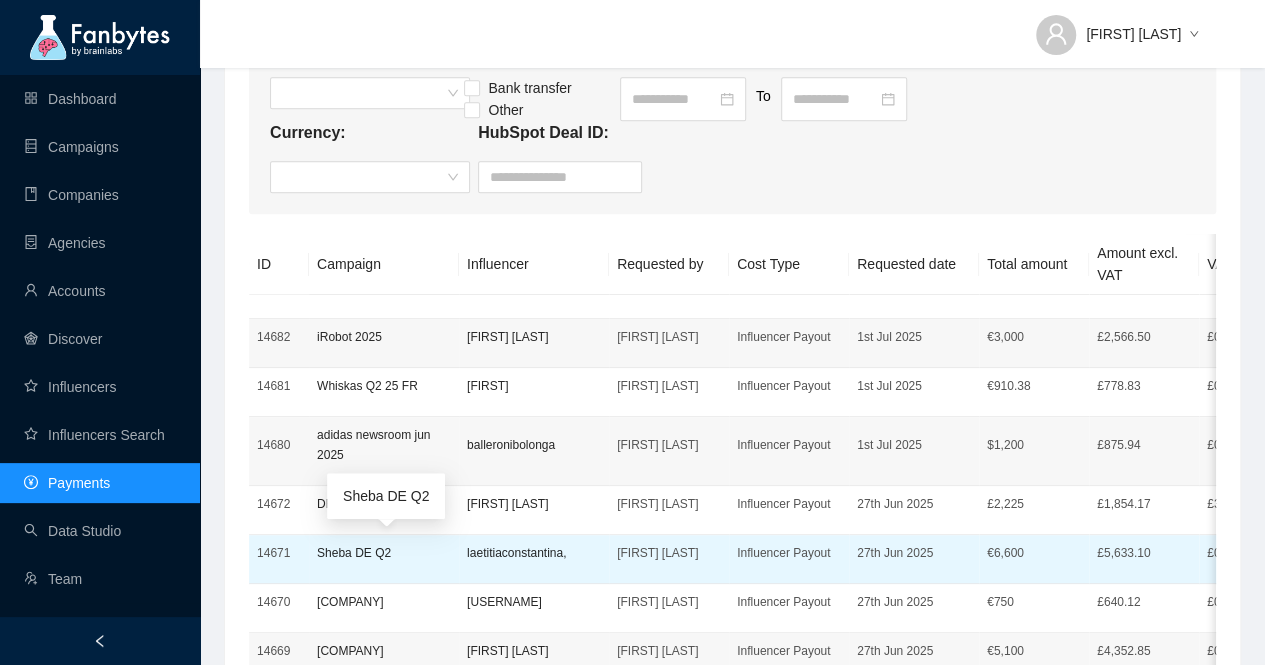 click on "Sheba DE Q2" at bounding box center [384, 553] 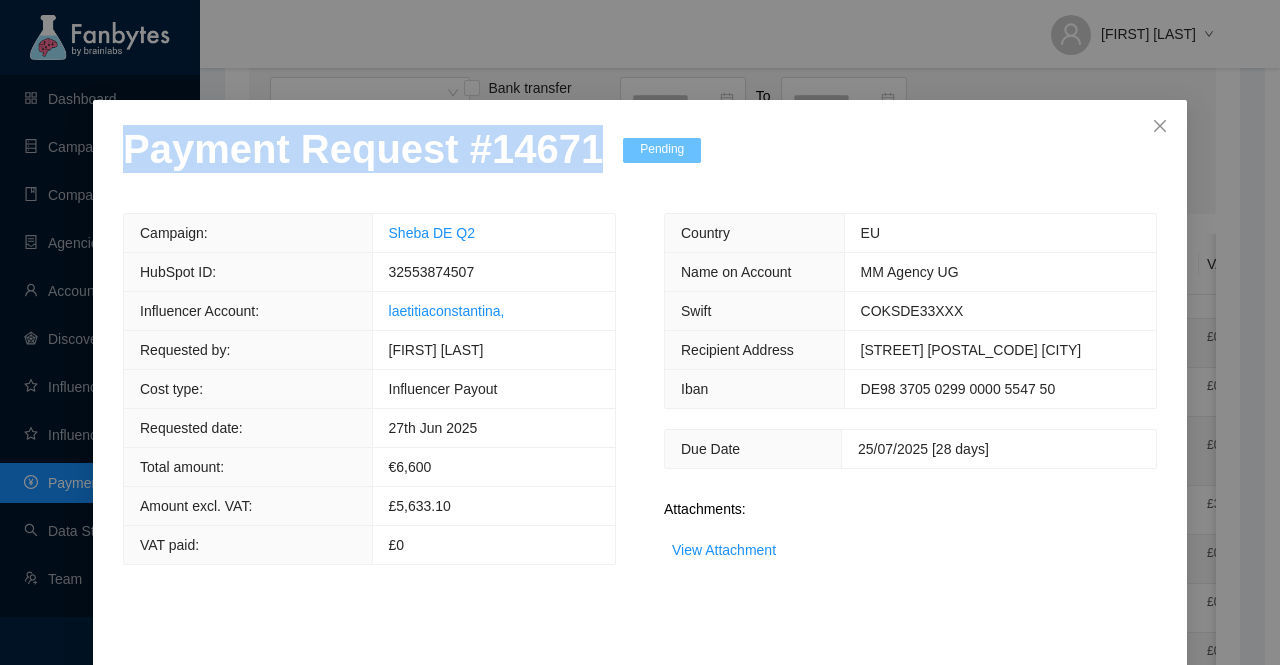 drag, startPoint x: 576, startPoint y: 154, endPoint x: 70, endPoint y: 140, distance: 506.19363 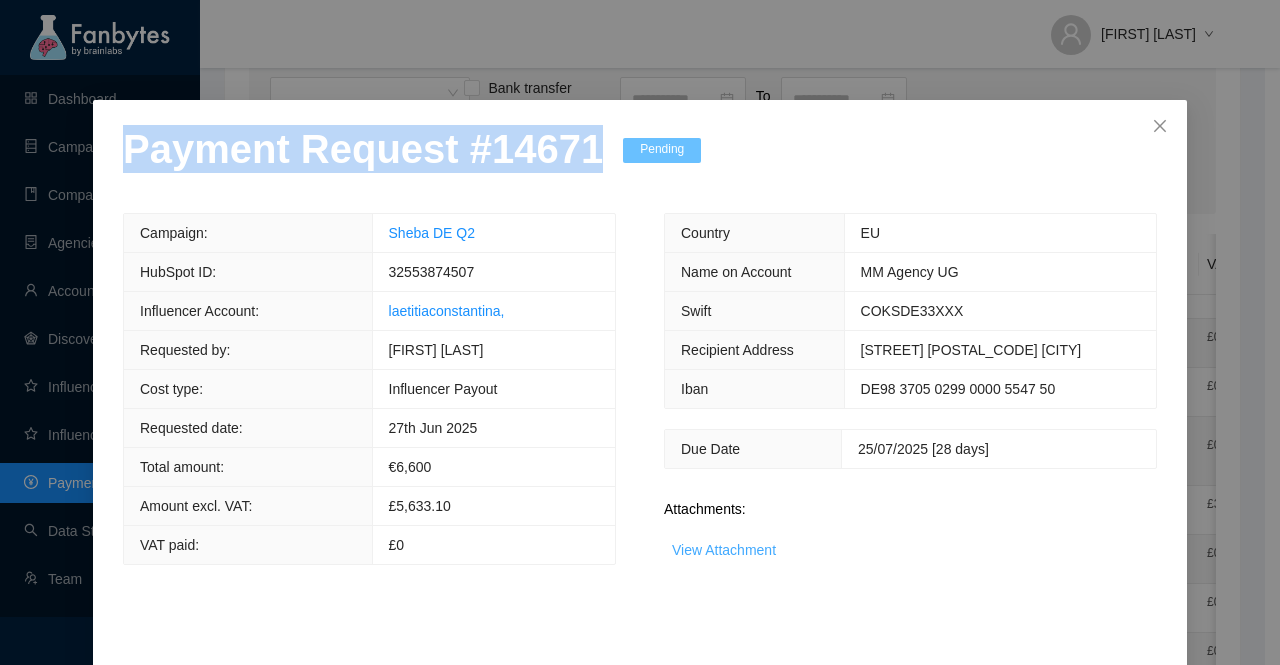 click on "View Attachment" at bounding box center (724, 550) 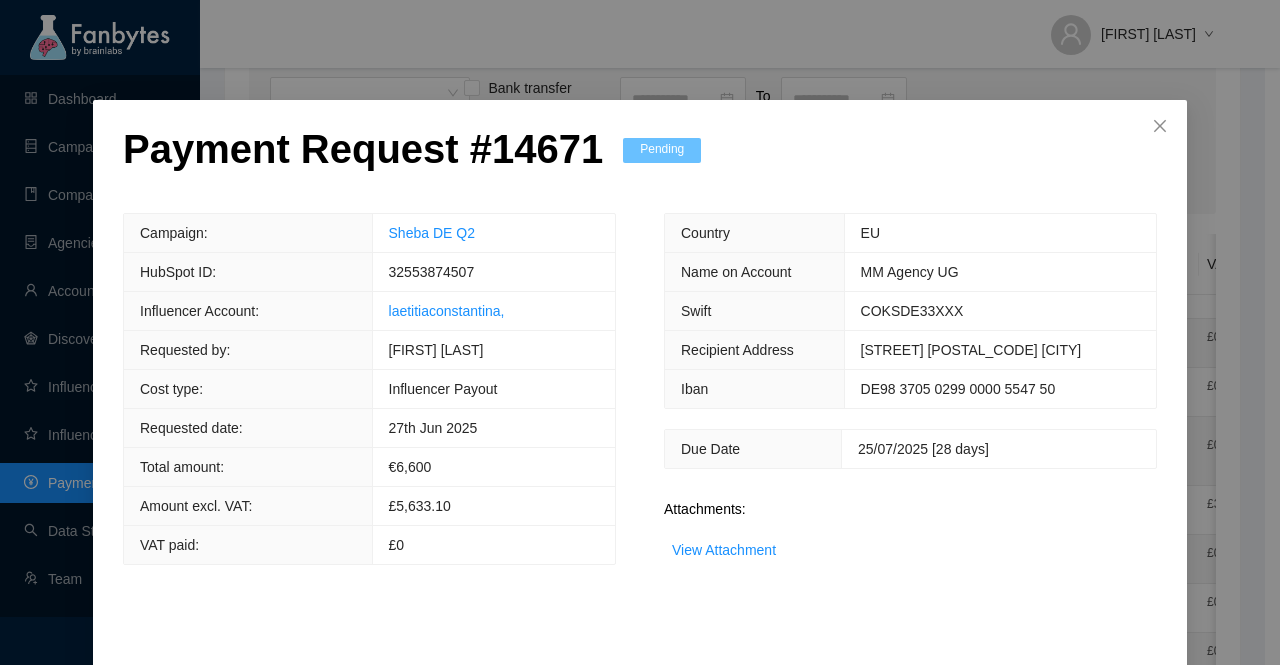 click on "Payment Request # 14671 Pending Campaign: Sheba DE Q2 HubSpot ID: 32553874507 Influencer Account: laetitiaconstantina, Requested by: [FIRST] [LAST] Cost type: Influencer Payout Requested date: 27th Jun 2025 Total amount: € 6,600 Amount excl. VAT: £5,633.10 VAT paid: £0 Country EU Name on Account MM Agency UG Swift COKSDE33XXX Recipient Address Vitalisstraße 188 50827 Köln Iban DE98 3705 0299 0000 5547 50 Due Date 25/07/2025  [28 days] Attachments: View Attachment Reject Approve" at bounding box center (640, 411) 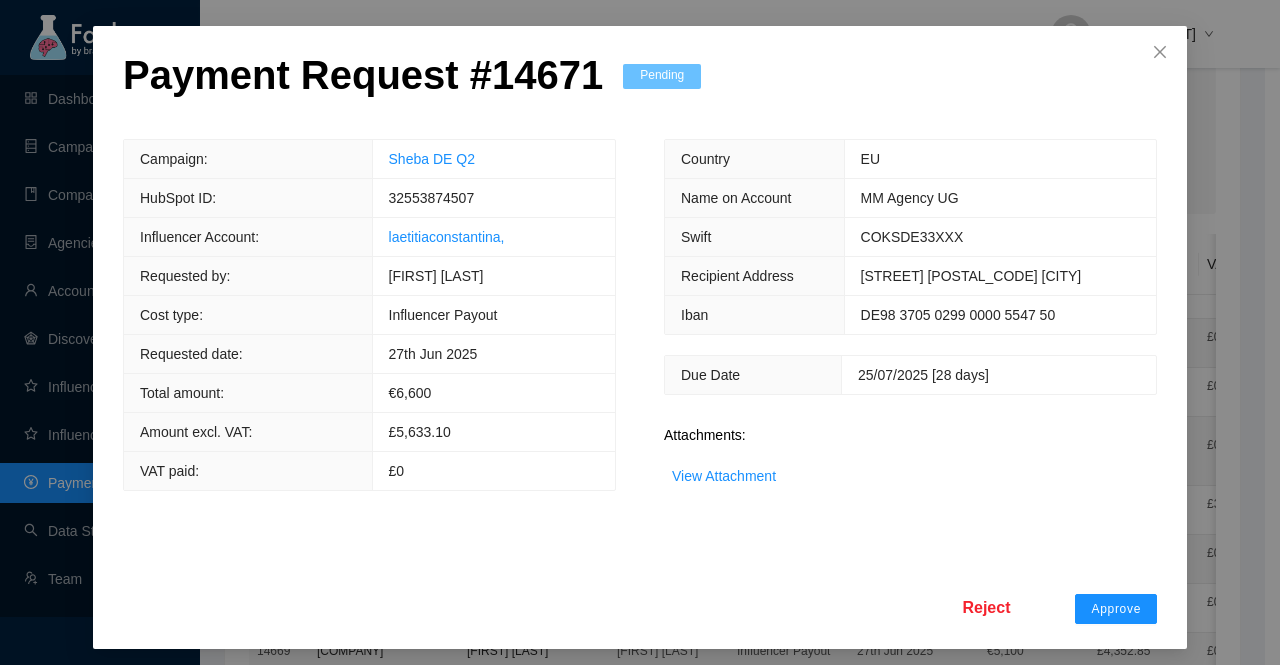 scroll, scrollTop: 78, scrollLeft: 0, axis: vertical 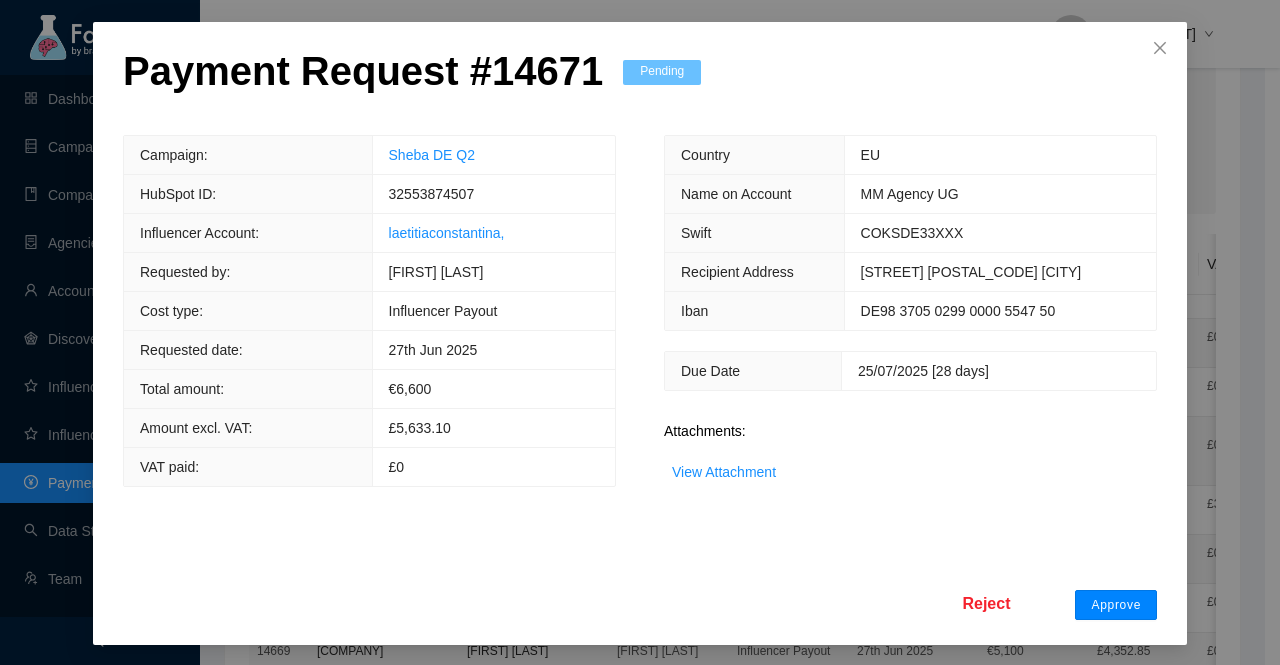 click on "Approve" at bounding box center (1116, 605) 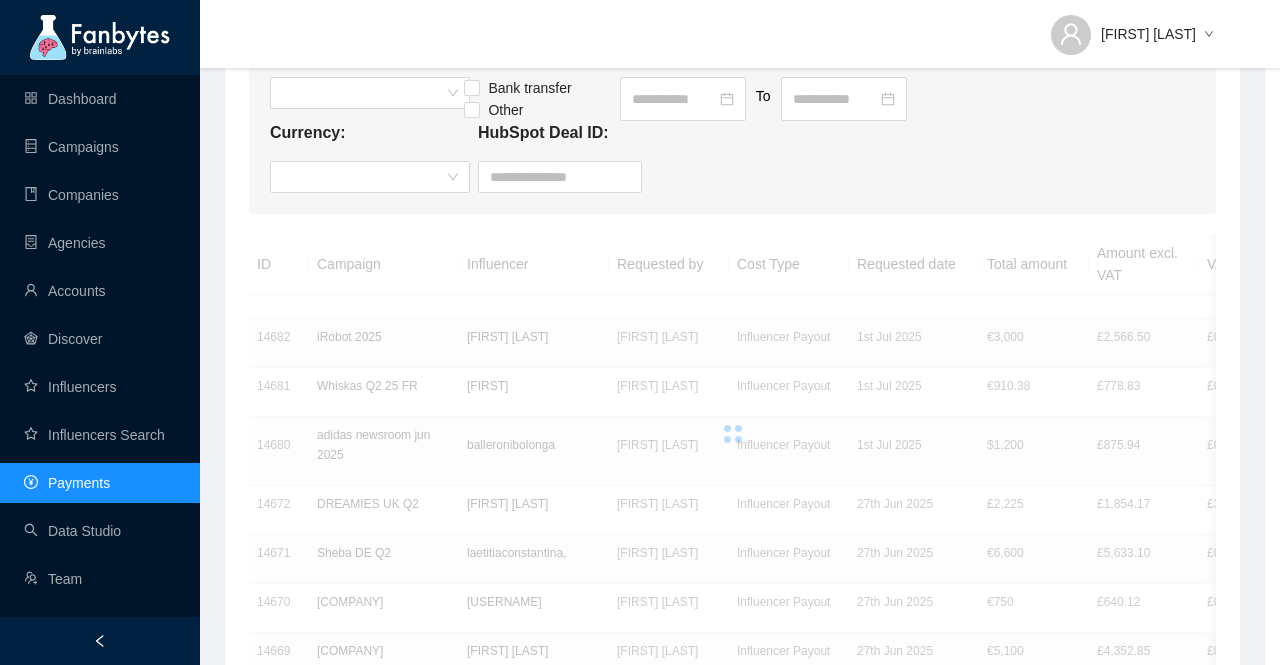 scroll, scrollTop: 0, scrollLeft: 0, axis: both 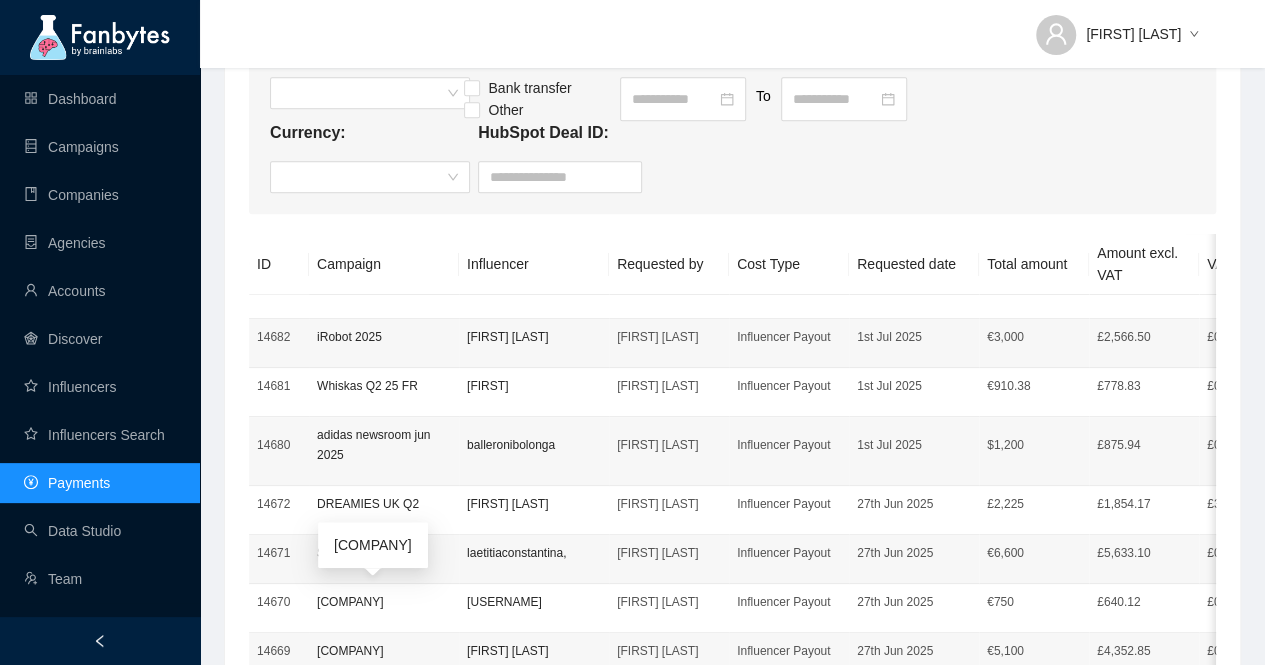 click on "[COMPANY]" at bounding box center (384, 602) 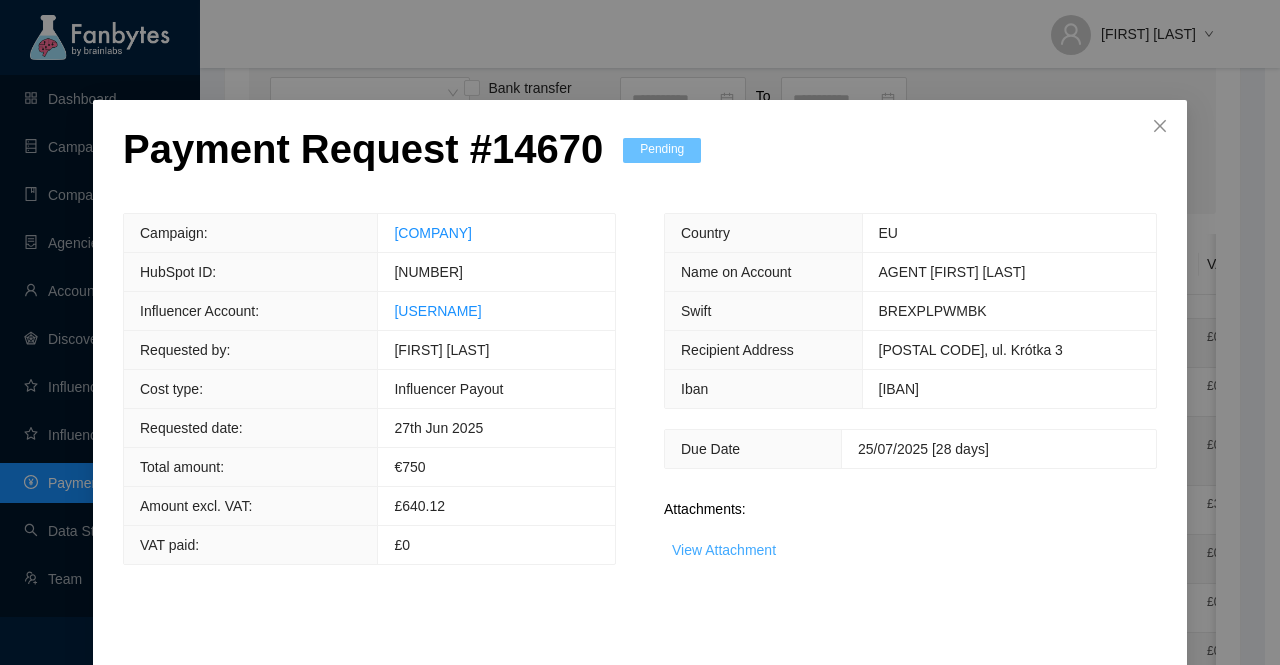 click on "View Attachment" at bounding box center (724, 550) 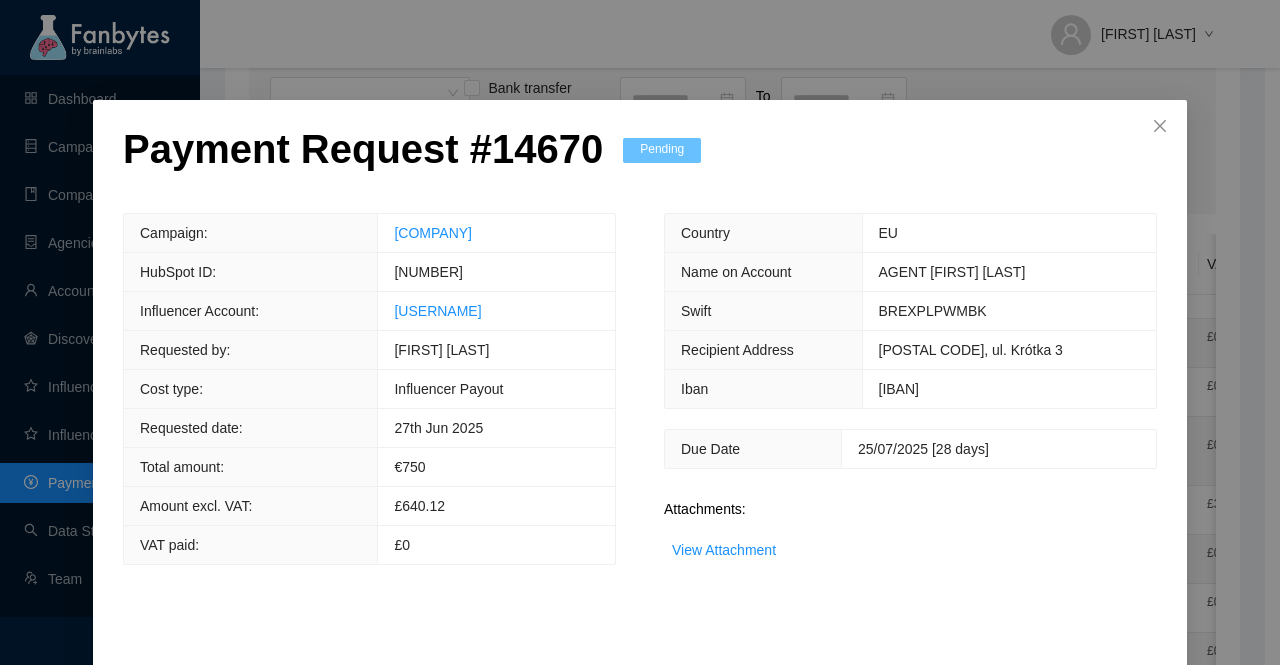 click on "Payment Request # 14670 Pending" at bounding box center [412, 169] 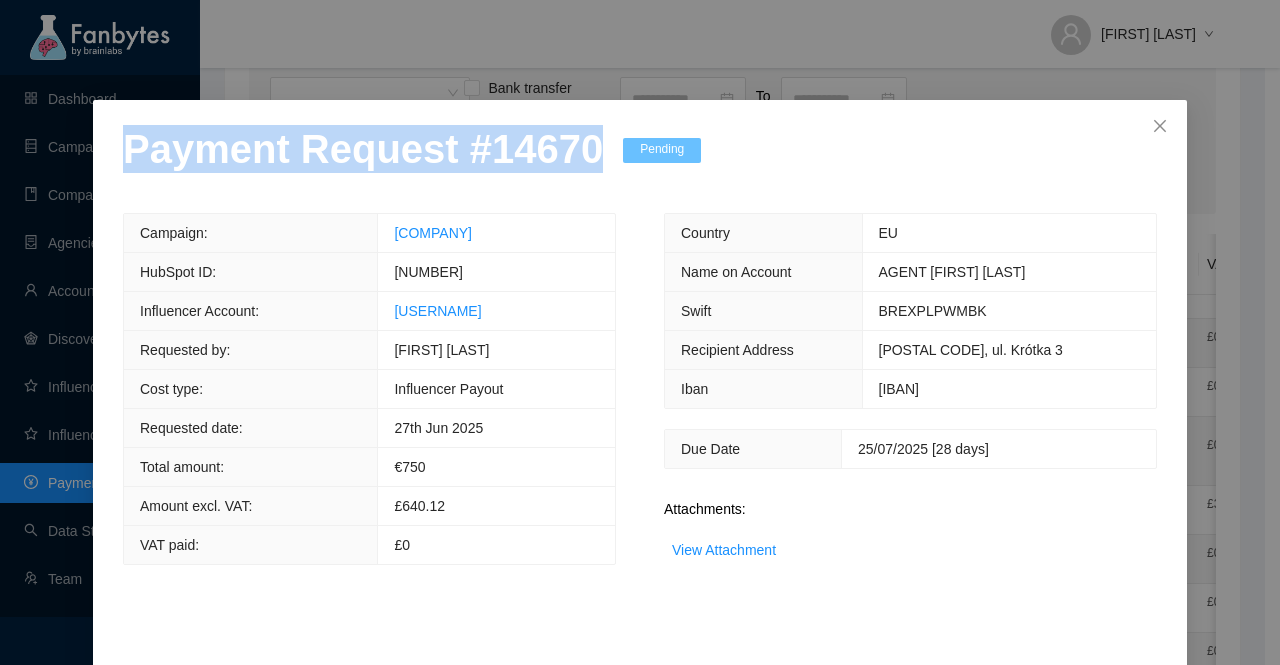 drag, startPoint x: 584, startPoint y: 161, endPoint x: 0, endPoint y: 153, distance: 584.0548 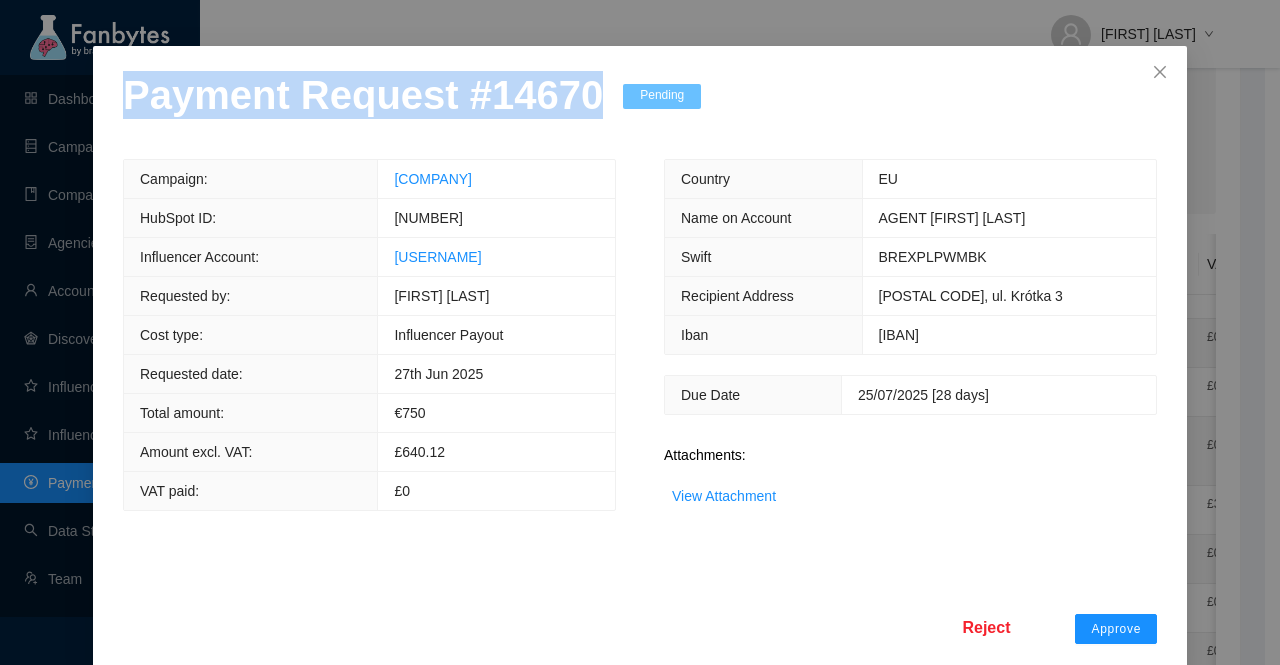 scroll, scrollTop: 78, scrollLeft: 0, axis: vertical 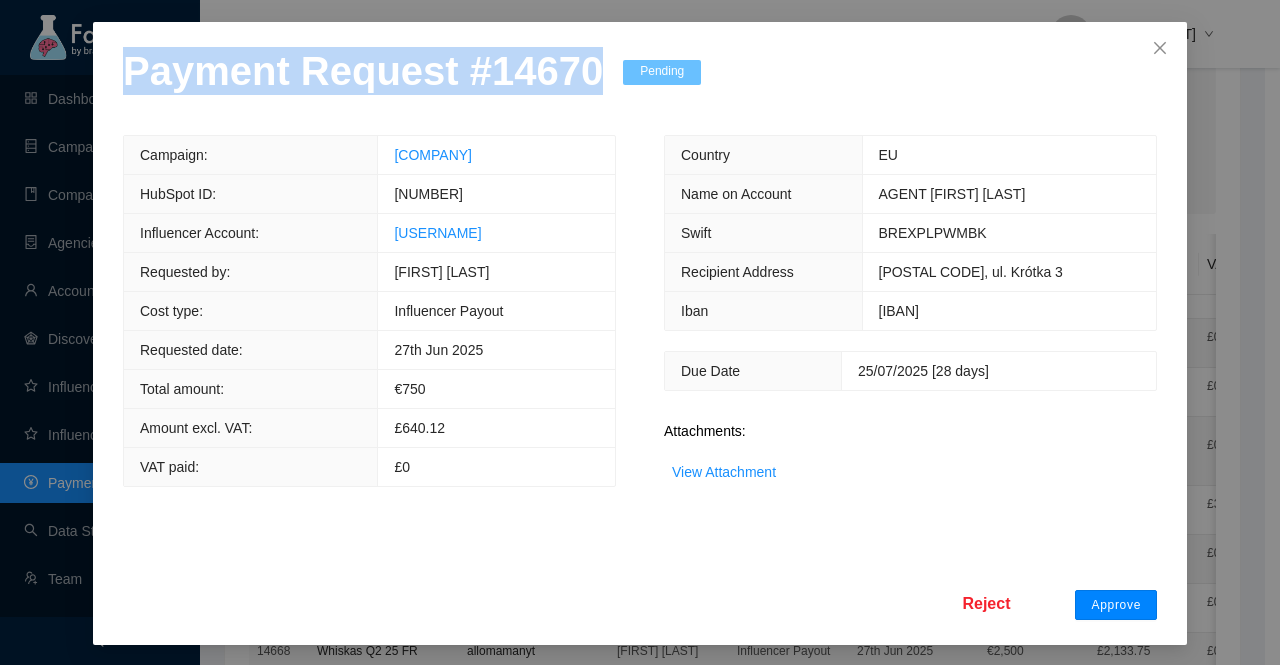 click on "Approve" at bounding box center (1116, 605) 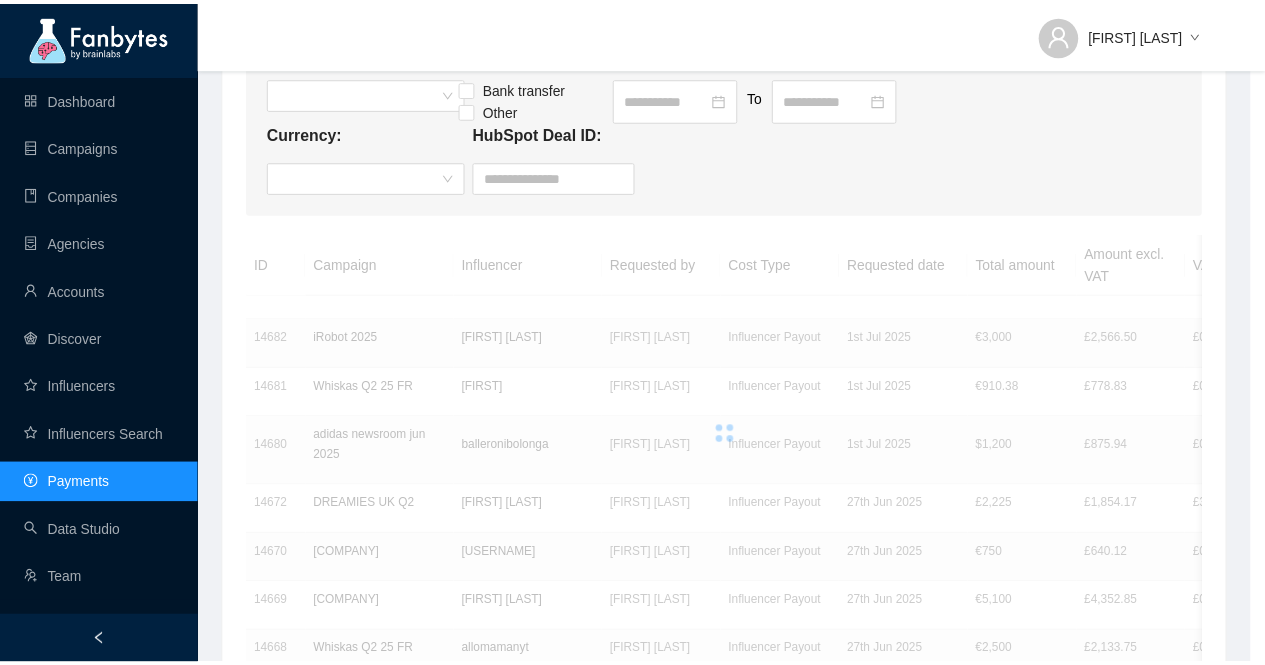 scroll, scrollTop: 0, scrollLeft: 0, axis: both 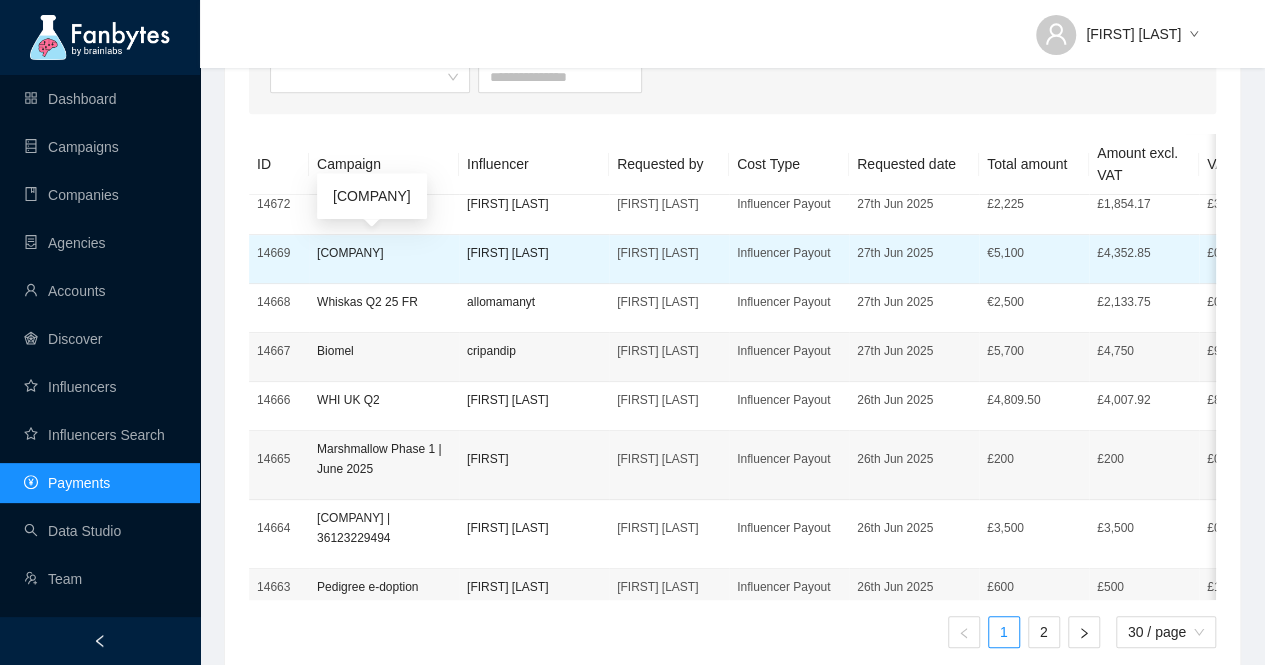 click on "[COMPANY]" at bounding box center (384, 253) 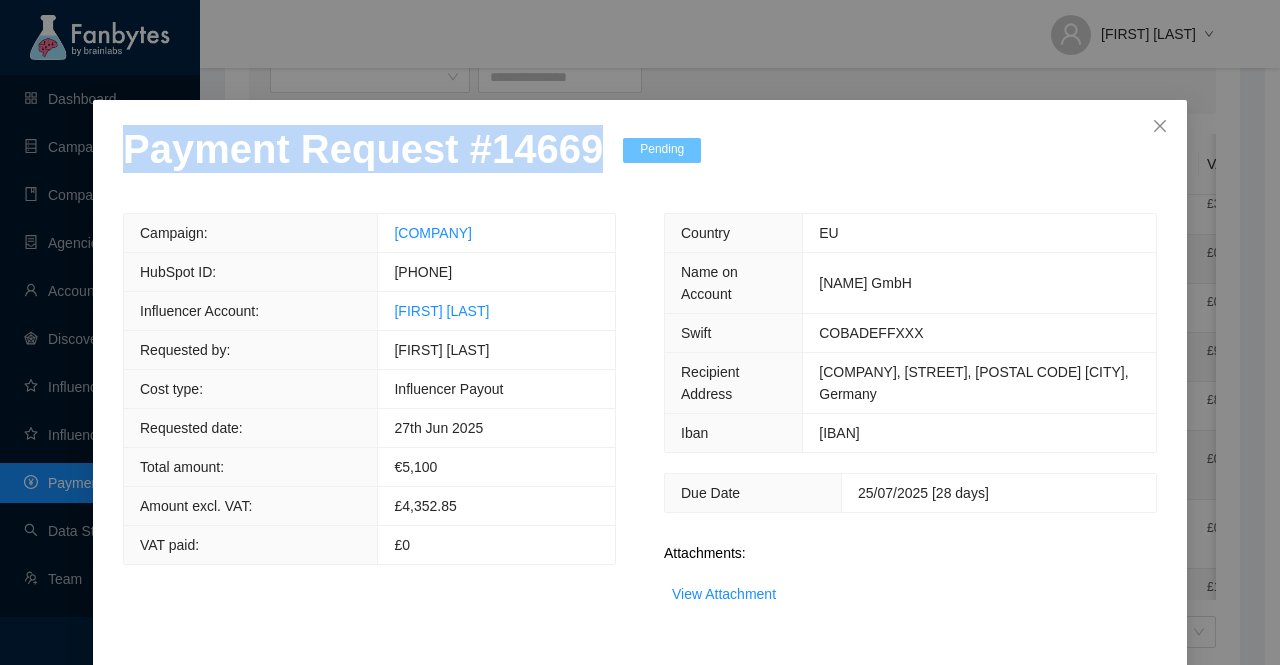 drag, startPoint x: 574, startPoint y: 161, endPoint x: 0, endPoint y: 195, distance: 575.0061 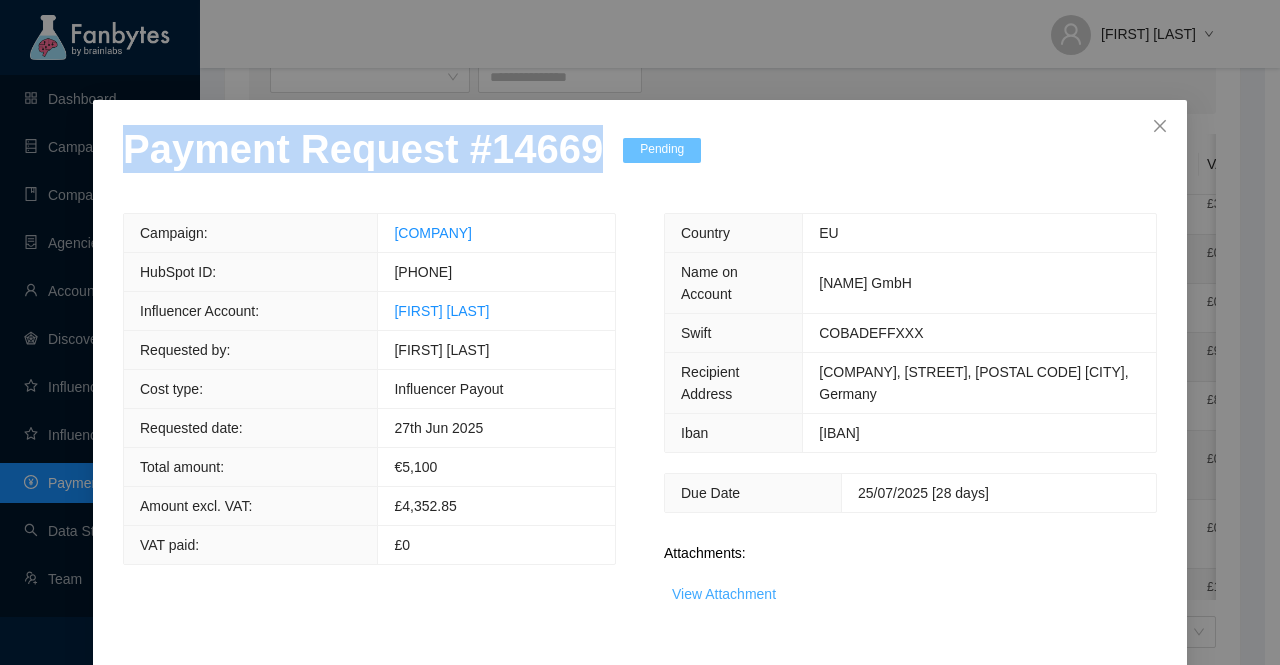 click on "View Attachment" at bounding box center [724, 594] 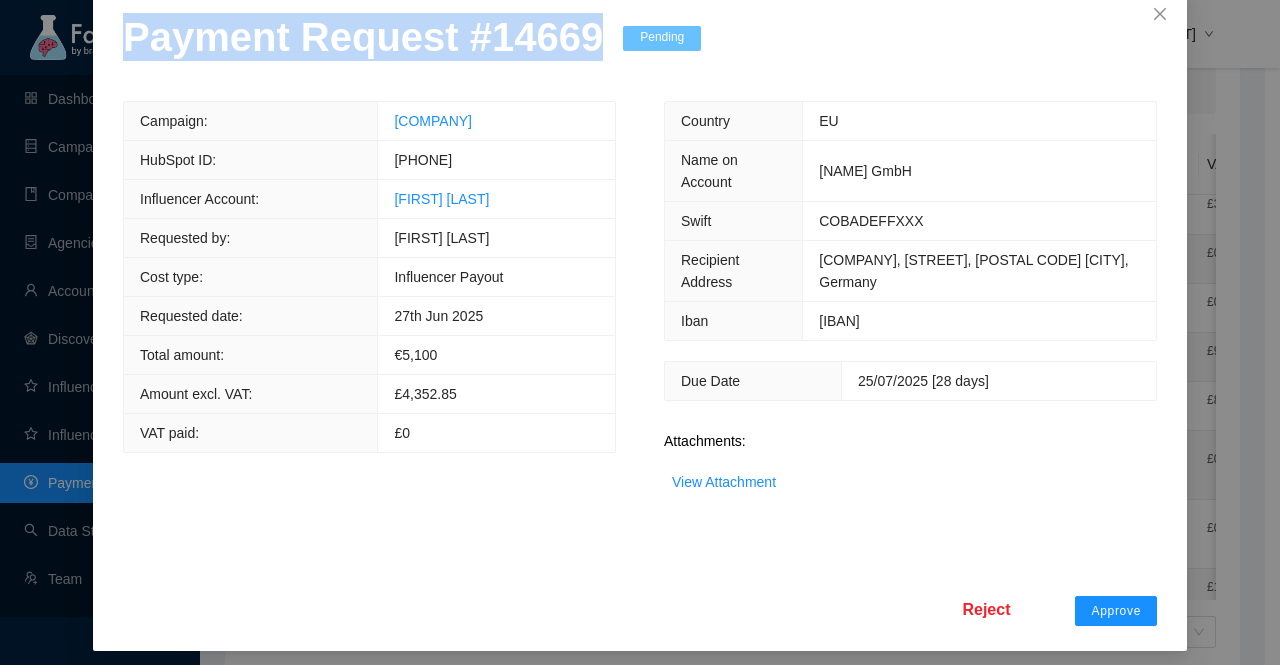 scroll, scrollTop: 119, scrollLeft: 0, axis: vertical 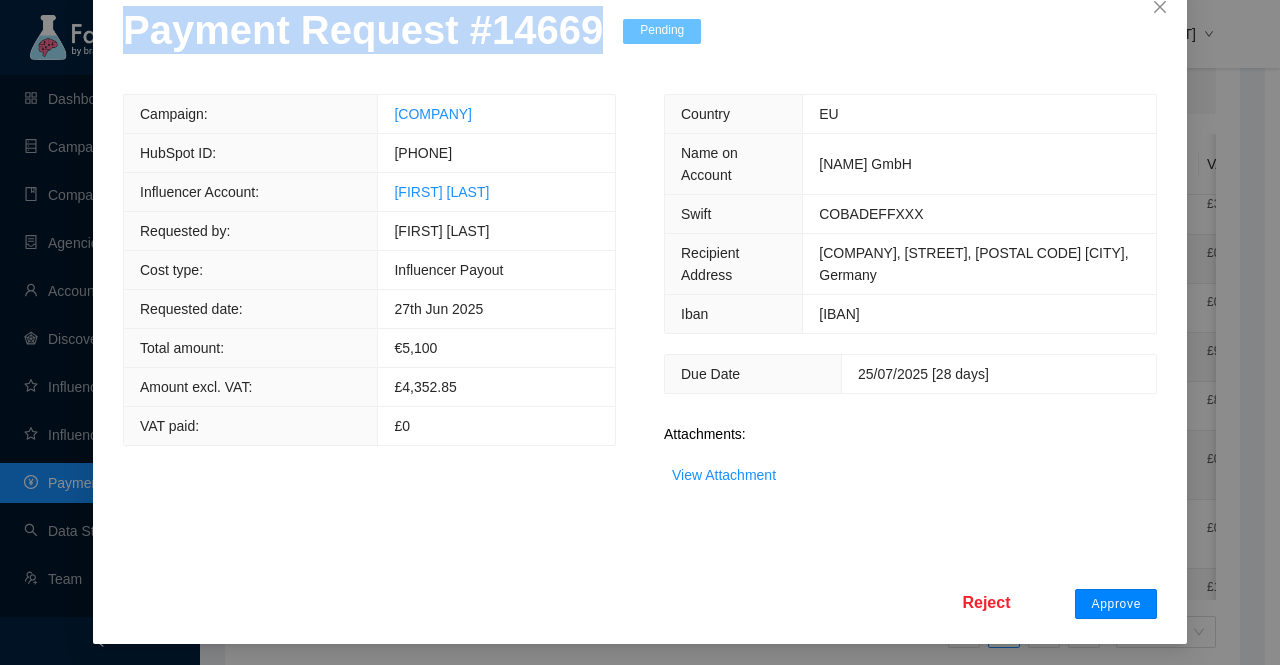 click on "Approve" at bounding box center [1116, 604] 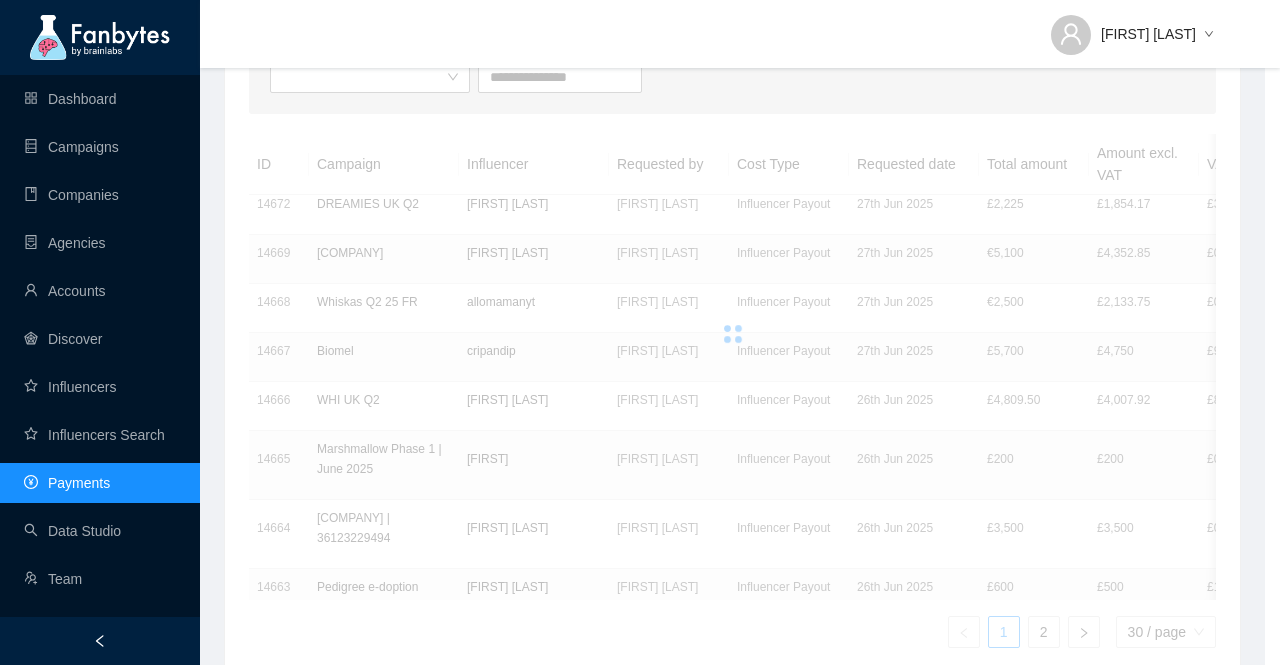 scroll, scrollTop: 19, scrollLeft: 0, axis: vertical 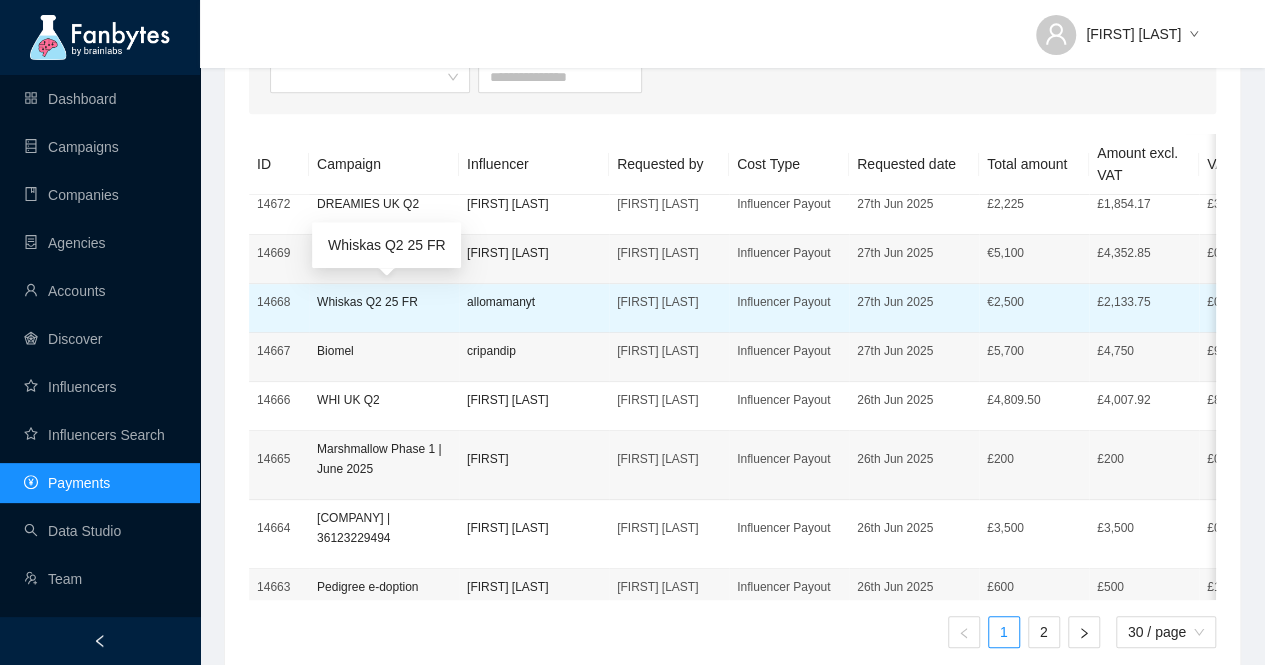 click on "Whiskas Q2 25 FR" at bounding box center (384, 302) 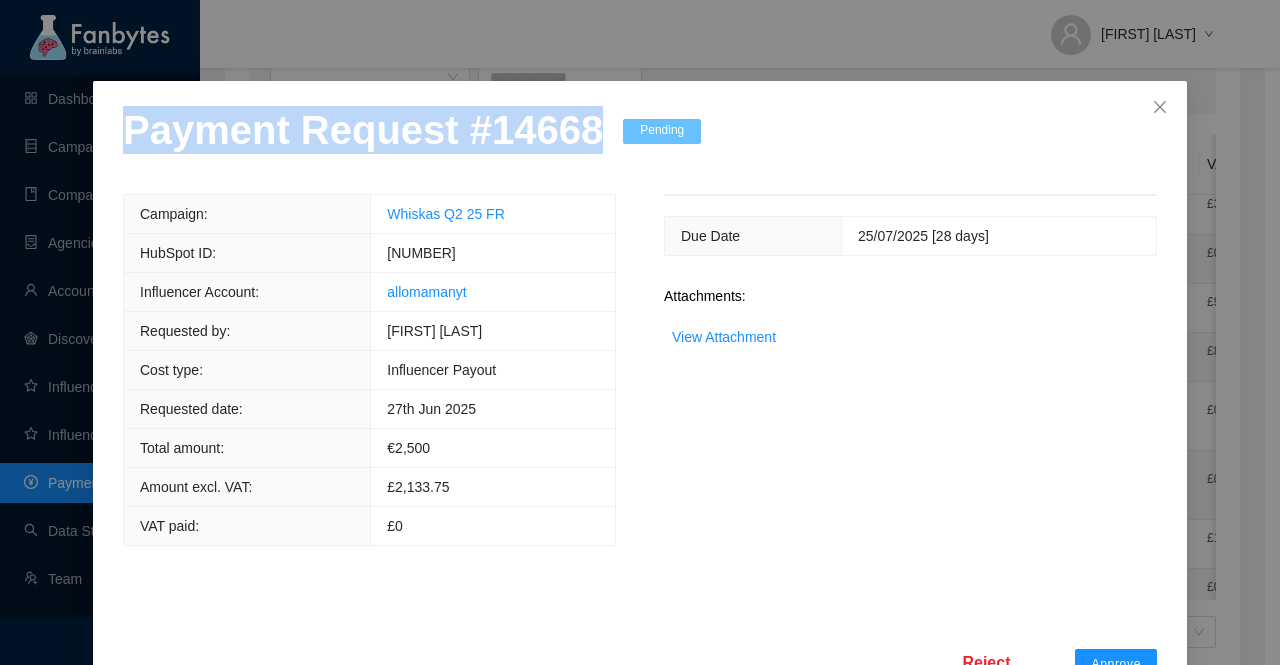 drag, startPoint x: 576, startPoint y: 160, endPoint x: 34, endPoint y: 165, distance: 542.0231 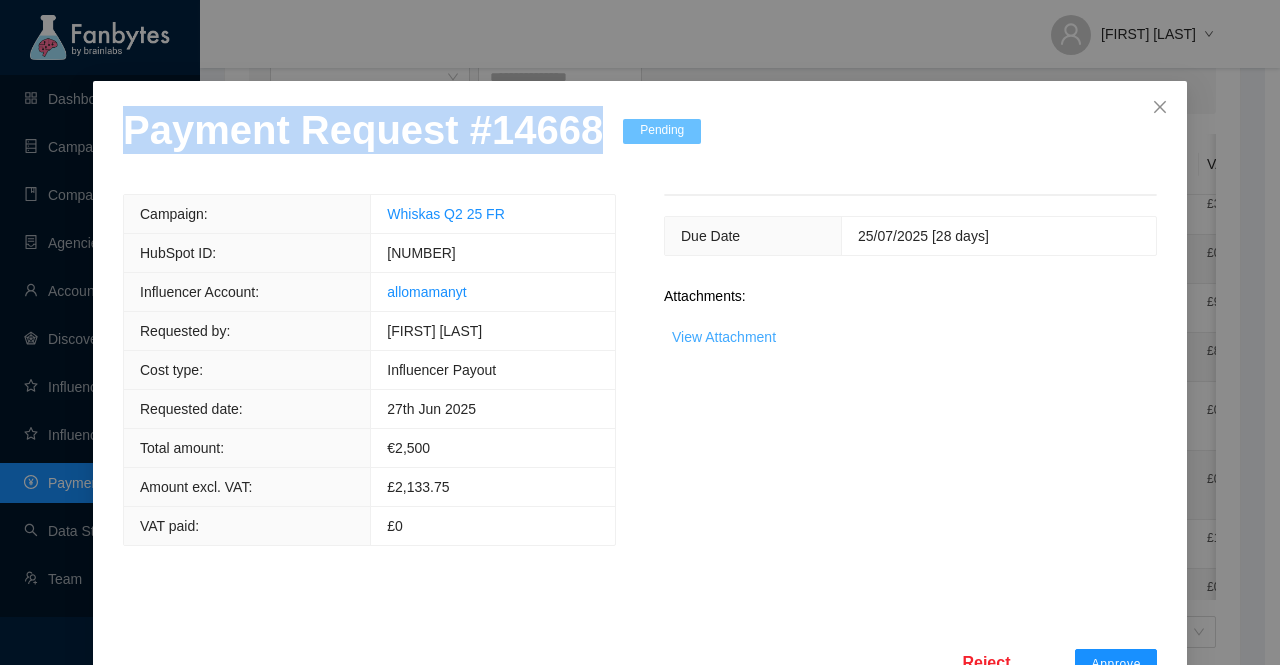 click on "View Attachment" at bounding box center [724, 337] 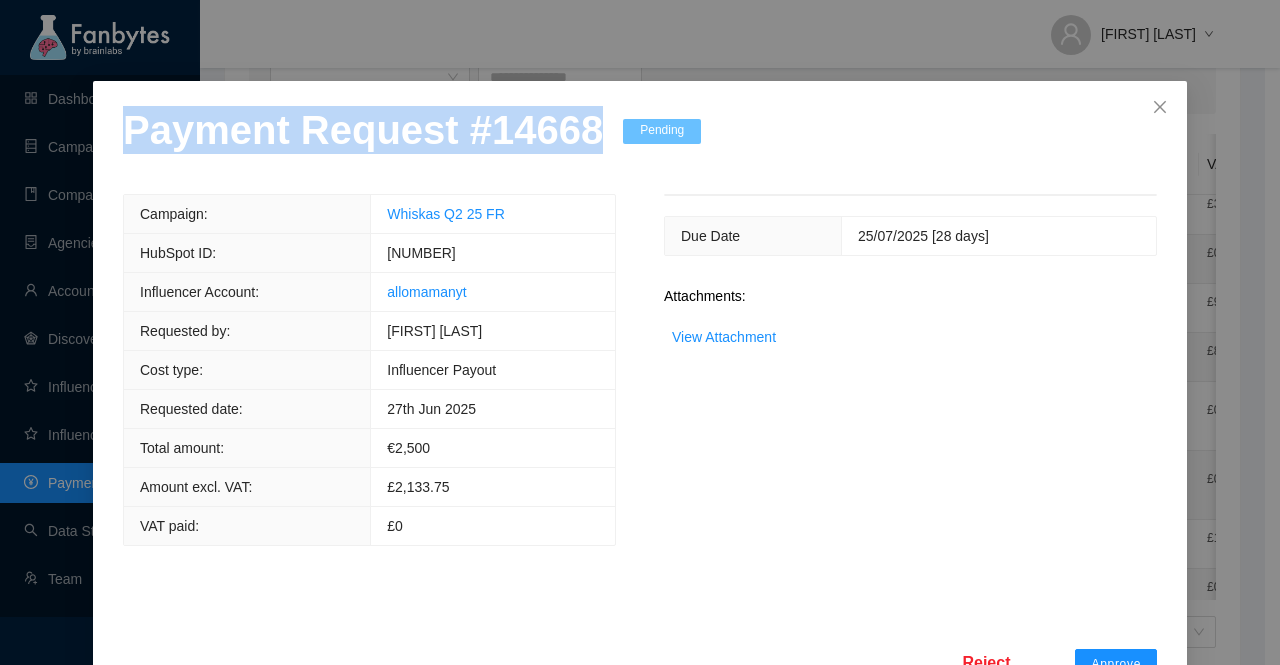 scroll, scrollTop: 78, scrollLeft: 0, axis: vertical 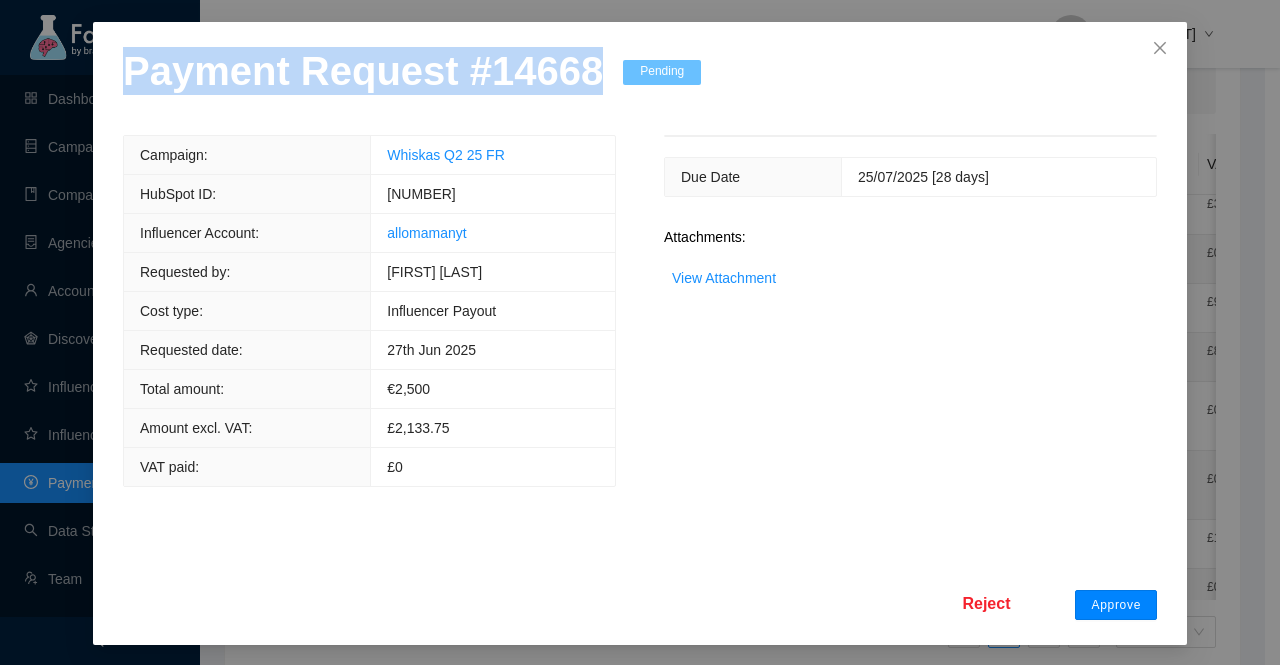 click on "Approve" at bounding box center [1116, 605] 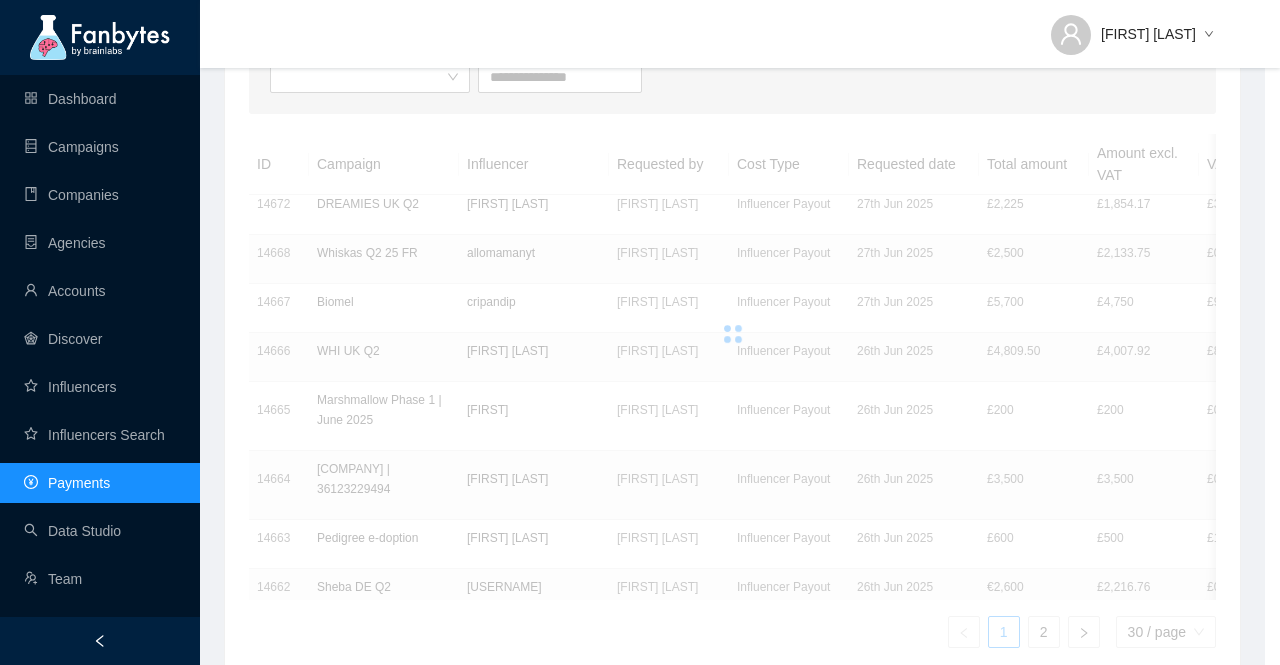 scroll, scrollTop: 0, scrollLeft: 0, axis: both 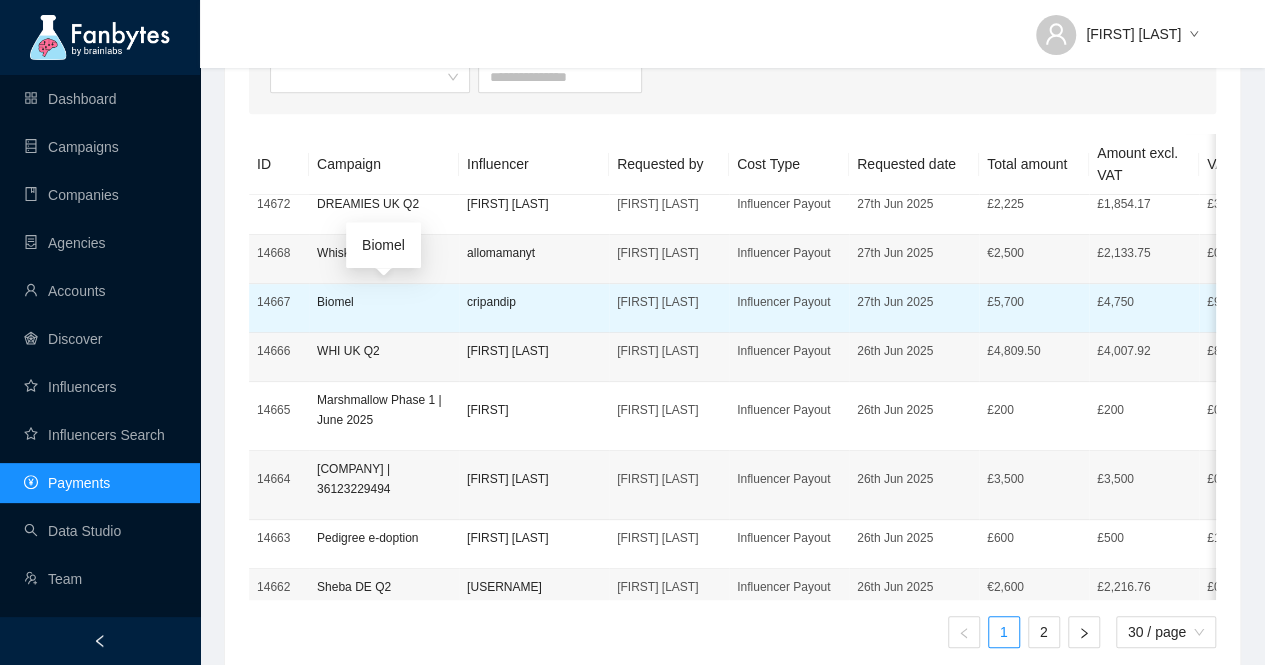 click on "Biomel" at bounding box center [384, 302] 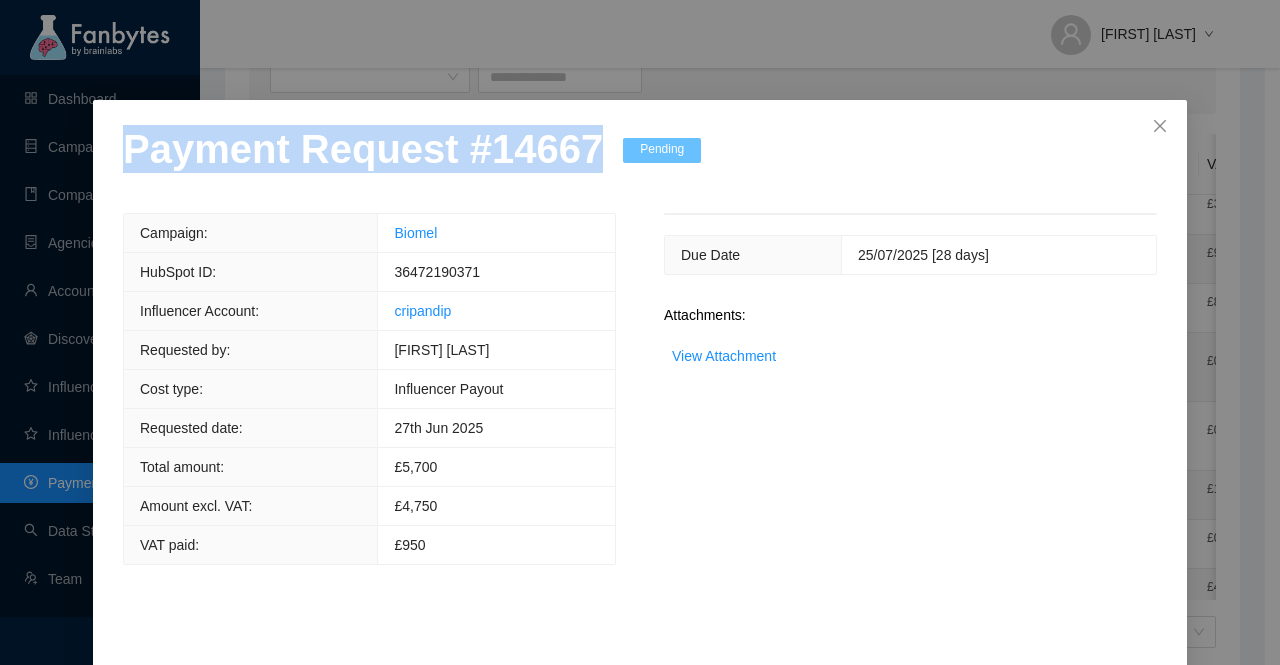 drag, startPoint x: 578, startPoint y: 154, endPoint x: 0, endPoint y: 164, distance: 578.0865 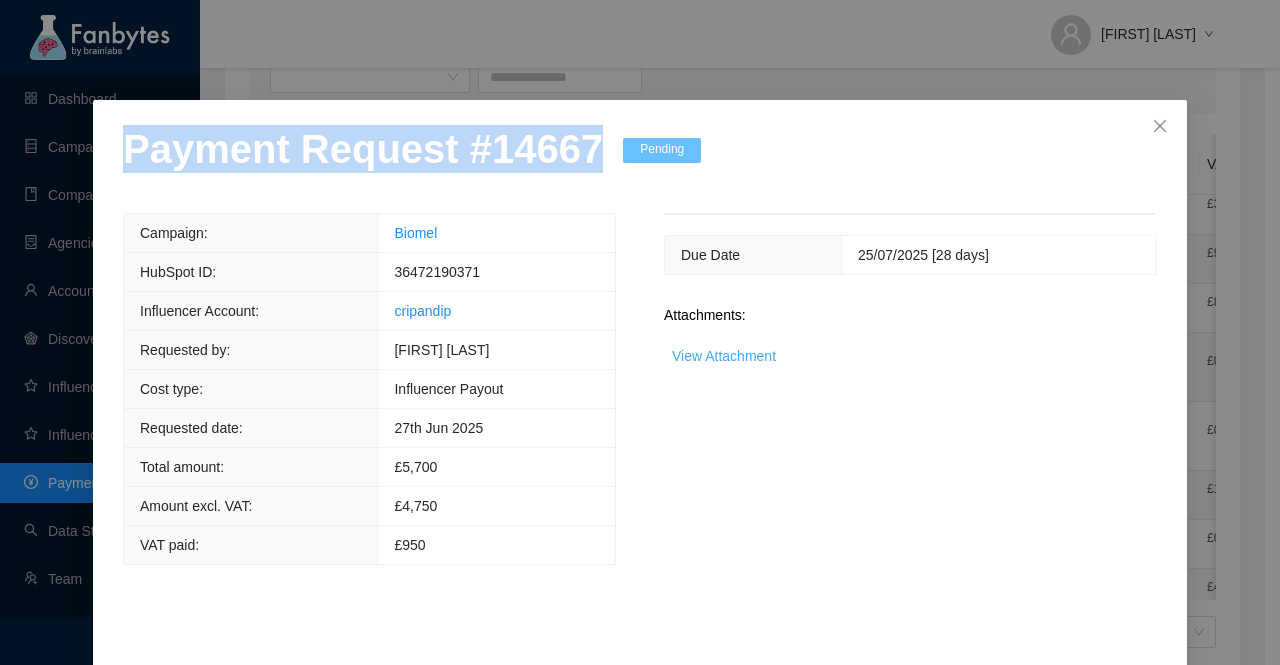 click on "View Attachment" at bounding box center (724, 356) 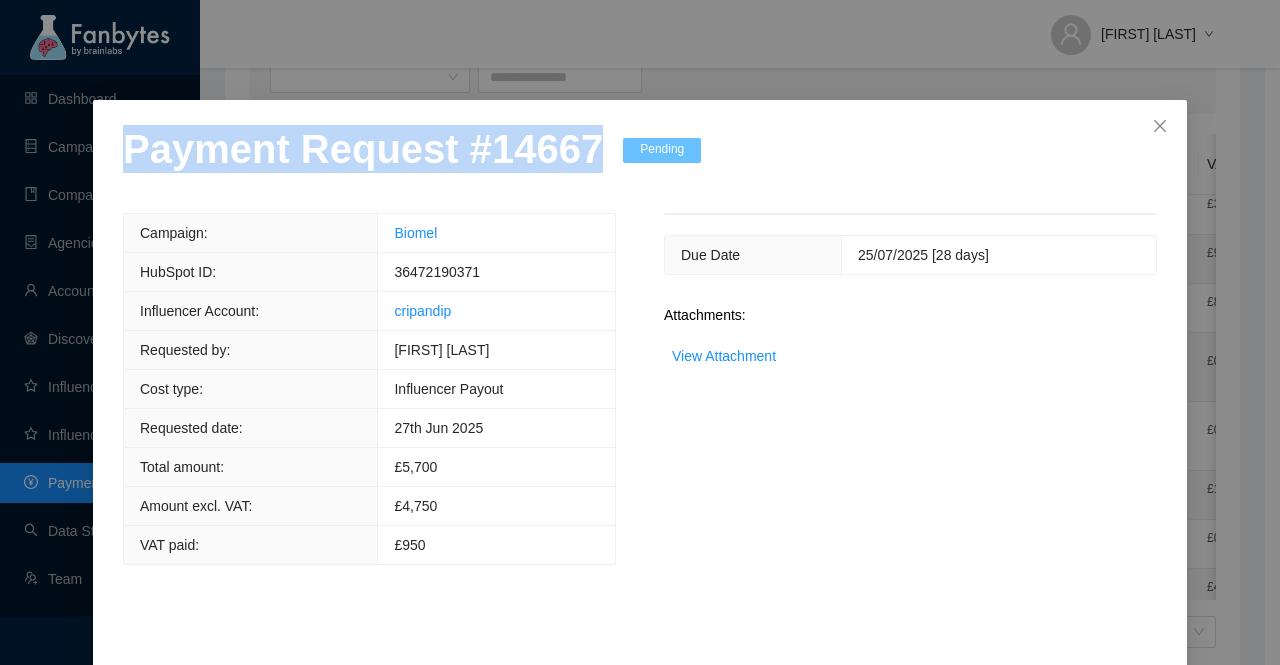 scroll, scrollTop: 78, scrollLeft: 0, axis: vertical 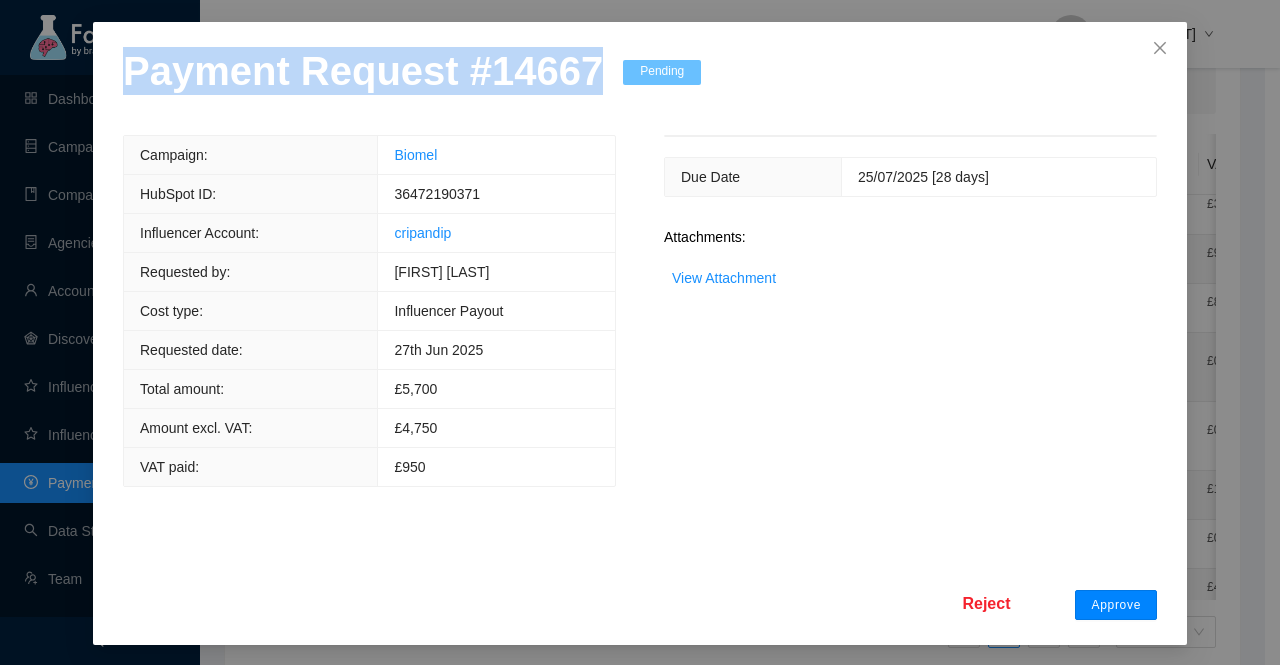 click on "Approve" at bounding box center [1116, 605] 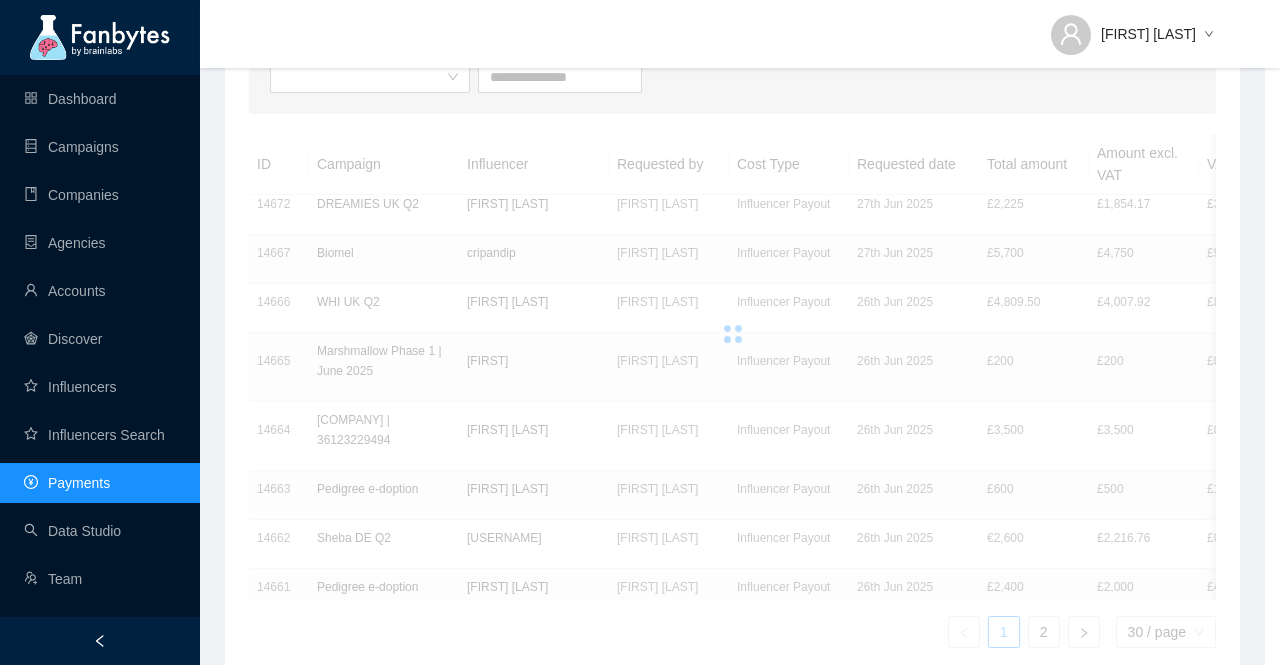 scroll, scrollTop: 0, scrollLeft: 0, axis: both 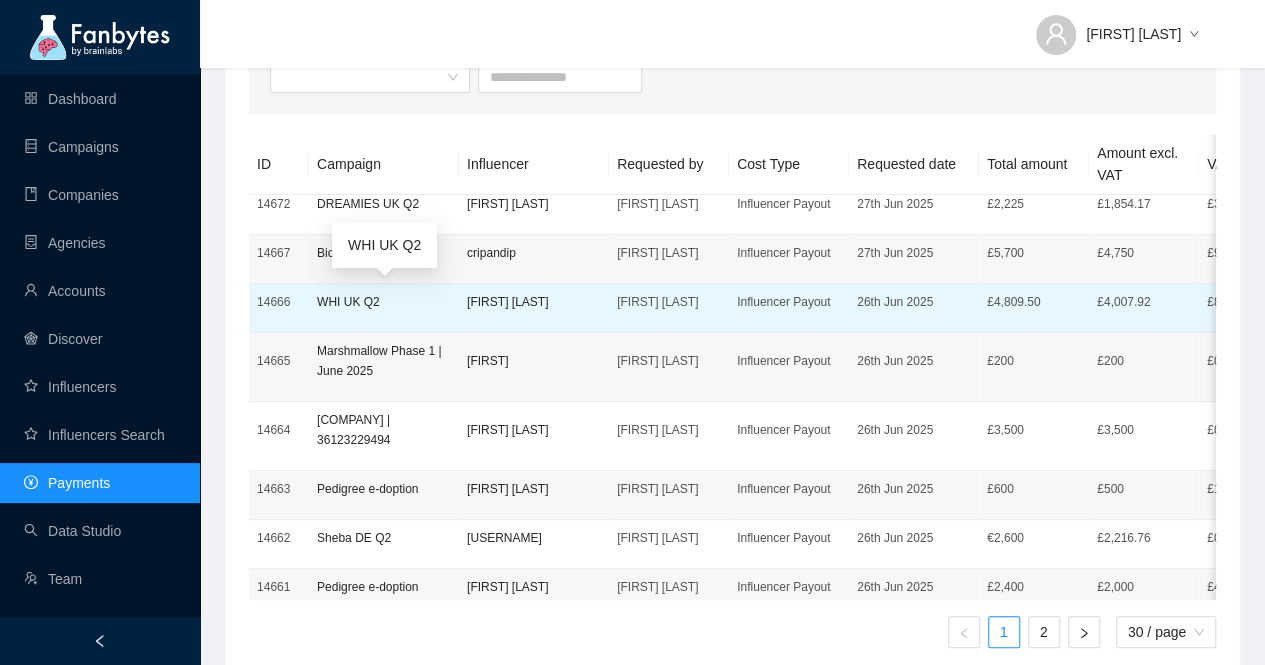 click on "WHI UK Q2" at bounding box center (384, 302) 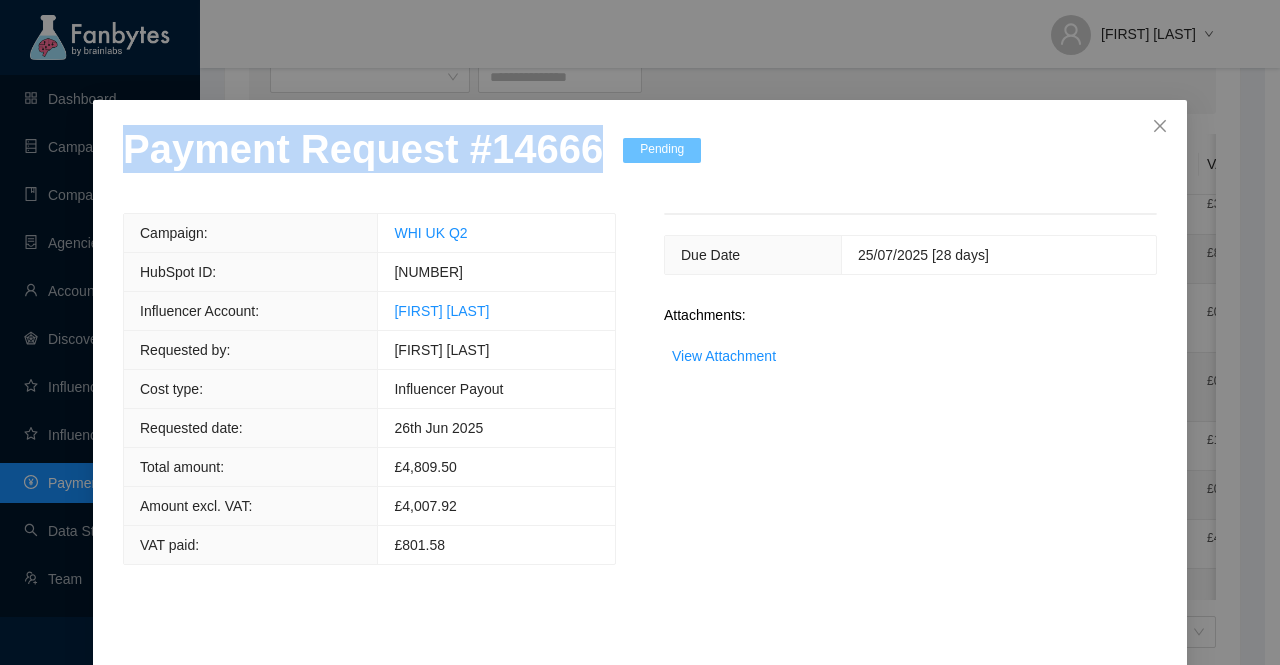 drag, startPoint x: 577, startPoint y: 159, endPoint x: 51, endPoint y: 161, distance: 526.0038 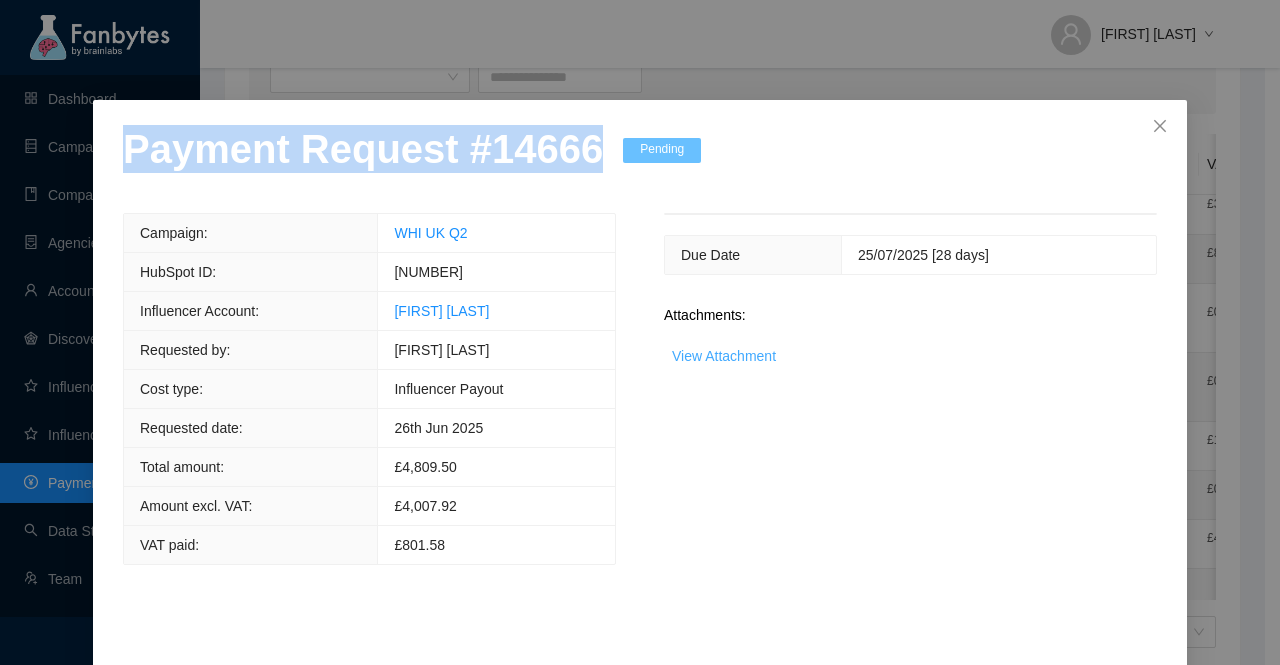 click on "View Attachment" at bounding box center [724, 356] 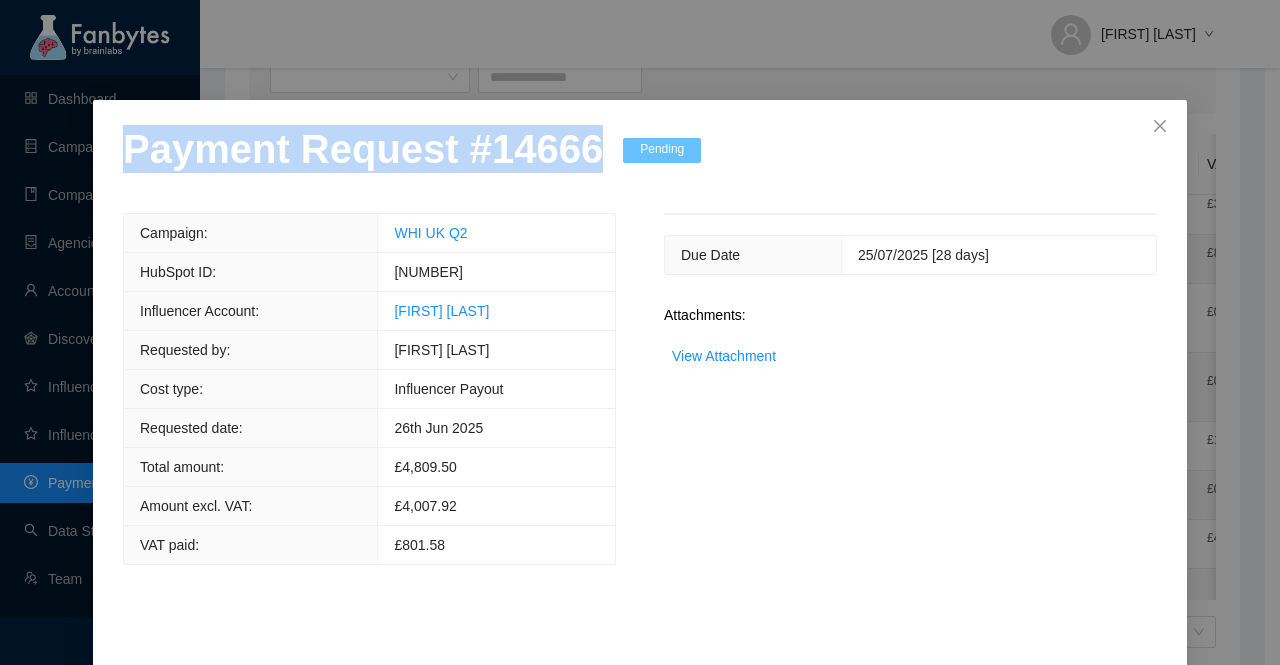 scroll, scrollTop: 78, scrollLeft: 0, axis: vertical 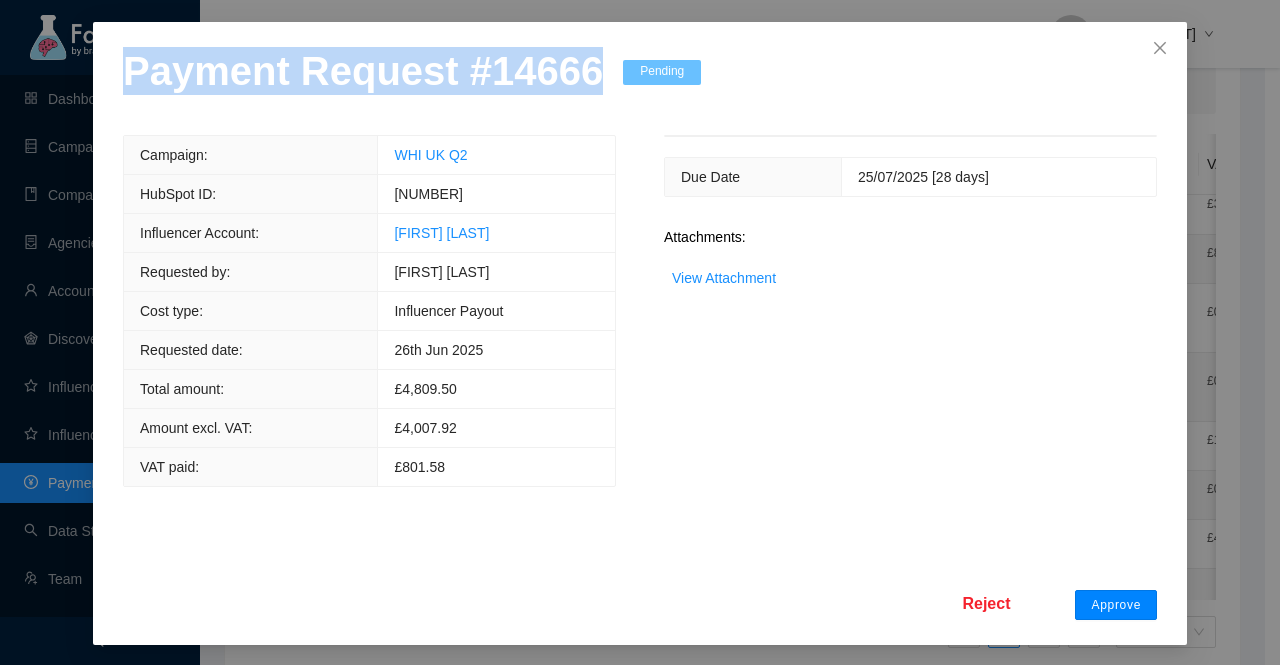 click on "Approve" at bounding box center (1116, 605) 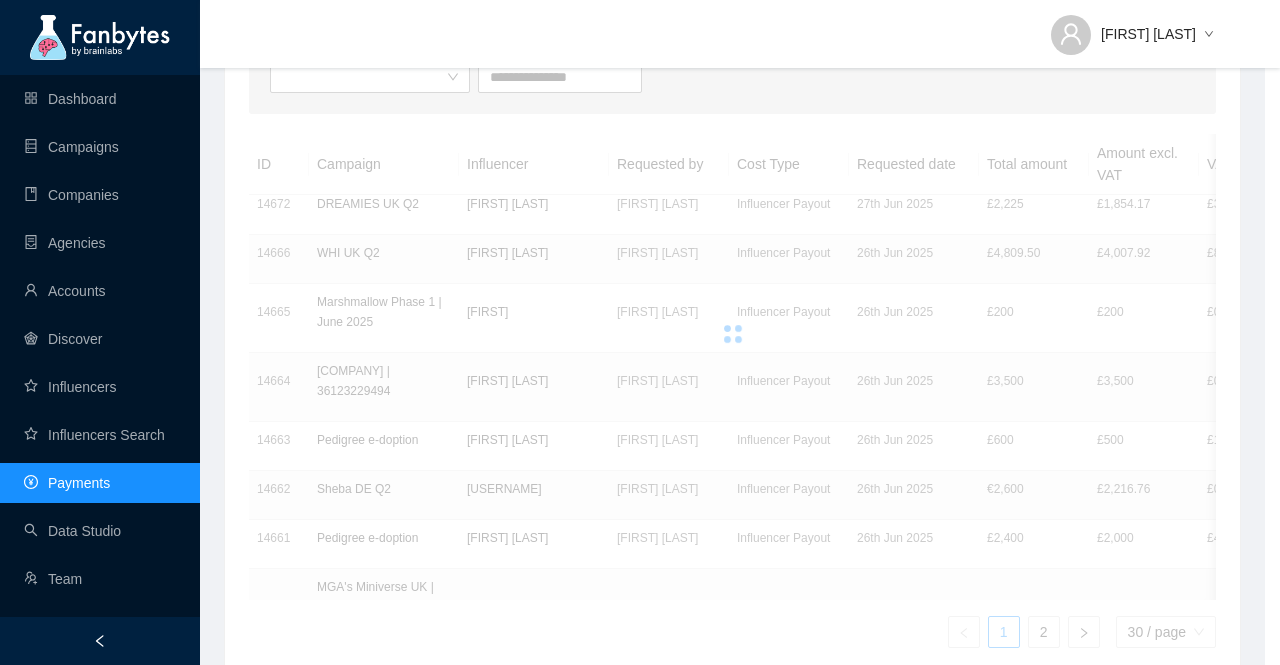 scroll, scrollTop: 0, scrollLeft: 0, axis: both 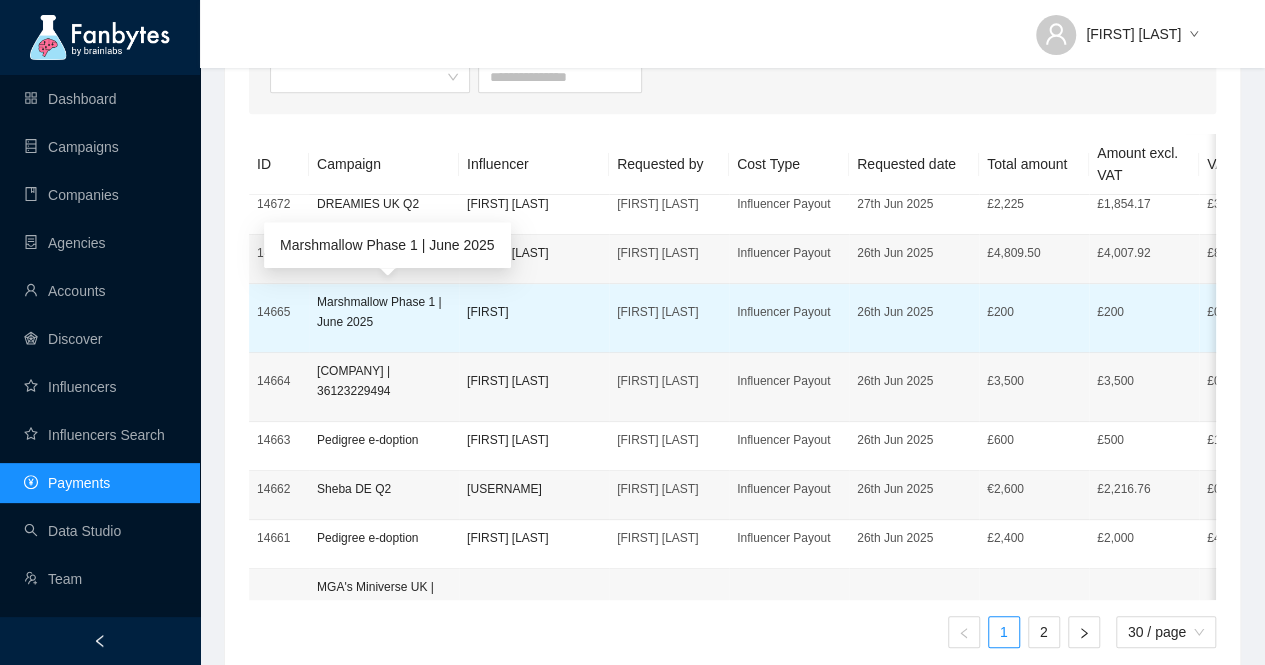 click on "Marshmallow Phase 1 | June 2025" at bounding box center (384, 312) 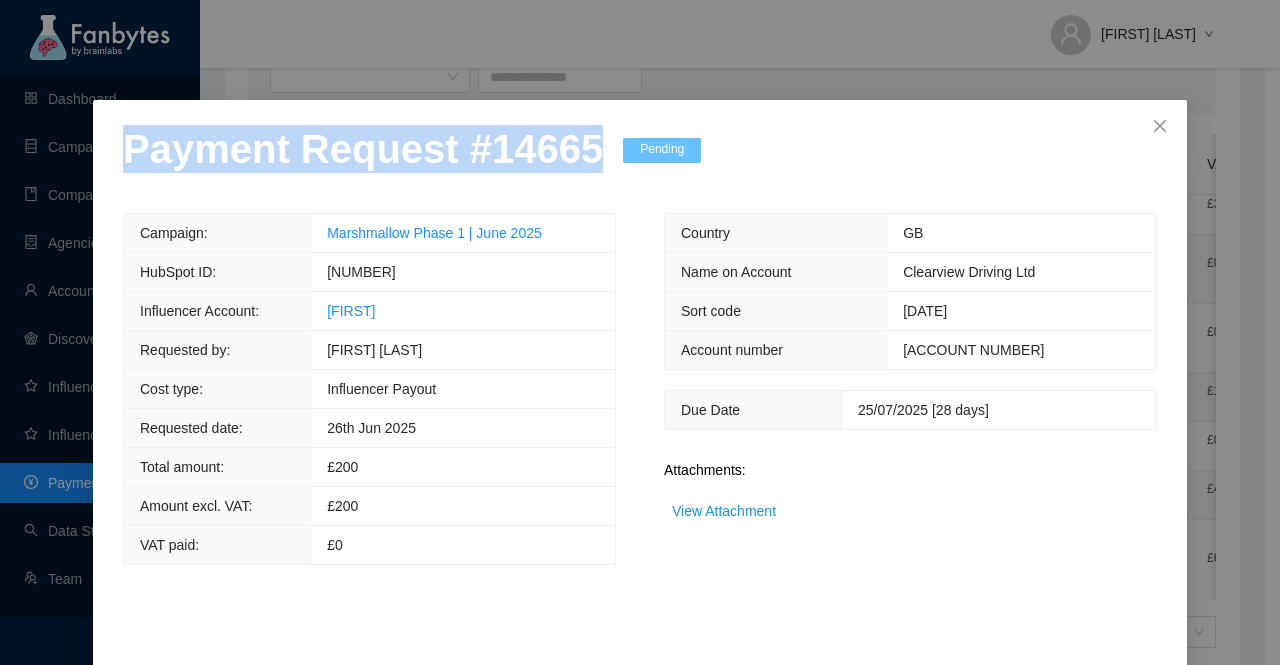 drag, startPoint x: 591, startPoint y: 146, endPoint x: 0, endPoint y: 162, distance: 591.21655 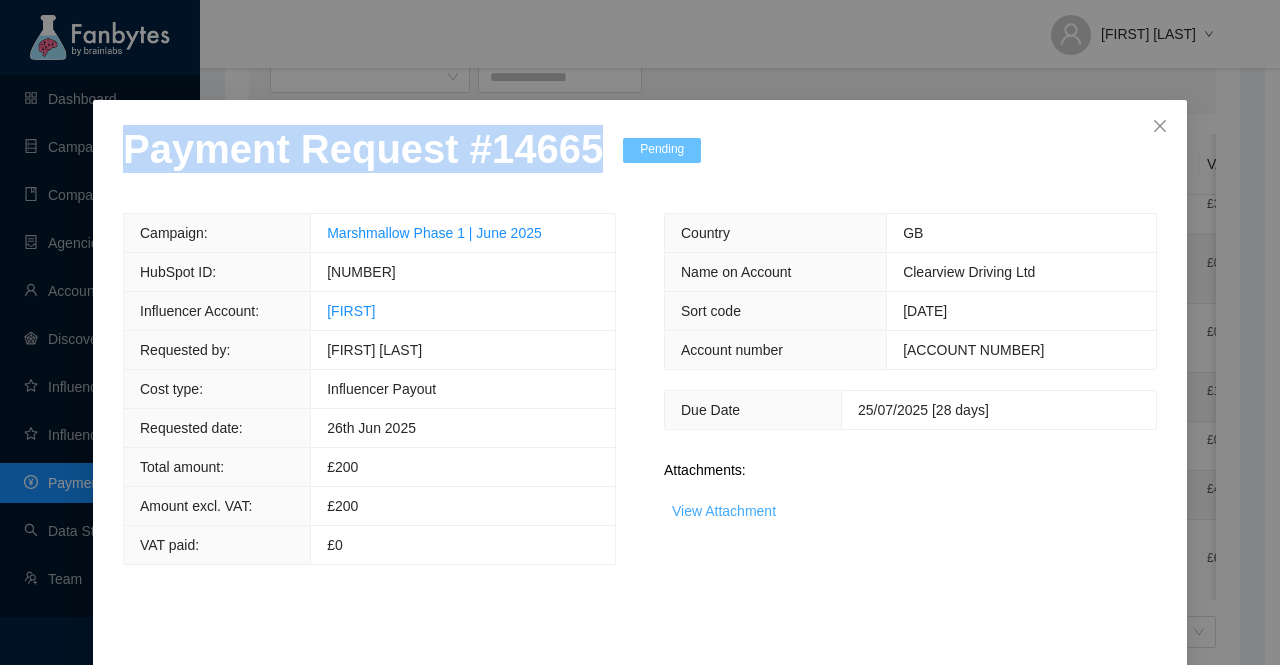 click on "View Attachment" at bounding box center (724, 511) 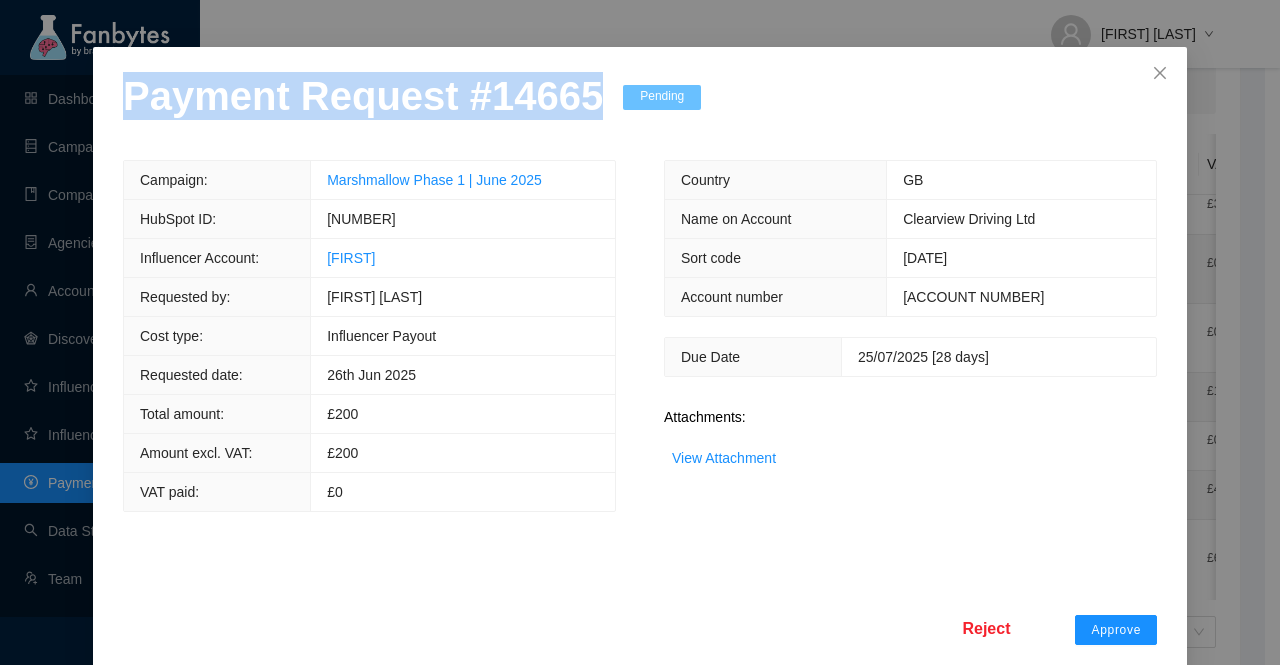scroll, scrollTop: 78, scrollLeft: 0, axis: vertical 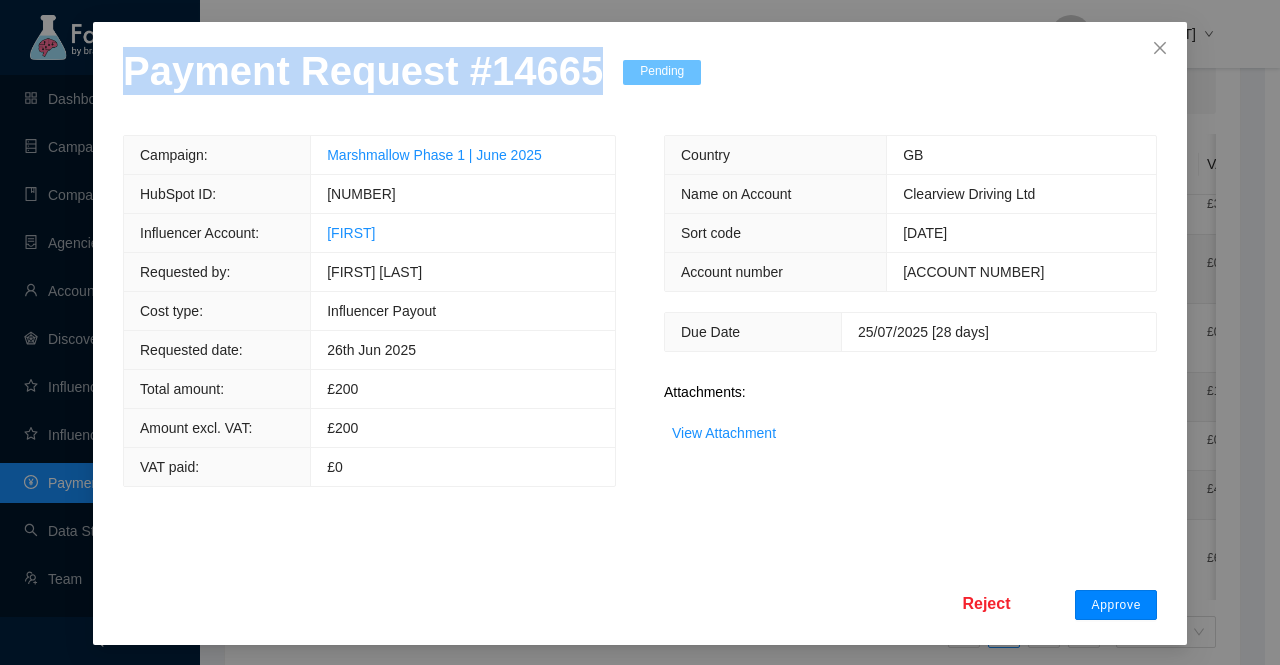 click on "Approve" at bounding box center [1116, 605] 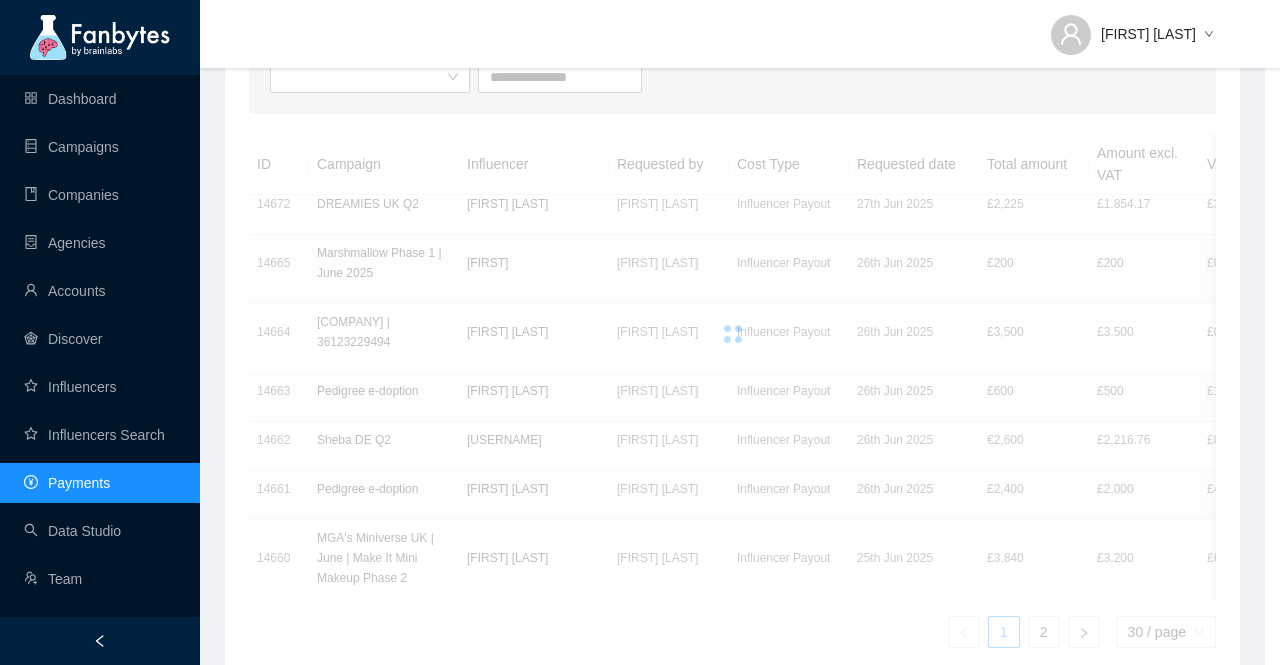 scroll, scrollTop: 0, scrollLeft: 0, axis: both 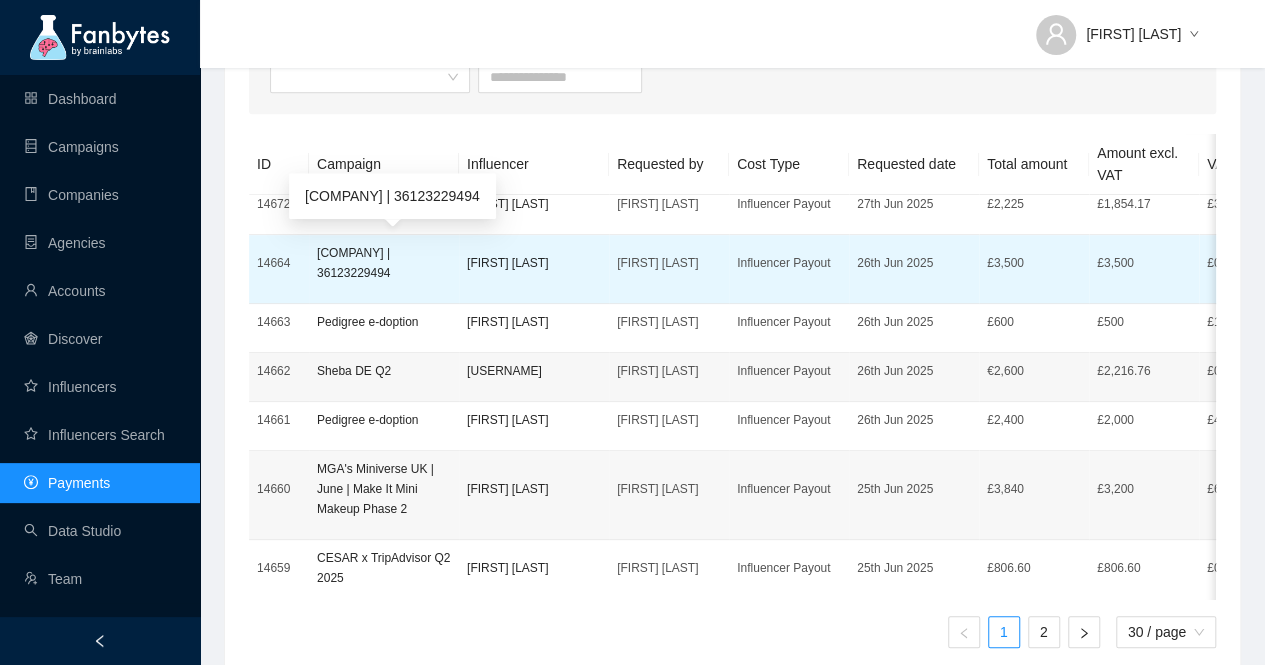 click on "[COMPANY] | 36123229494" at bounding box center (384, 263) 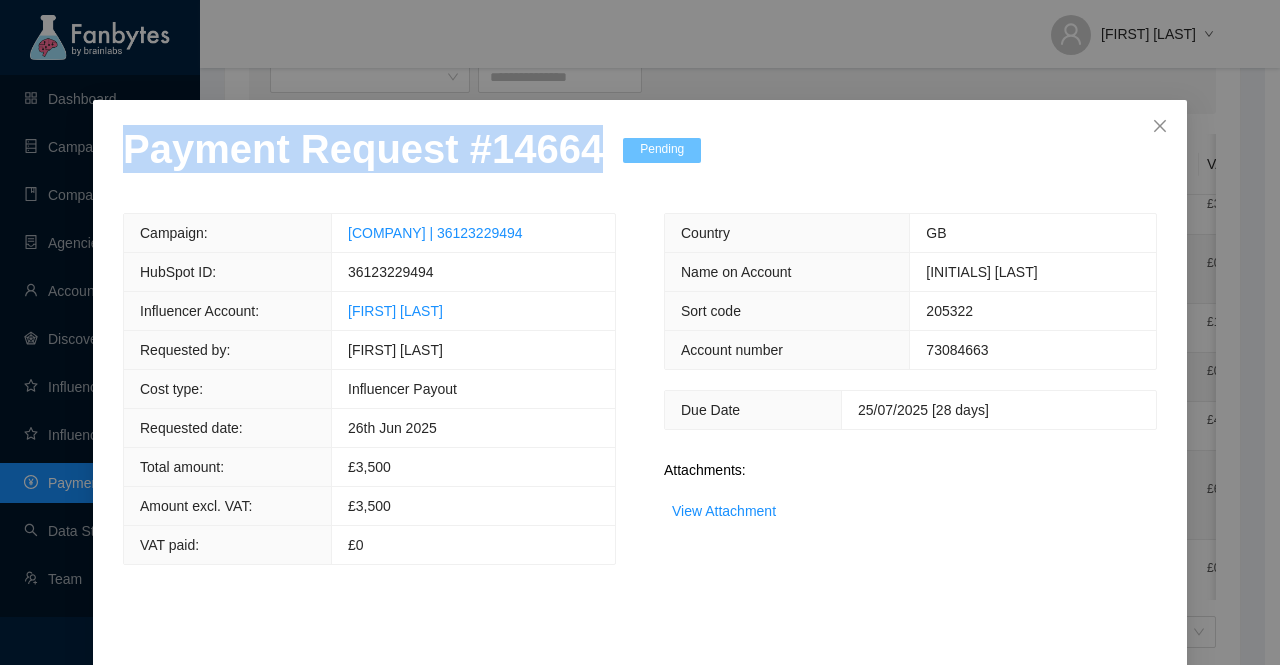 drag, startPoint x: 574, startPoint y: 155, endPoint x: 0, endPoint y: 163, distance: 574.0557 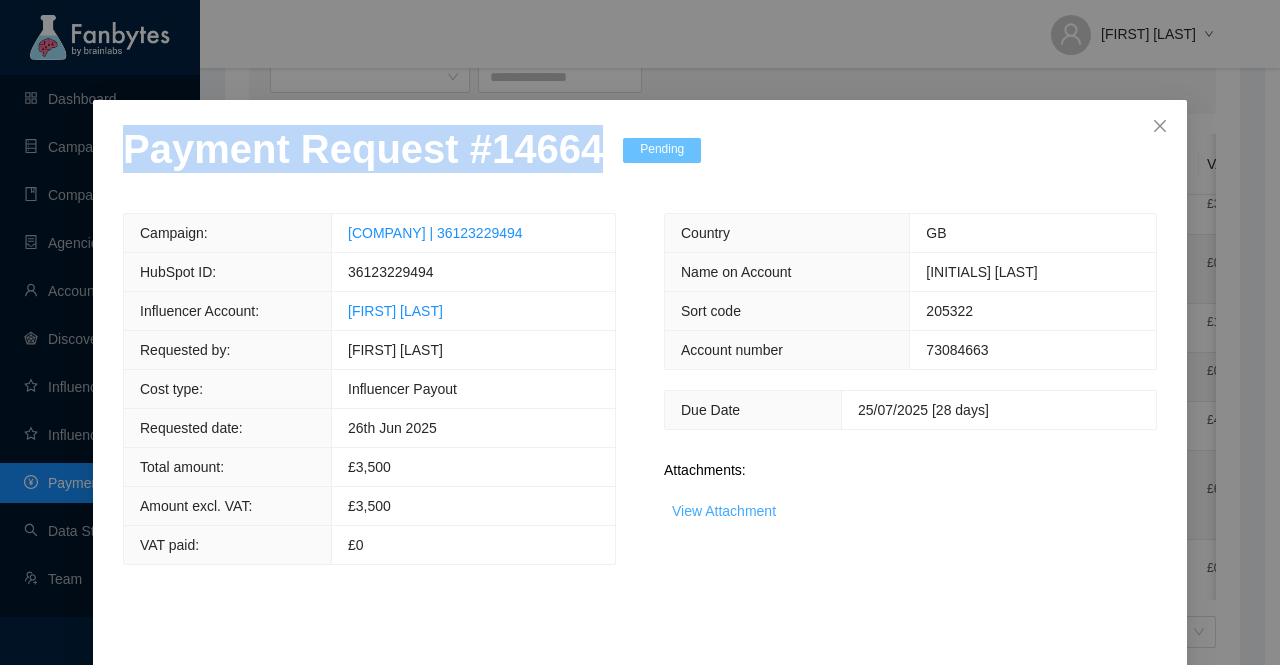 click on "View Attachment" at bounding box center (724, 511) 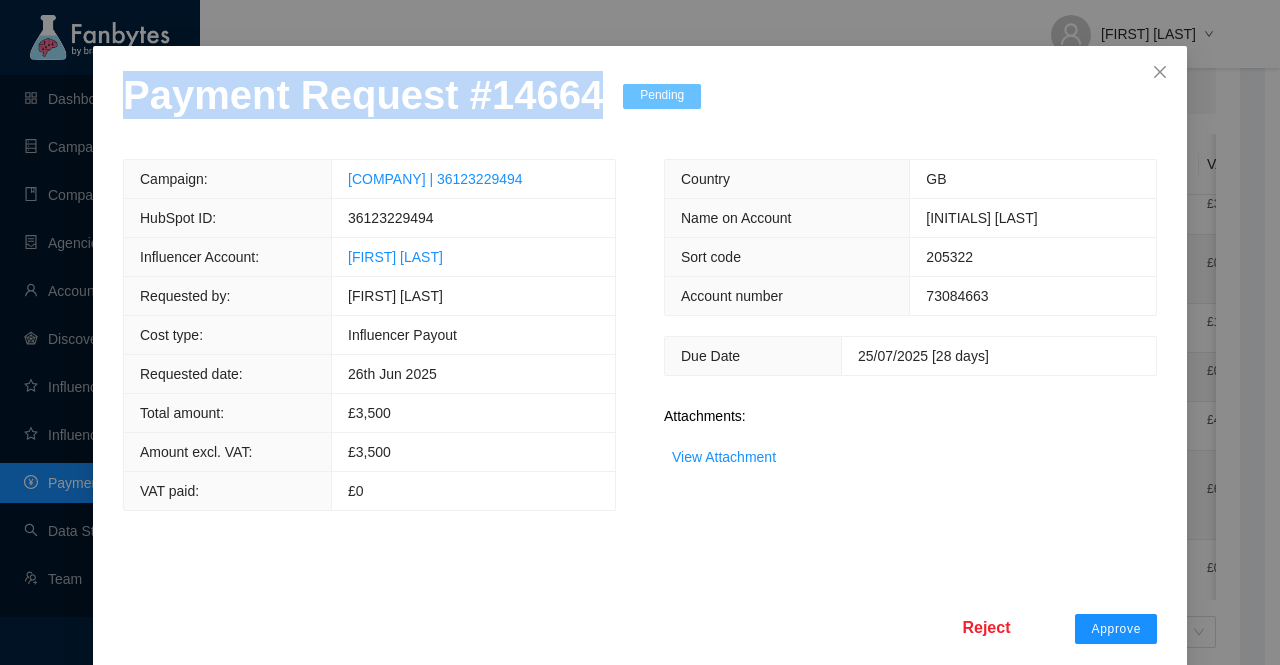 scroll, scrollTop: 78, scrollLeft: 0, axis: vertical 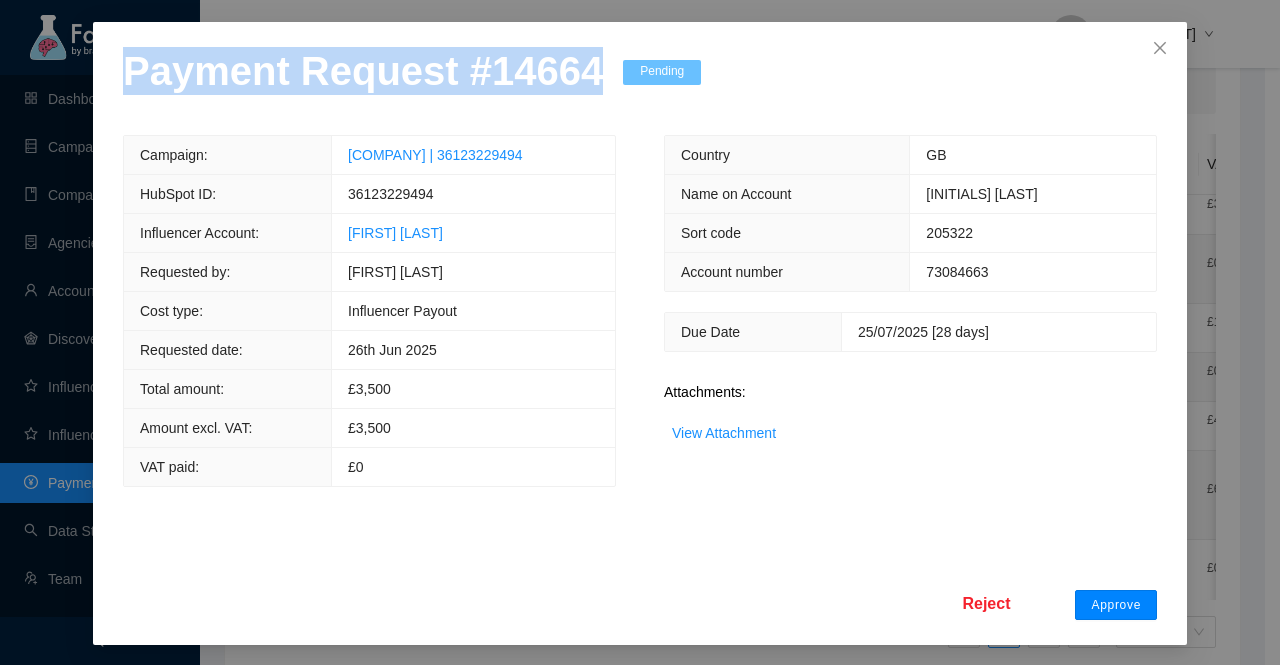 click on "Approve" at bounding box center [1116, 605] 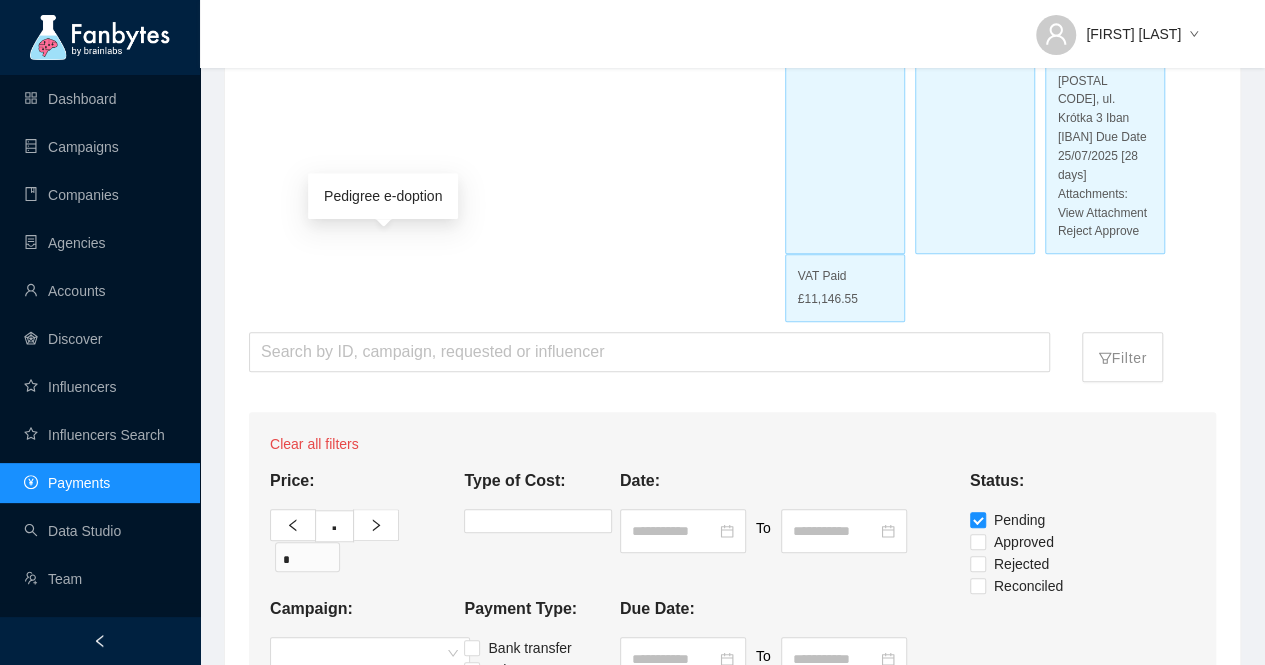 click on "Pedigree e-doption" at bounding box center [384, 913] 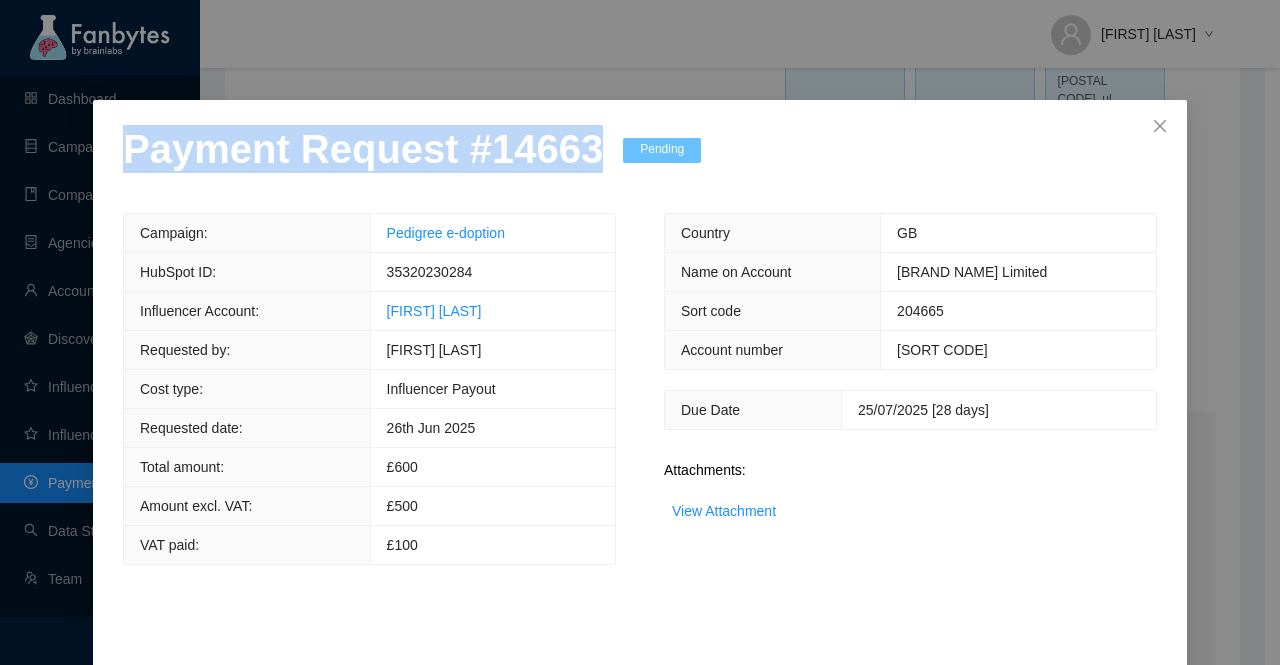 drag, startPoint x: 576, startPoint y: 149, endPoint x: 52, endPoint y: 151, distance: 524.00385 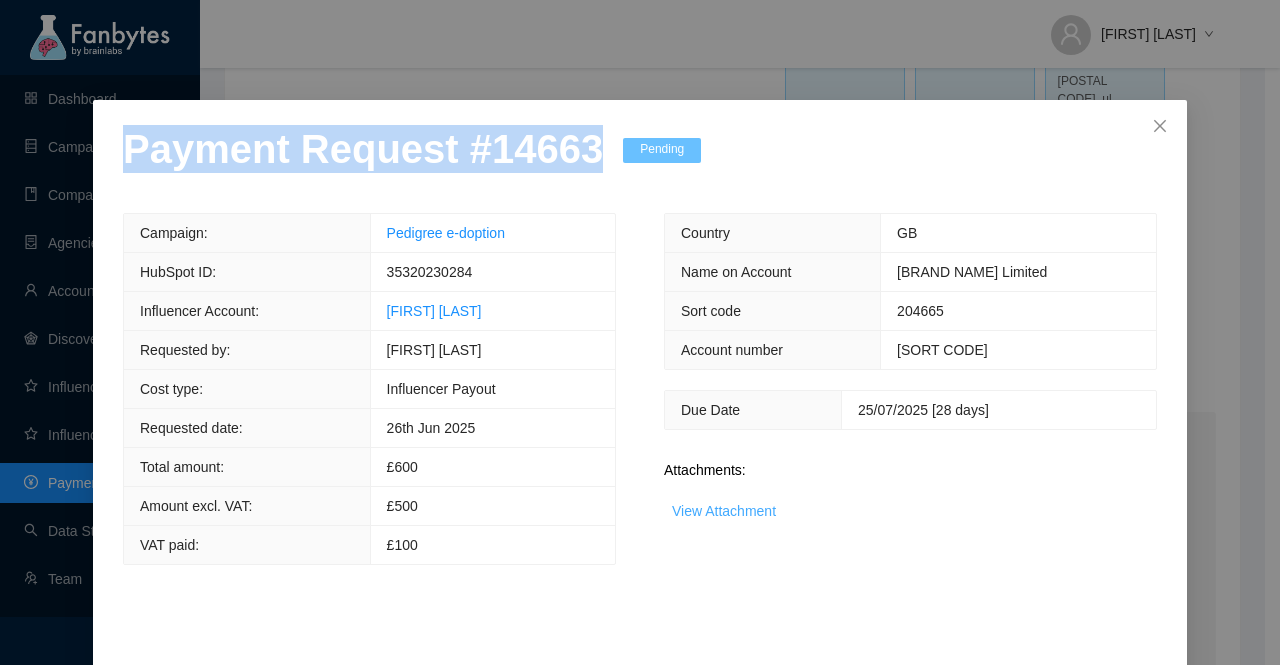 click on "View Attachment" at bounding box center (724, 511) 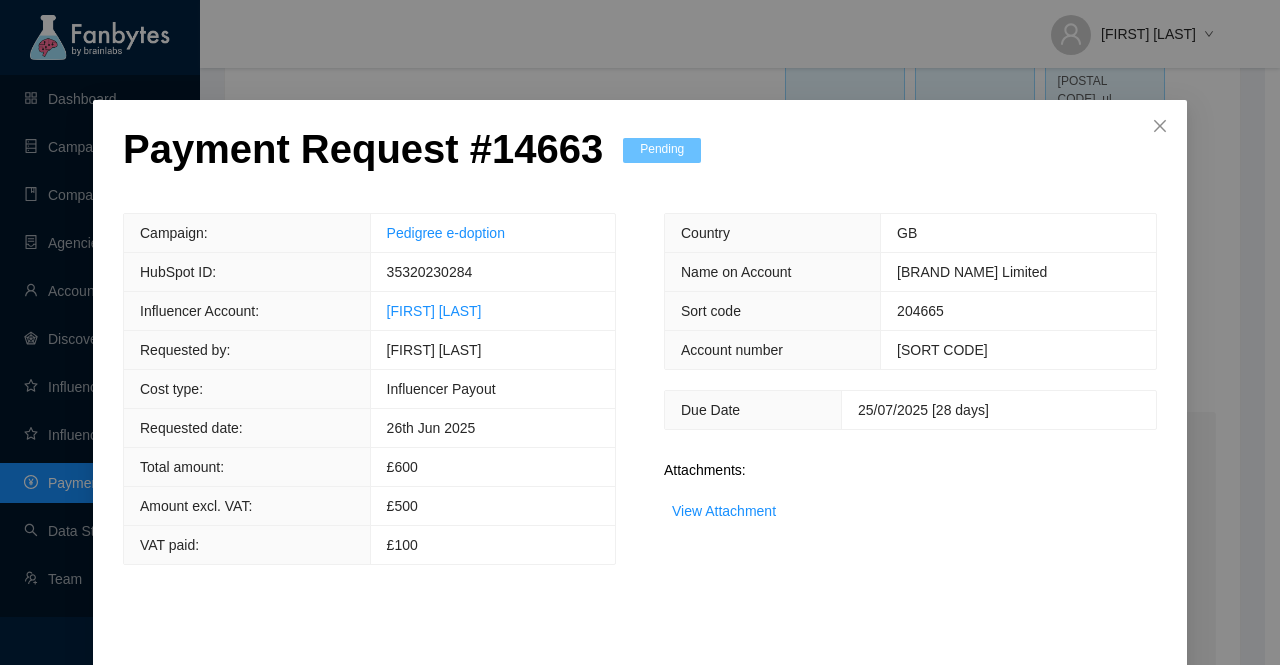 click on "Pending" at bounding box center (662, 175) 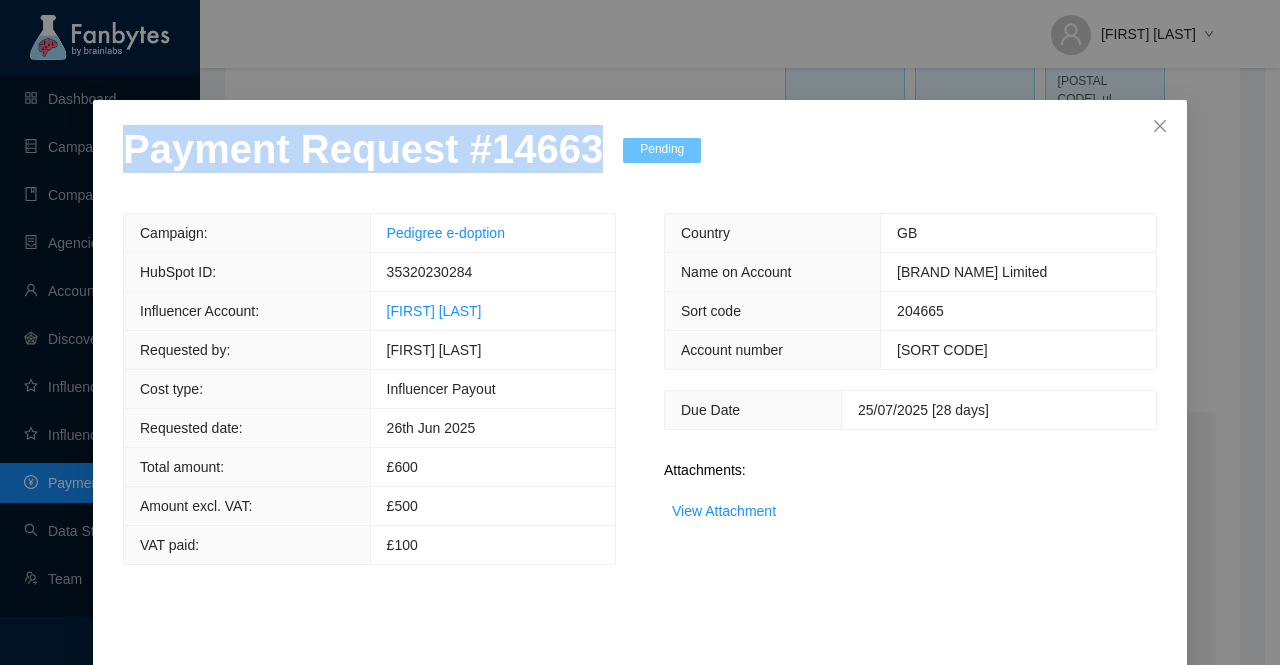 drag, startPoint x: 572, startPoint y: 163, endPoint x: 0, endPoint y: 161, distance: 572.0035 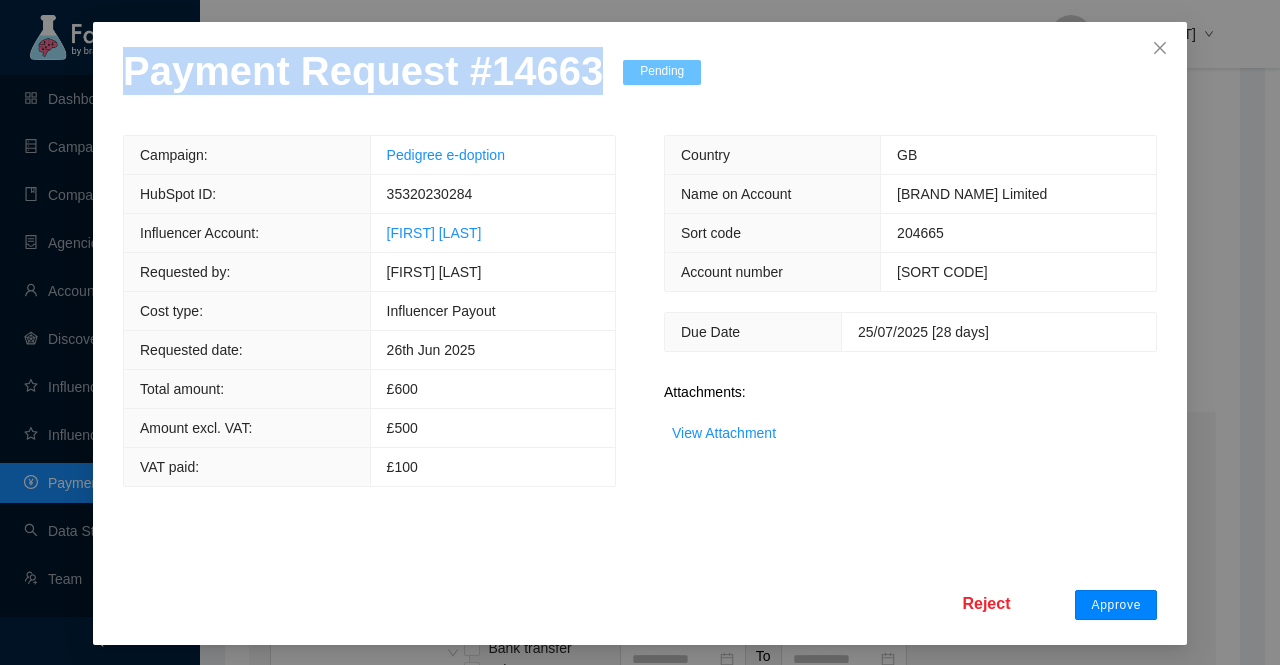 click on "Approve" at bounding box center (1116, 605) 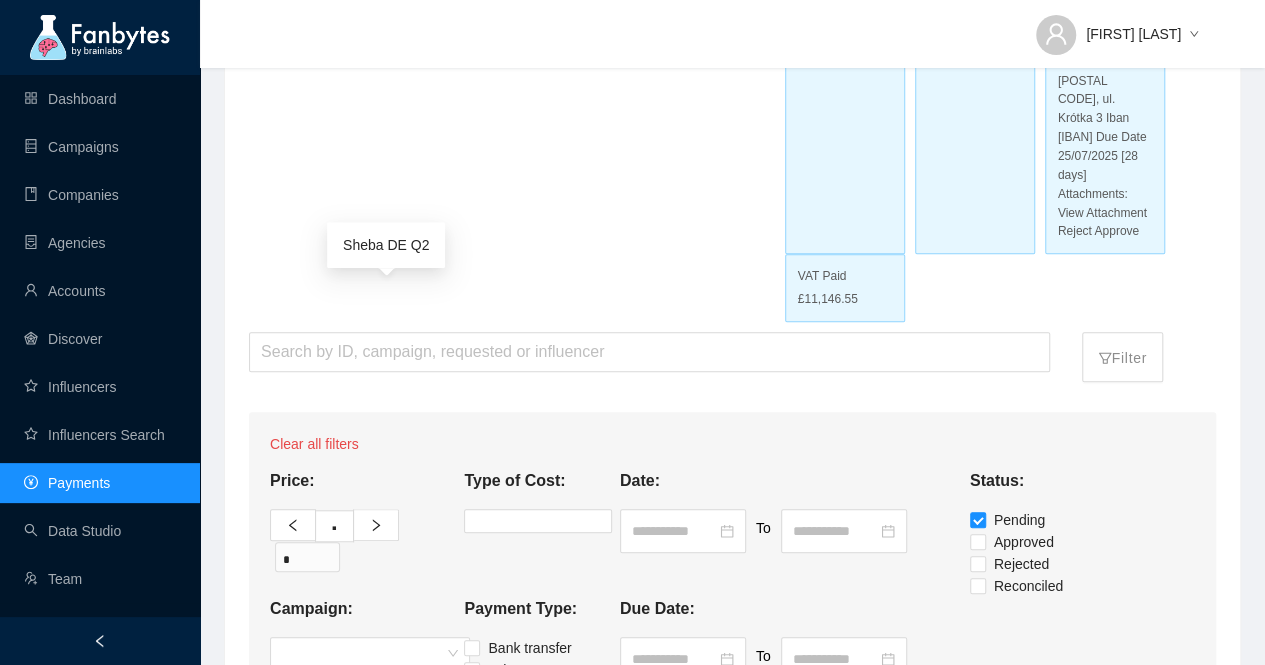 click on "Sheba DE Q2" at bounding box center [384, 962] 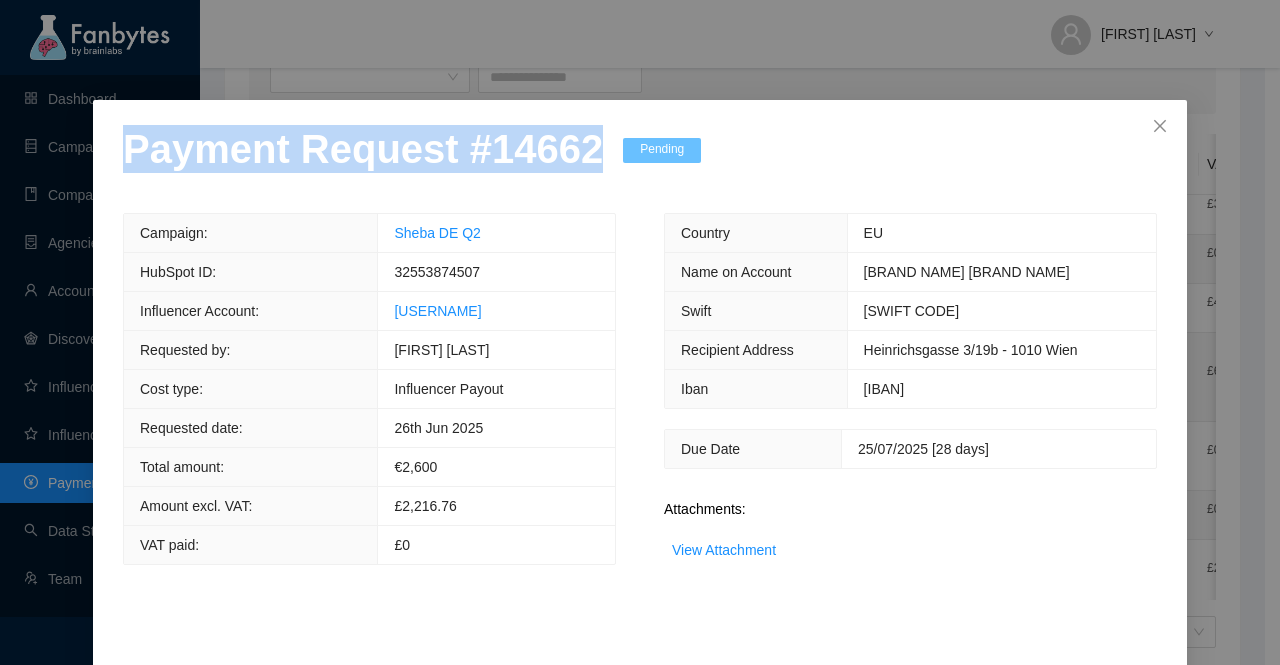 drag, startPoint x: 582, startPoint y: 163, endPoint x: 9, endPoint y: 176, distance: 573.14746 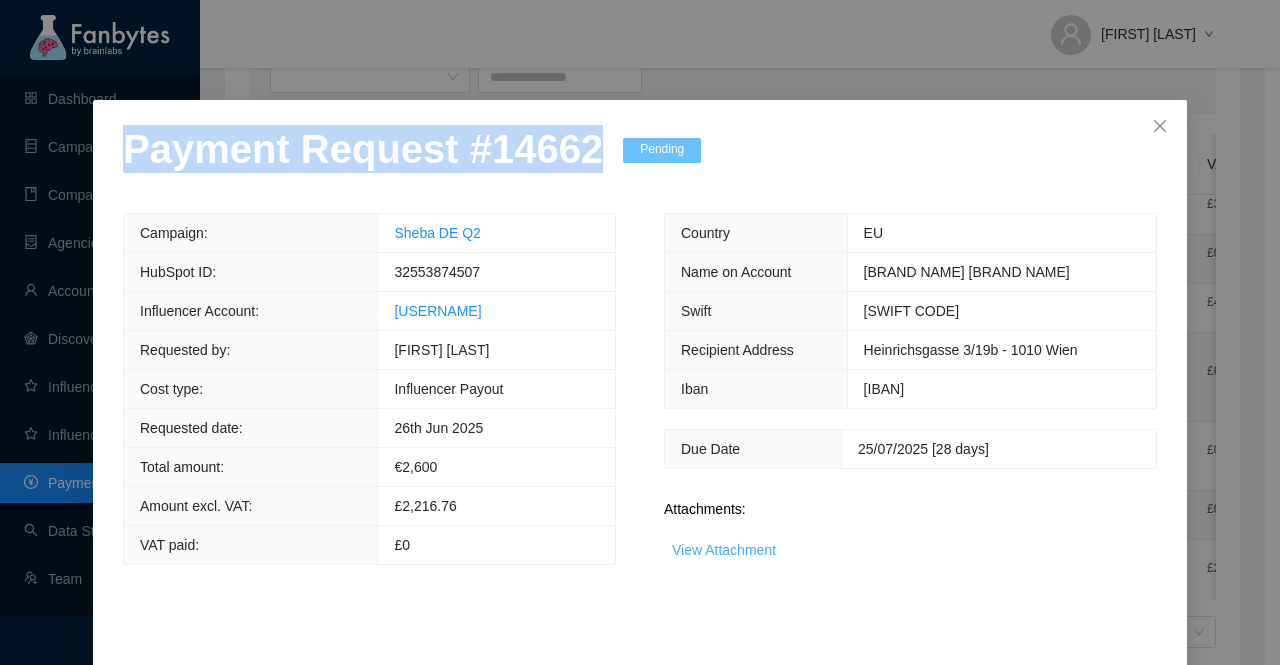 click on "View Attachment" at bounding box center (724, 550) 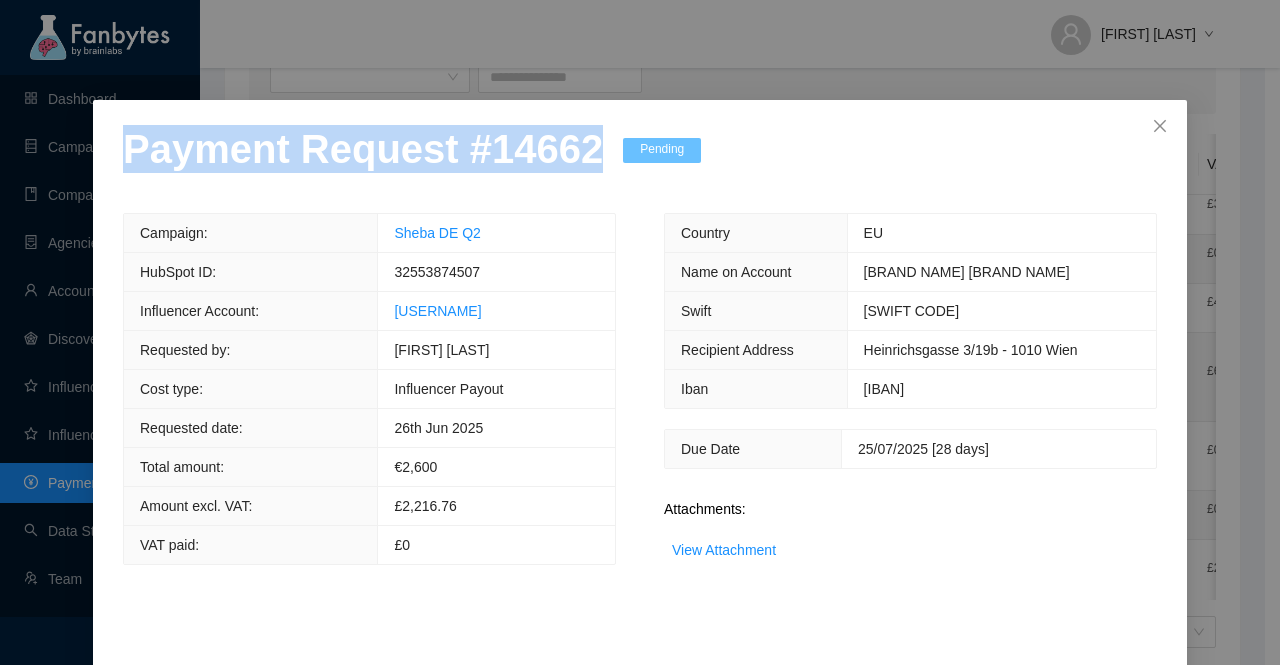 scroll, scrollTop: 78, scrollLeft: 0, axis: vertical 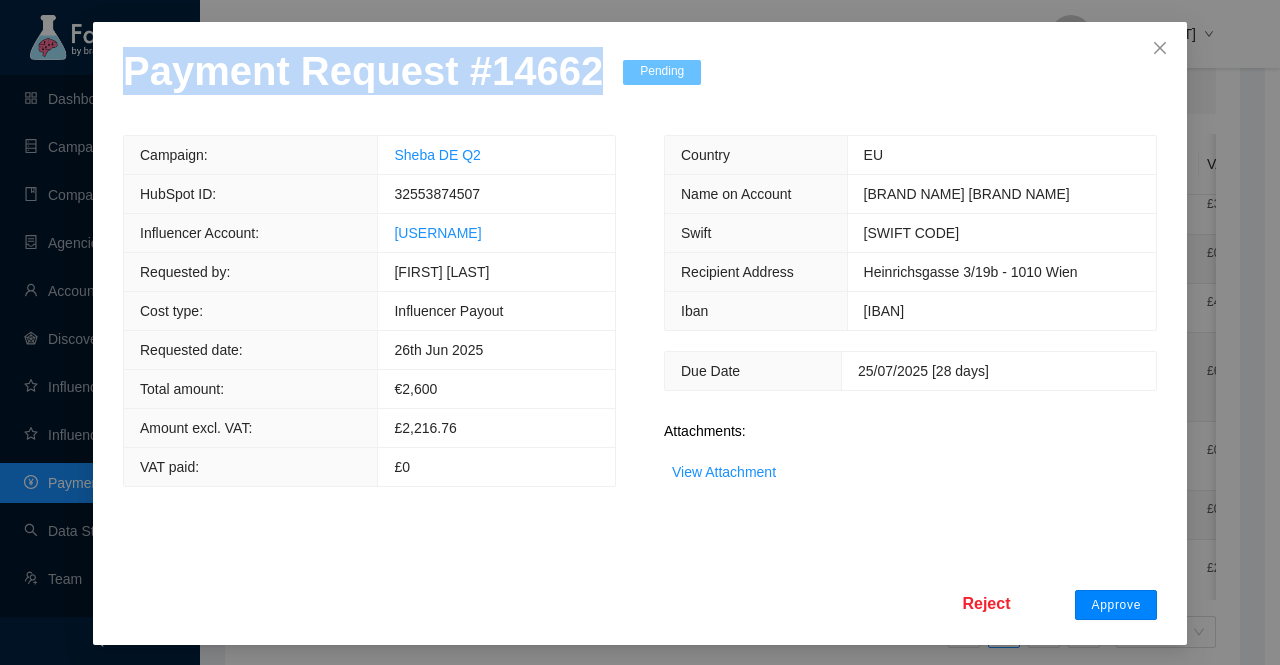 click on "Approve" at bounding box center [1116, 605] 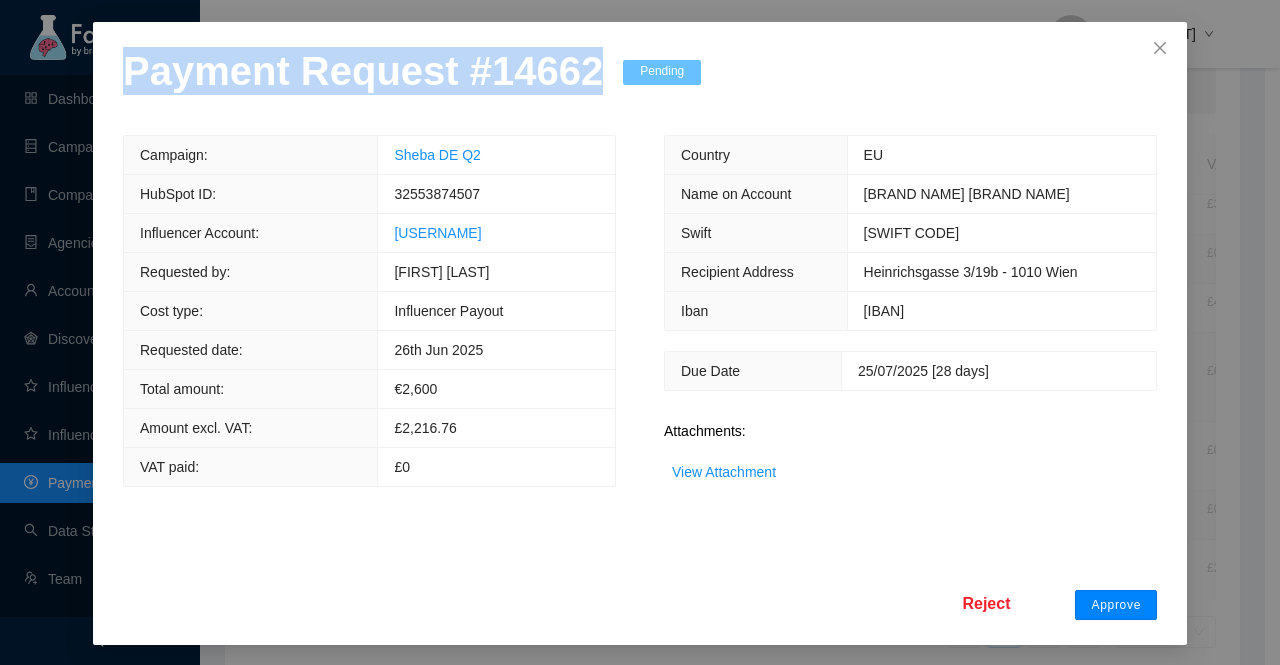 scroll, scrollTop: 0, scrollLeft: 0, axis: both 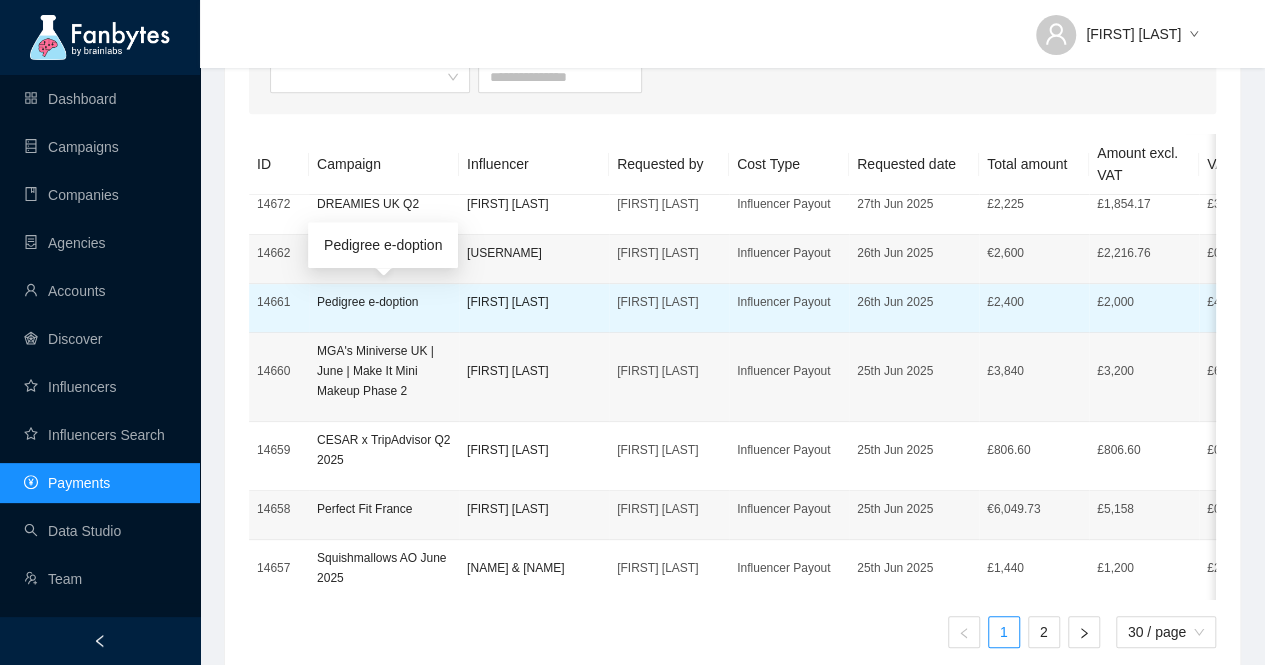 click on "Pedigree e-doption" at bounding box center (384, 302) 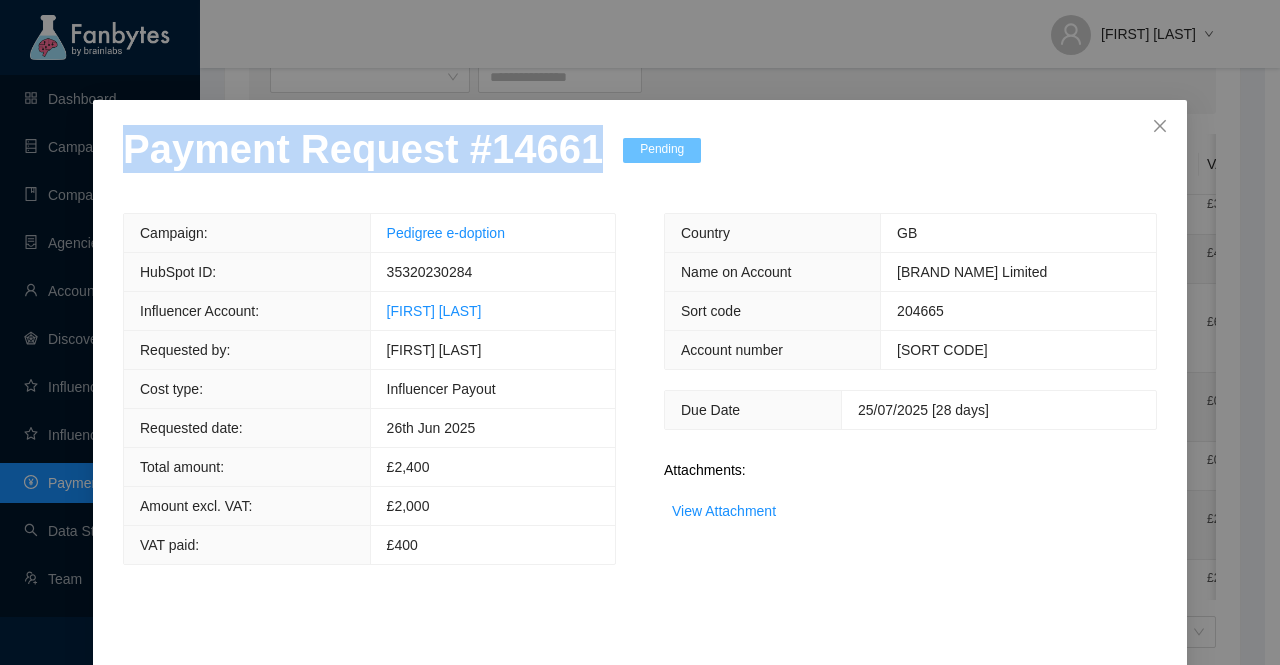 drag, startPoint x: 576, startPoint y: 146, endPoint x: 0, endPoint y: 147, distance: 576.00085 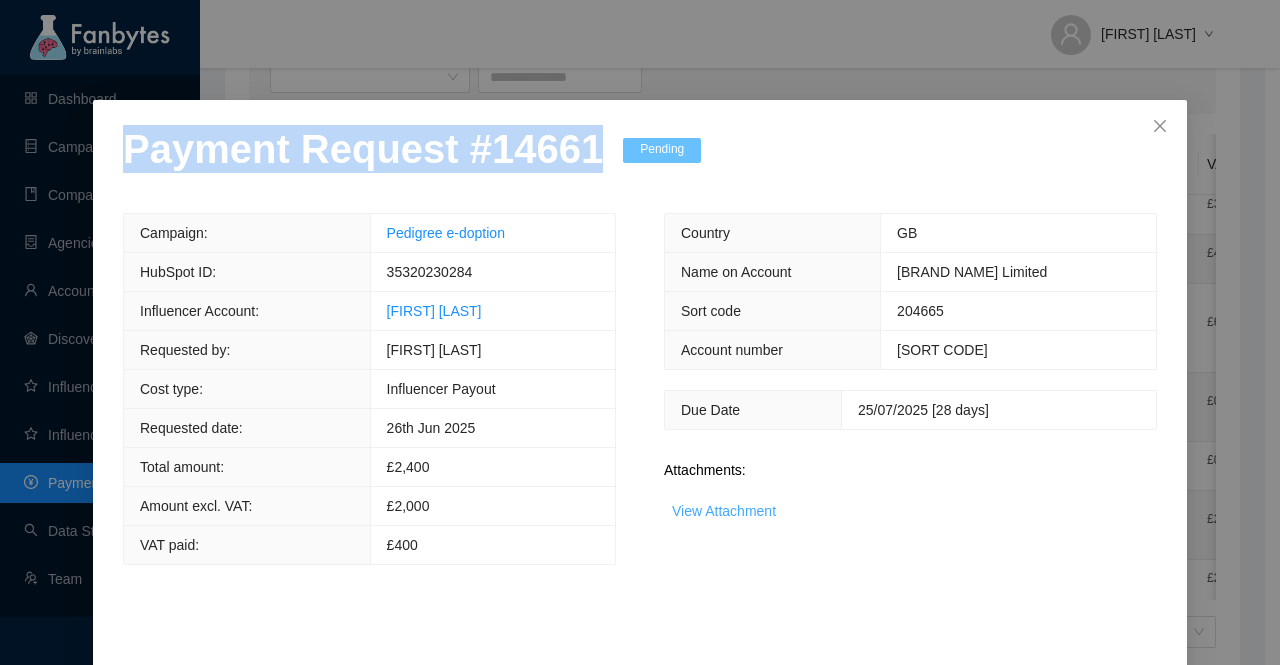 click on "View Attachment" at bounding box center [724, 511] 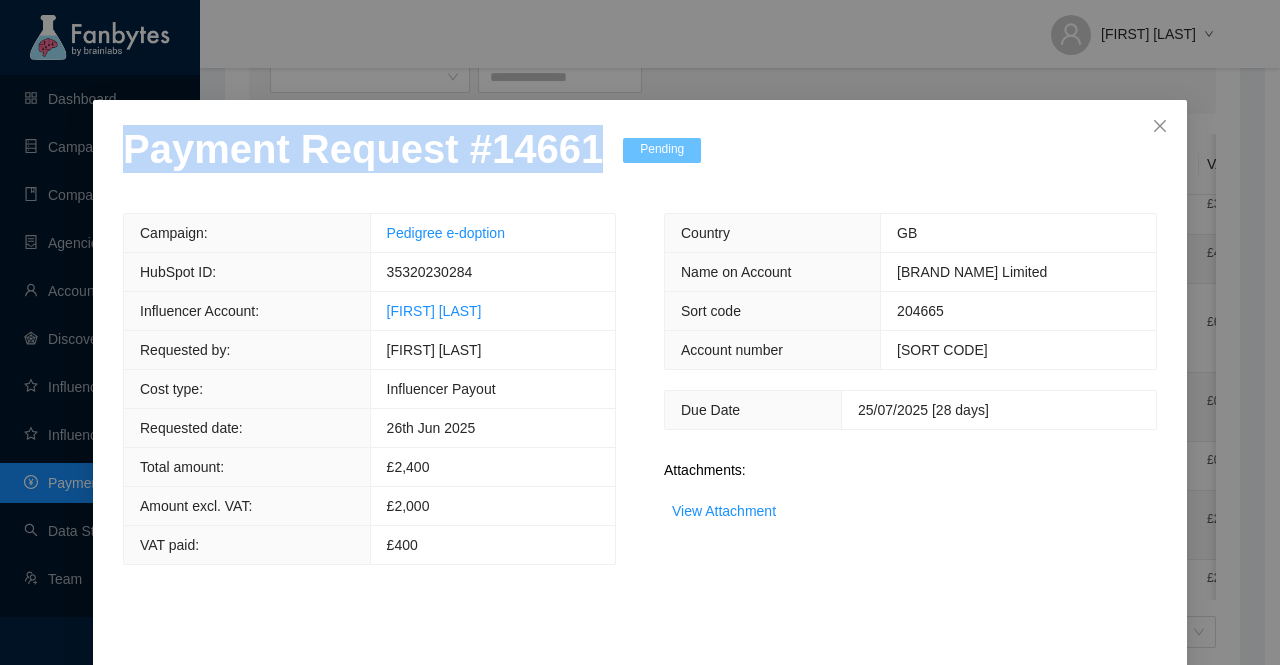 scroll, scrollTop: 78, scrollLeft: 0, axis: vertical 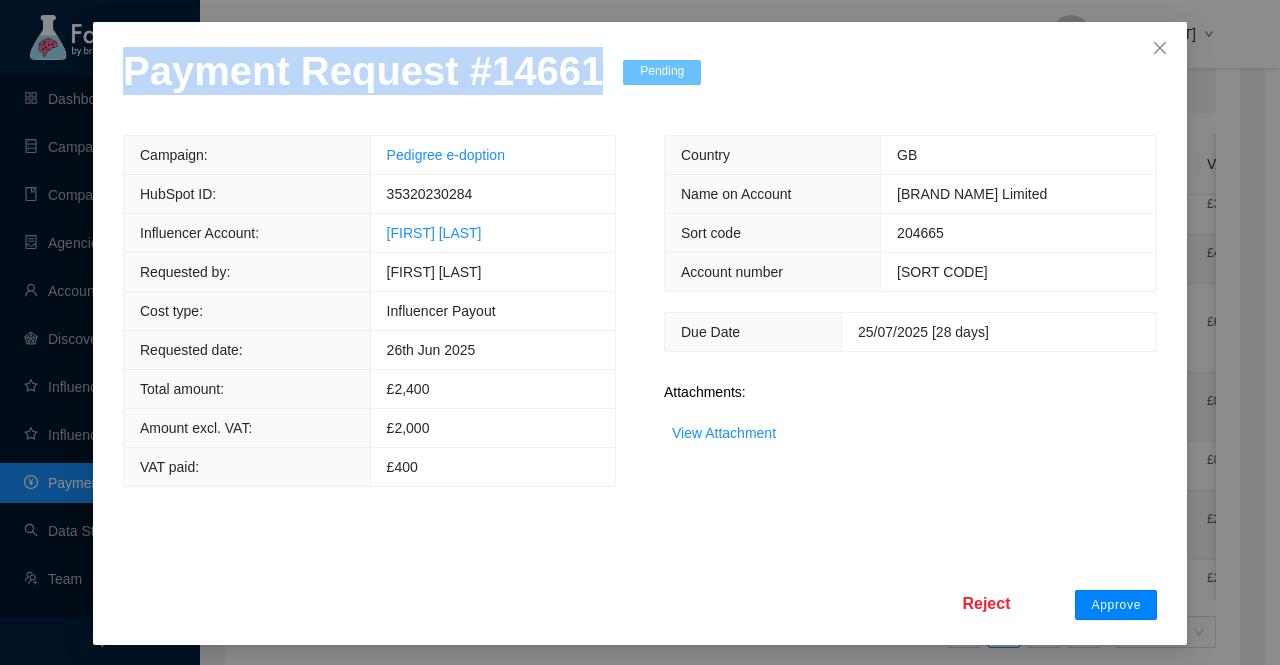 click on "Approve" at bounding box center [1116, 605] 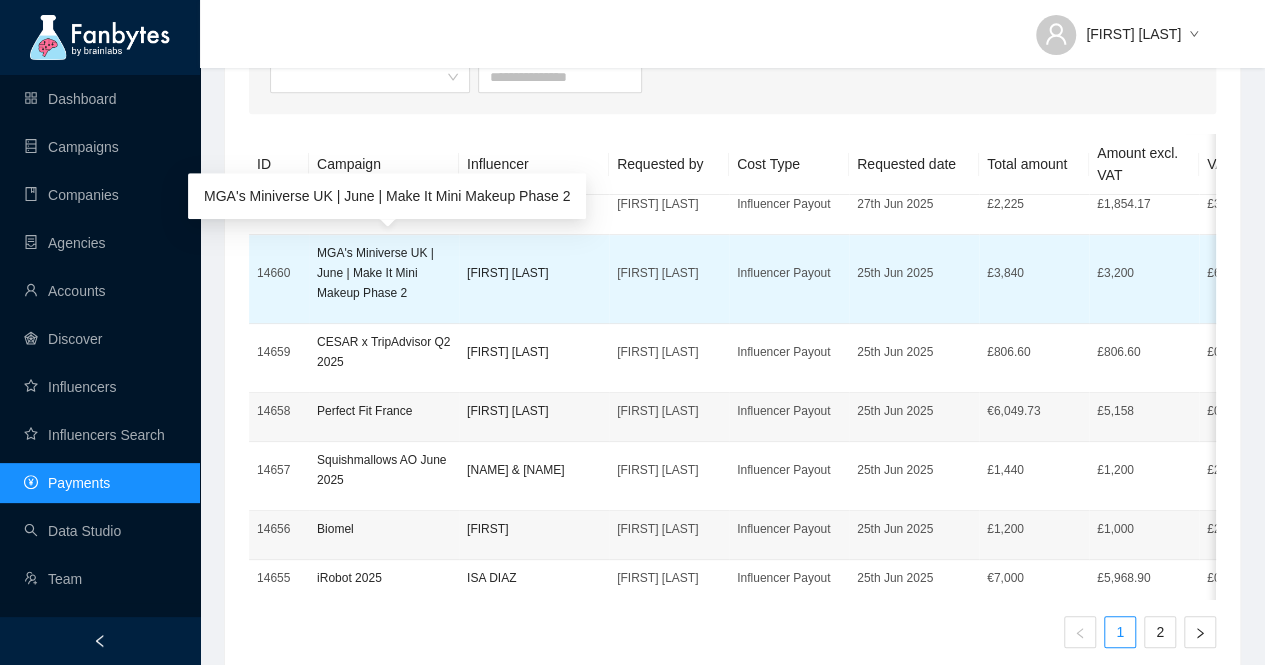 click on "MGA's Miniverse UK | June | Make It Mini Makeup Phase 2" at bounding box center [384, 273] 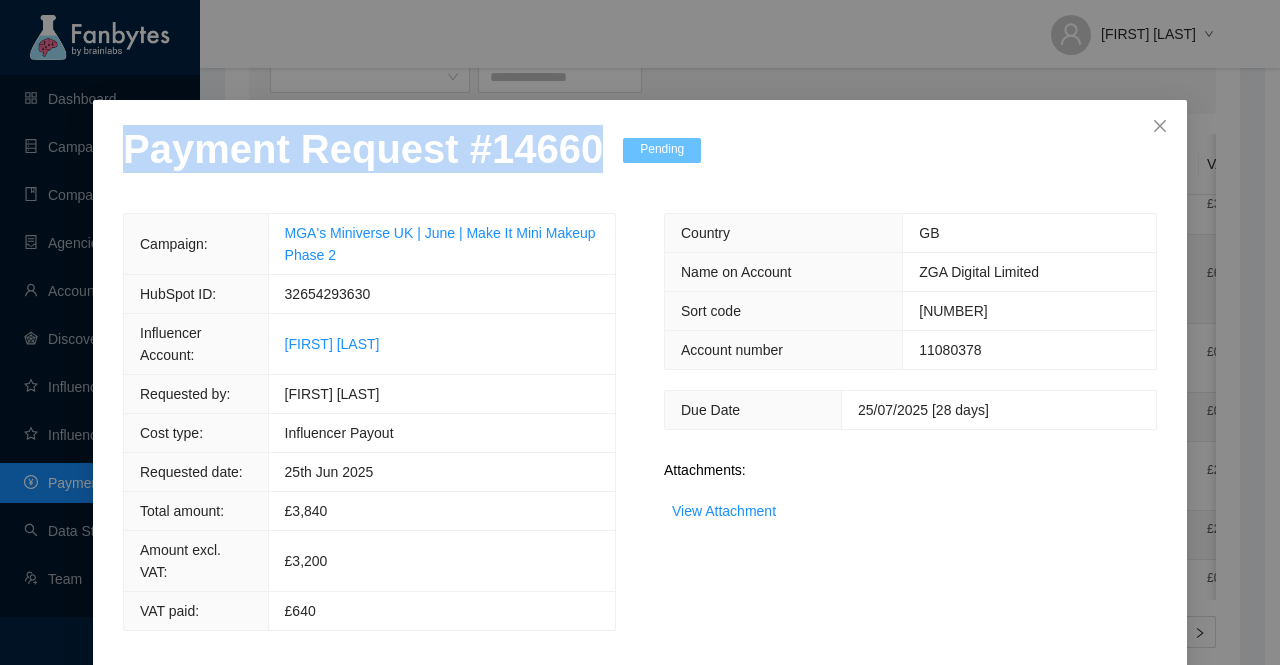 drag, startPoint x: 587, startPoint y: 149, endPoint x: 52, endPoint y: 168, distance: 535.3373 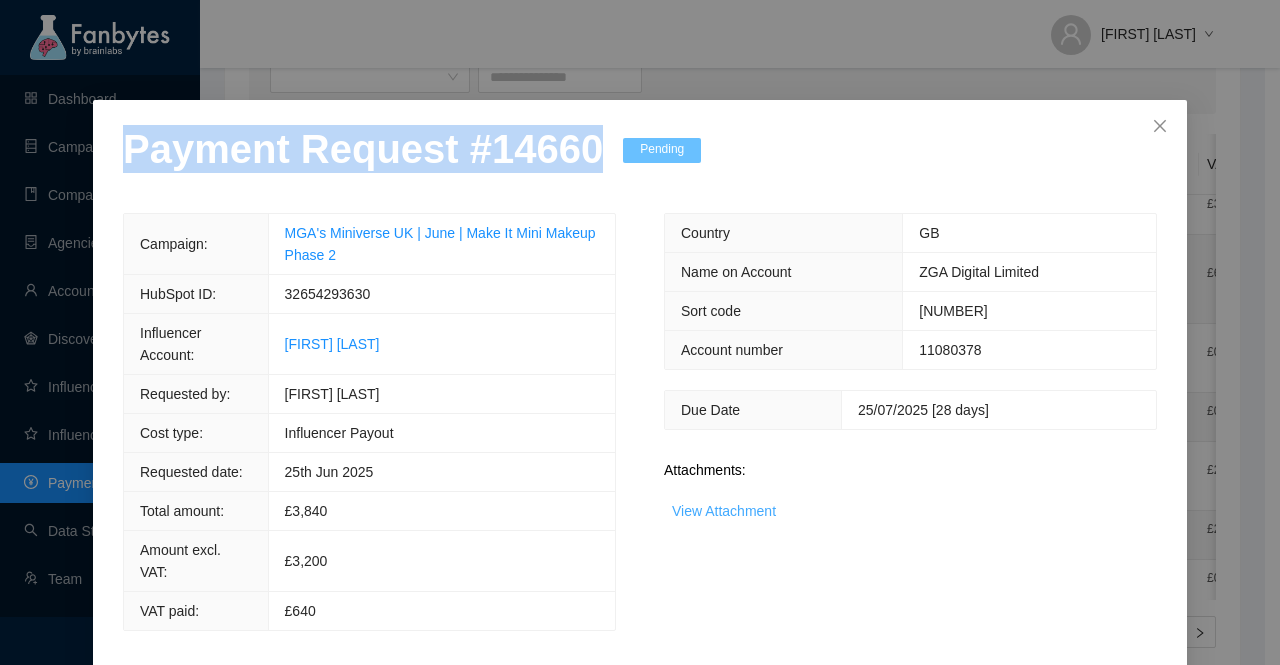 click on "View Attachment" at bounding box center (724, 511) 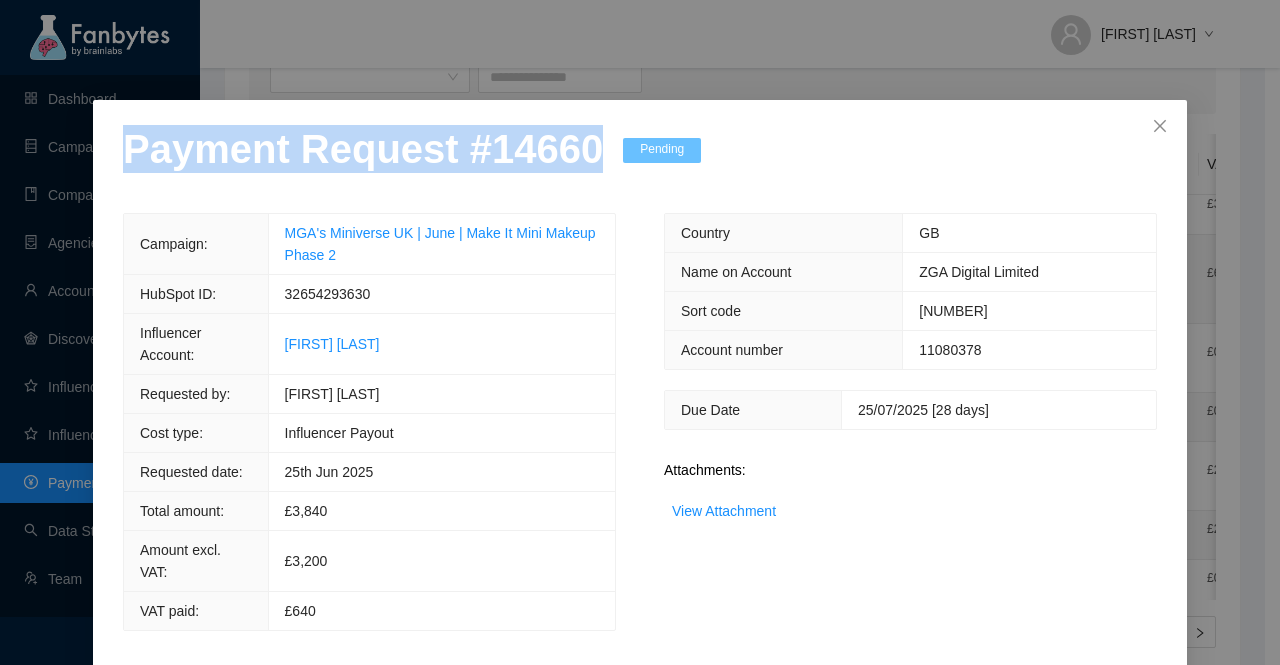 scroll, scrollTop: 122, scrollLeft: 0, axis: vertical 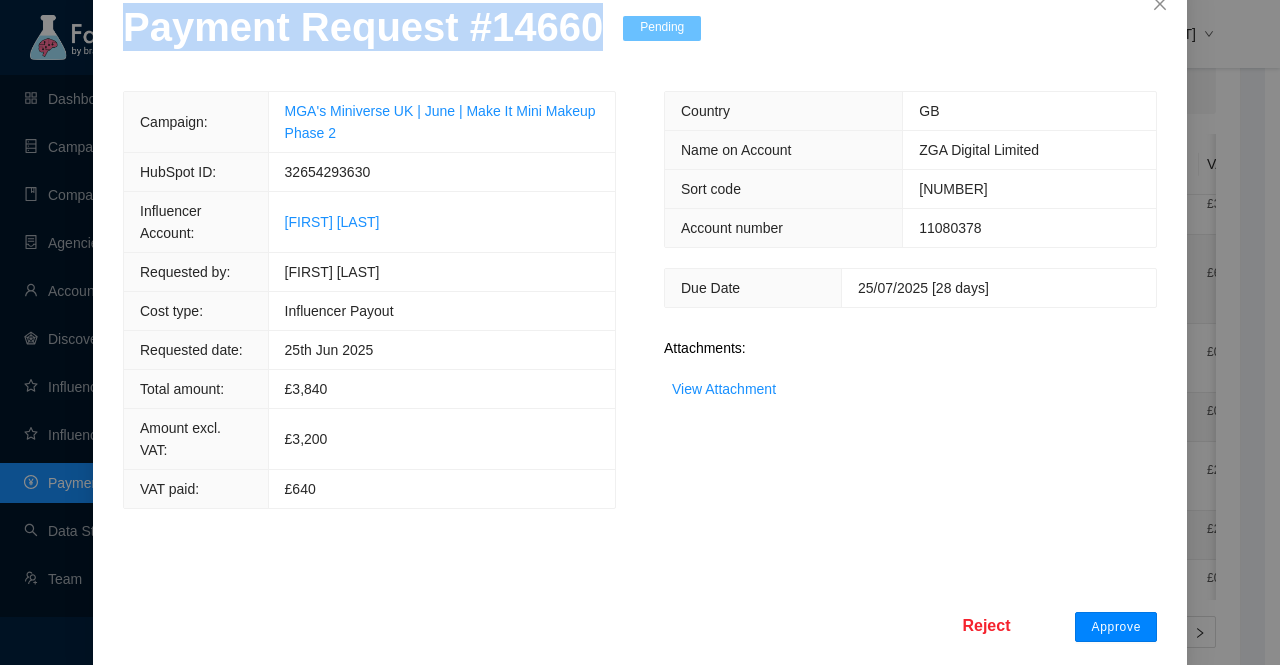 click on "Approve" at bounding box center (1116, 627) 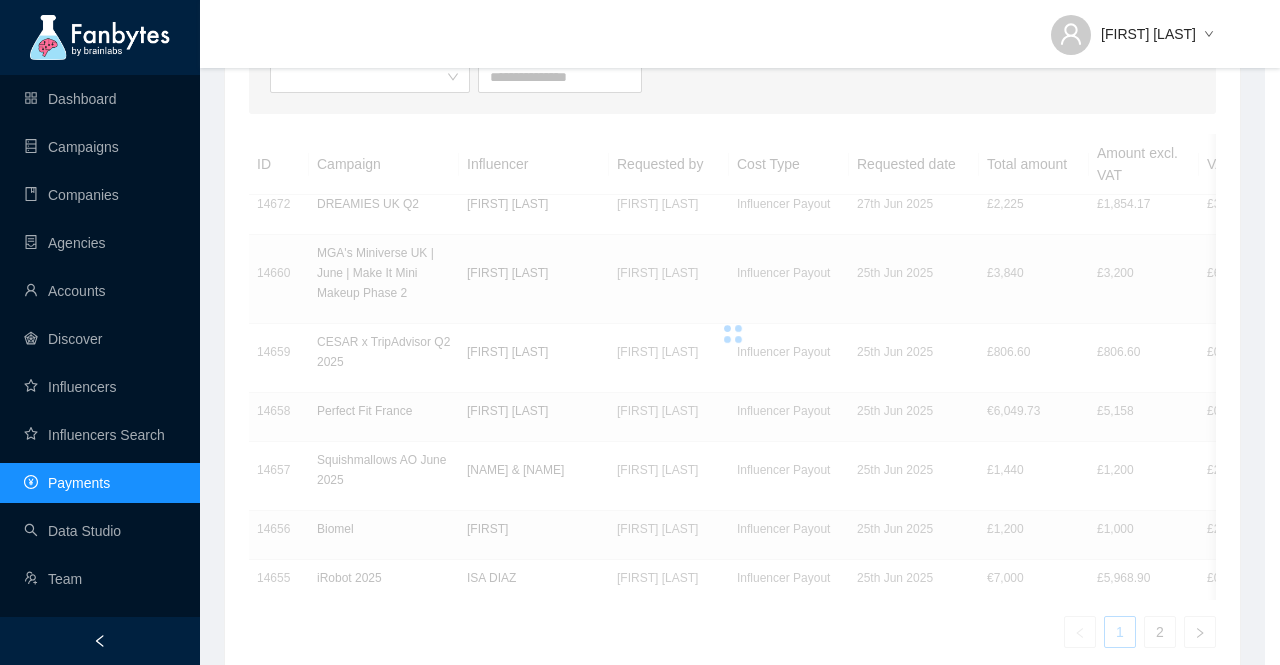 scroll, scrollTop: 22, scrollLeft: 0, axis: vertical 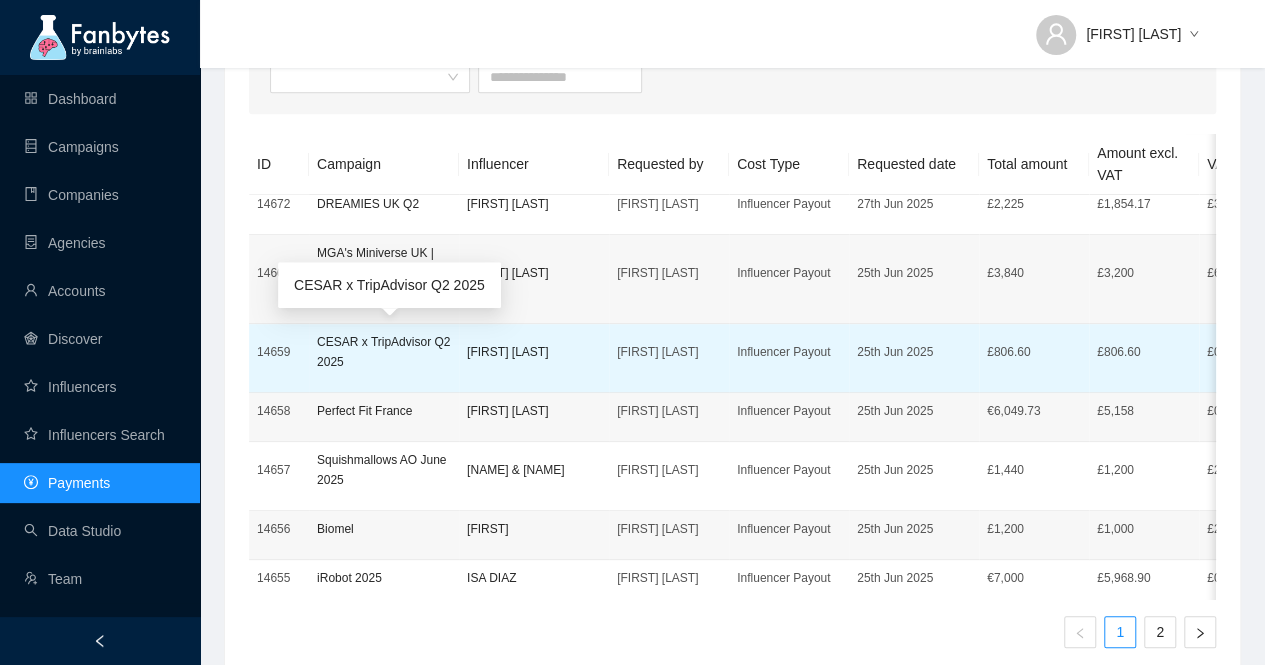 click on "CESAR x TripAdvisor Q2 2025" at bounding box center (384, 352) 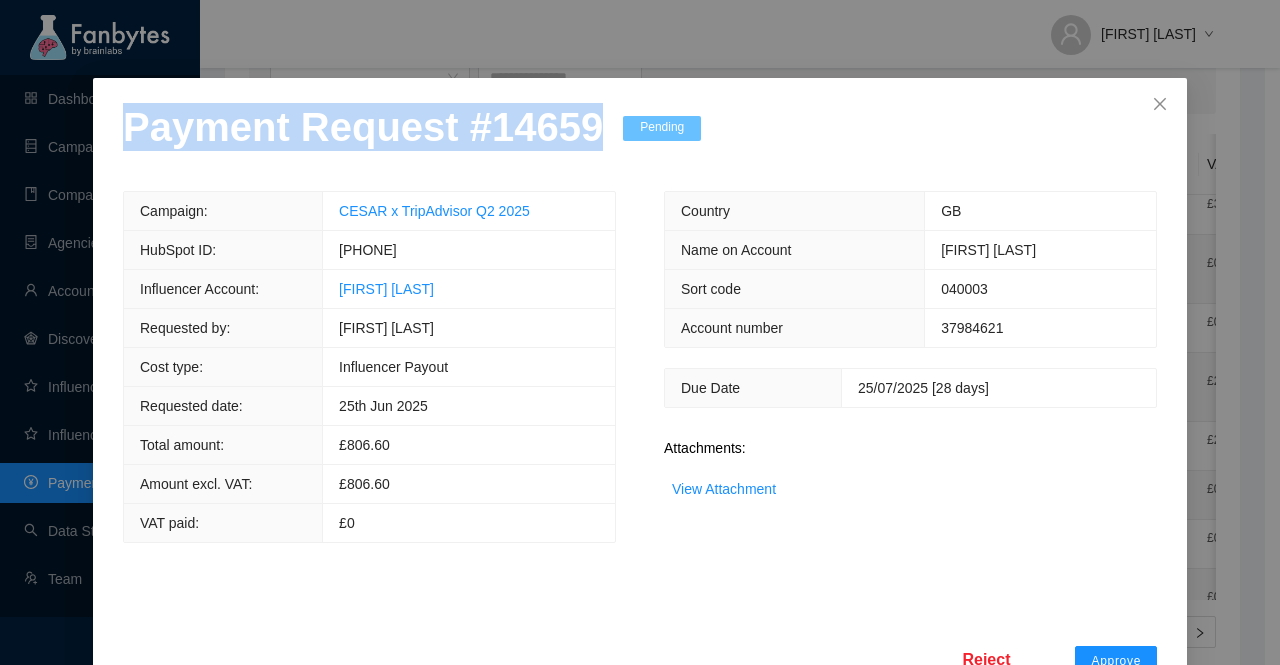 drag, startPoint x: 583, startPoint y: 143, endPoint x: 46, endPoint y: 150, distance: 537.0456 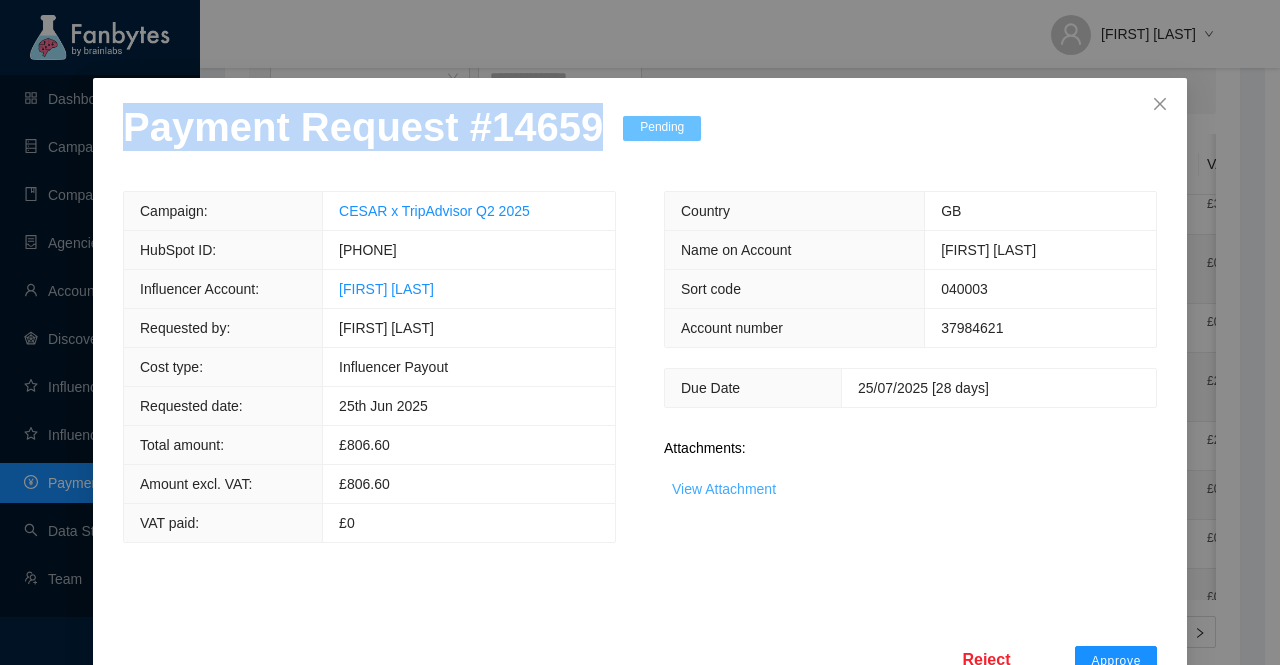 click on "View Attachment" at bounding box center (724, 489) 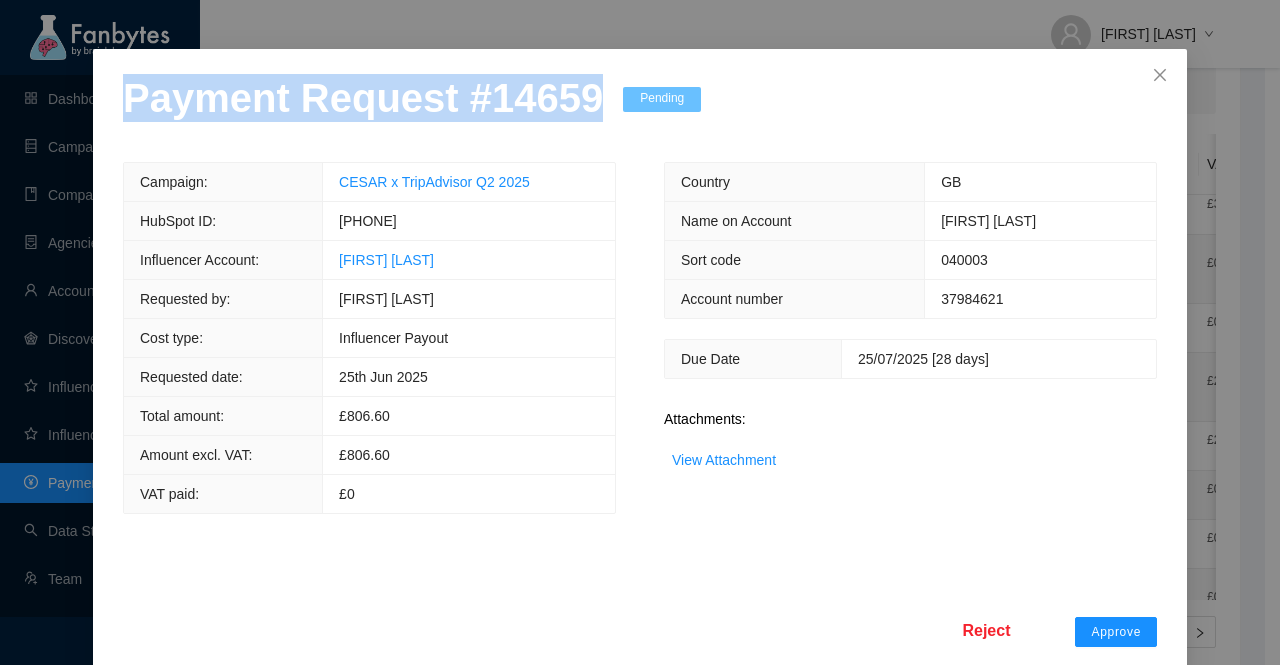 scroll, scrollTop: 78, scrollLeft: 0, axis: vertical 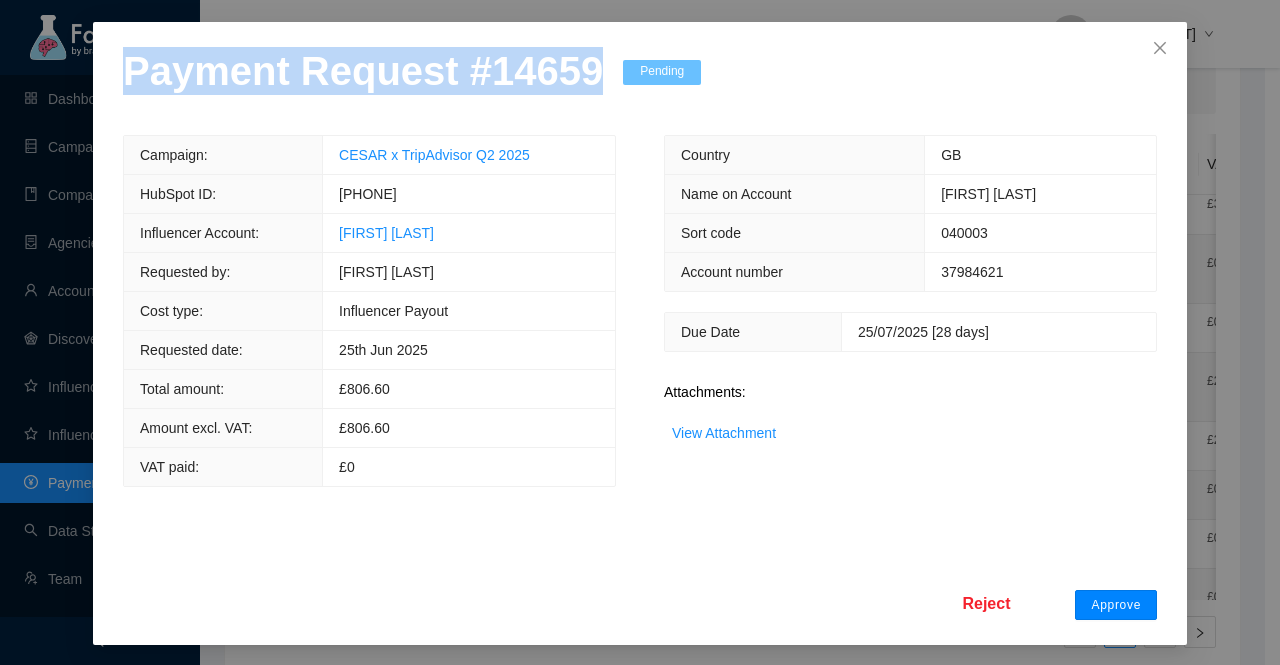 click on "Approve" at bounding box center (1116, 605) 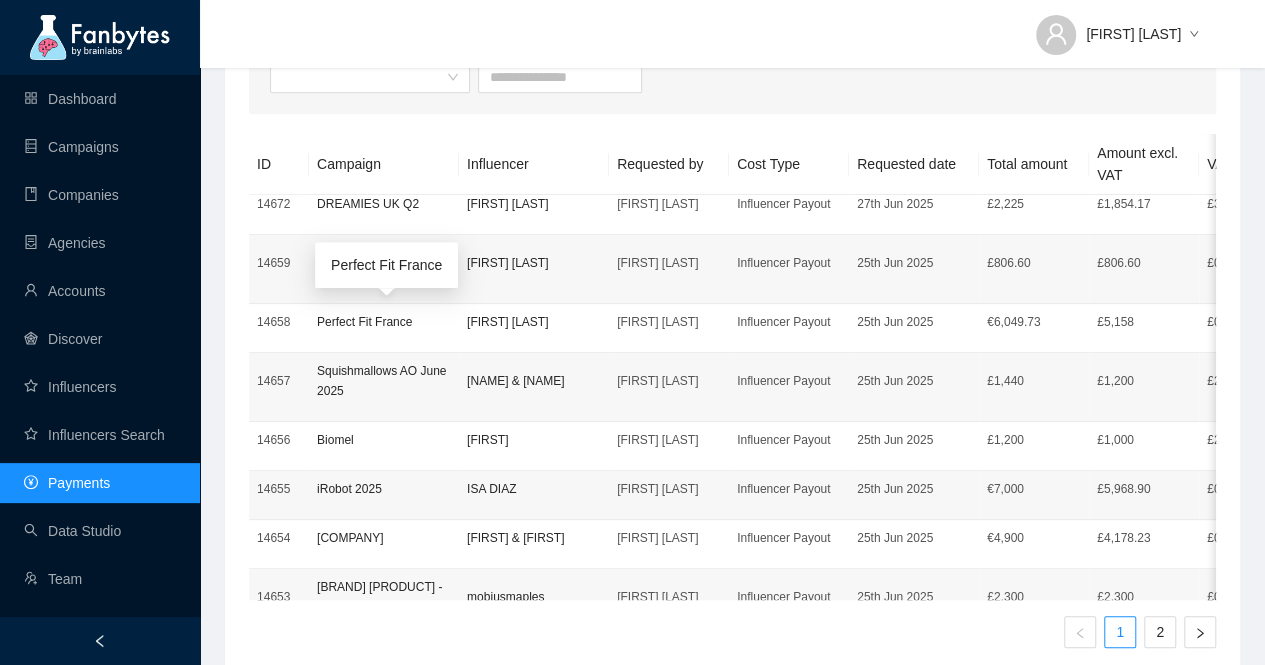 click on "Perfect Fit France" at bounding box center [384, 322] 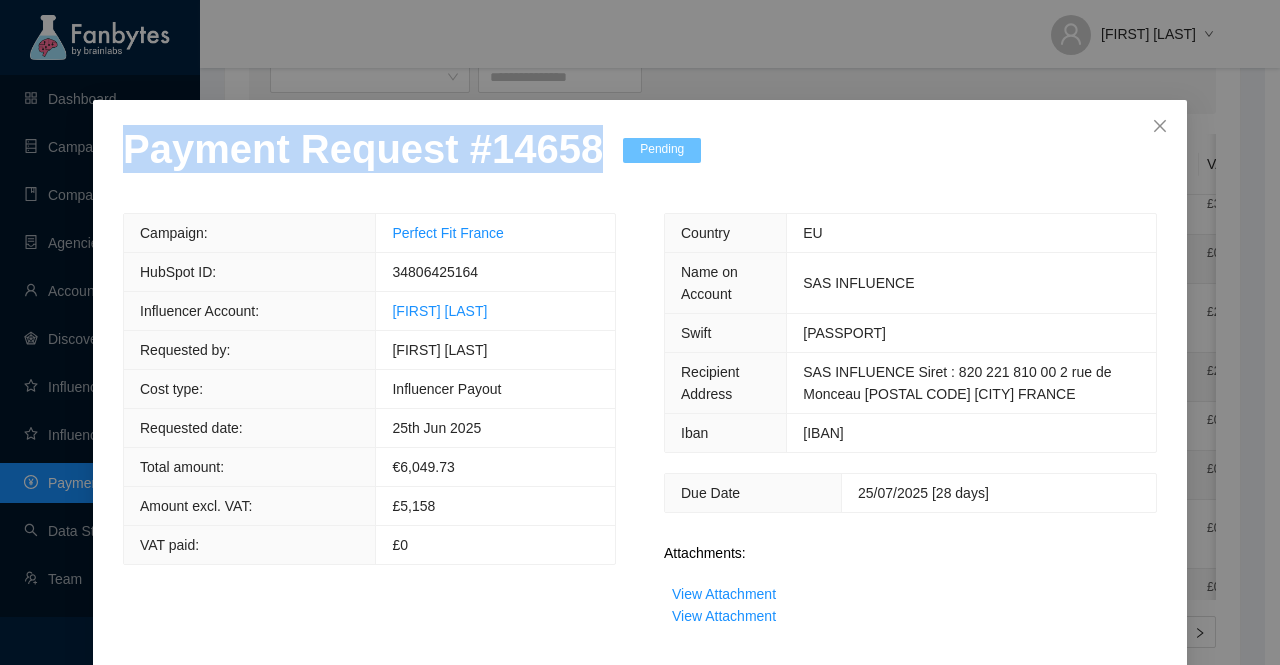 drag, startPoint x: 578, startPoint y: 154, endPoint x: 31, endPoint y: 156, distance: 547.00366 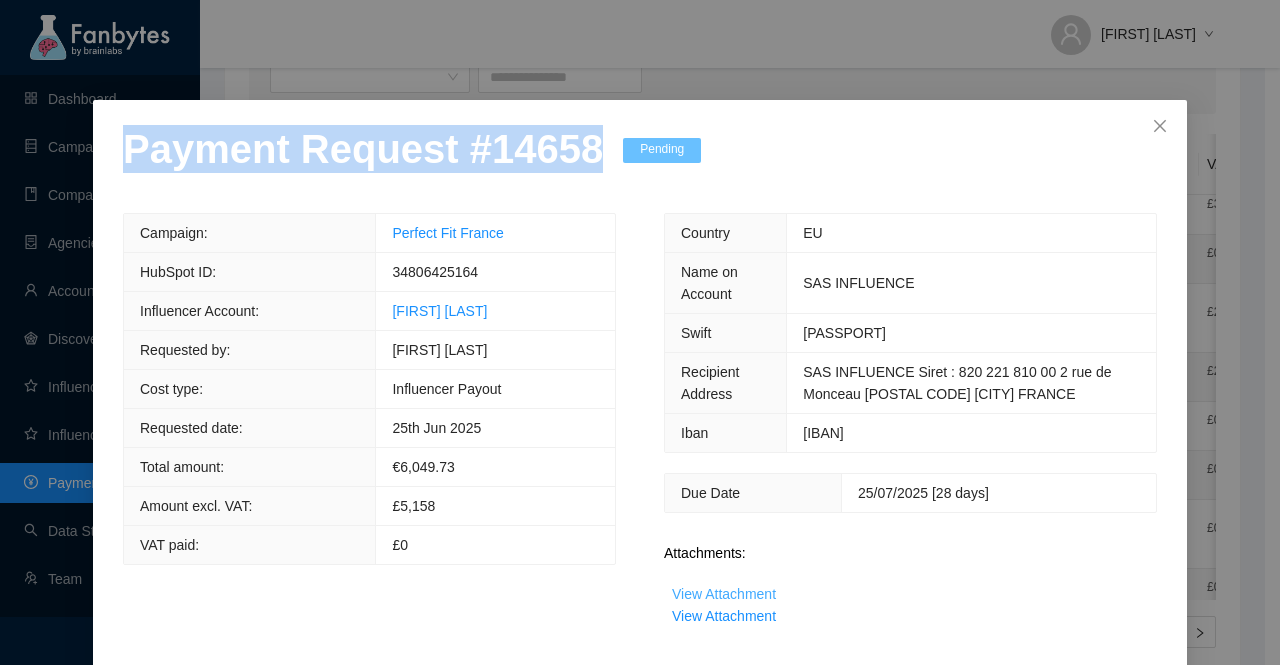 click on "View Attachment" at bounding box center [724, 594] 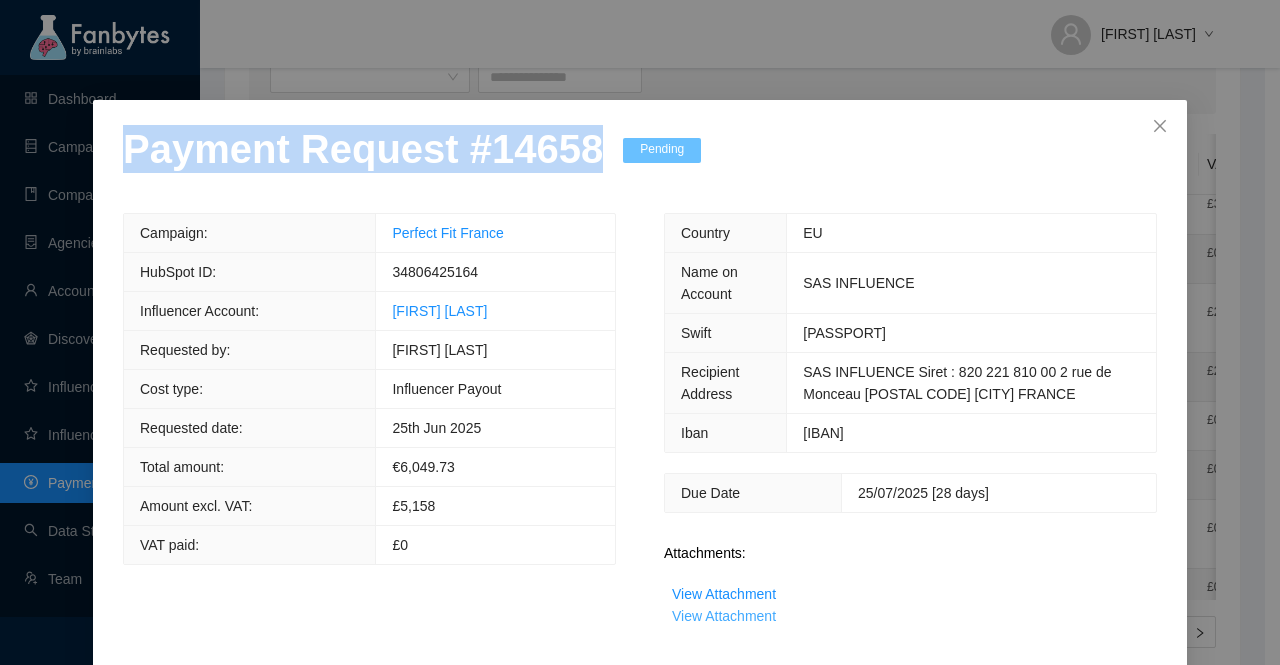 click on "View Attachment" at bounding box center [724, 616] 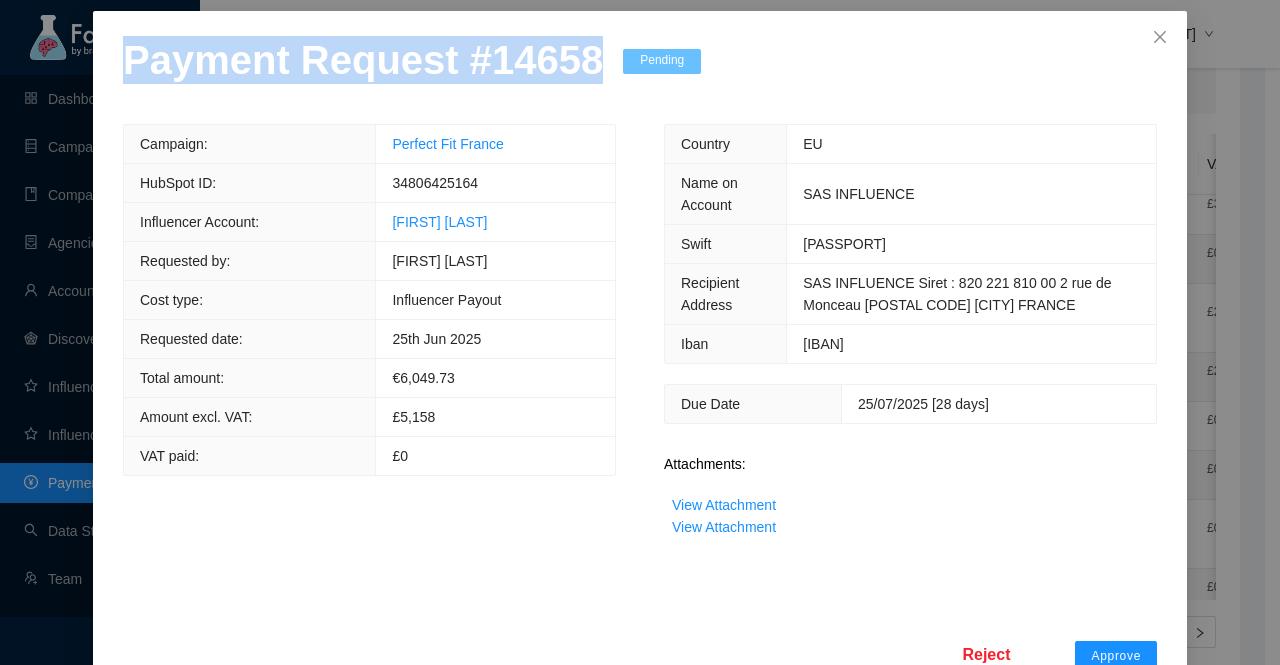 scroll, scrollTop: 141, scrollLeft: 0, axis: vertical 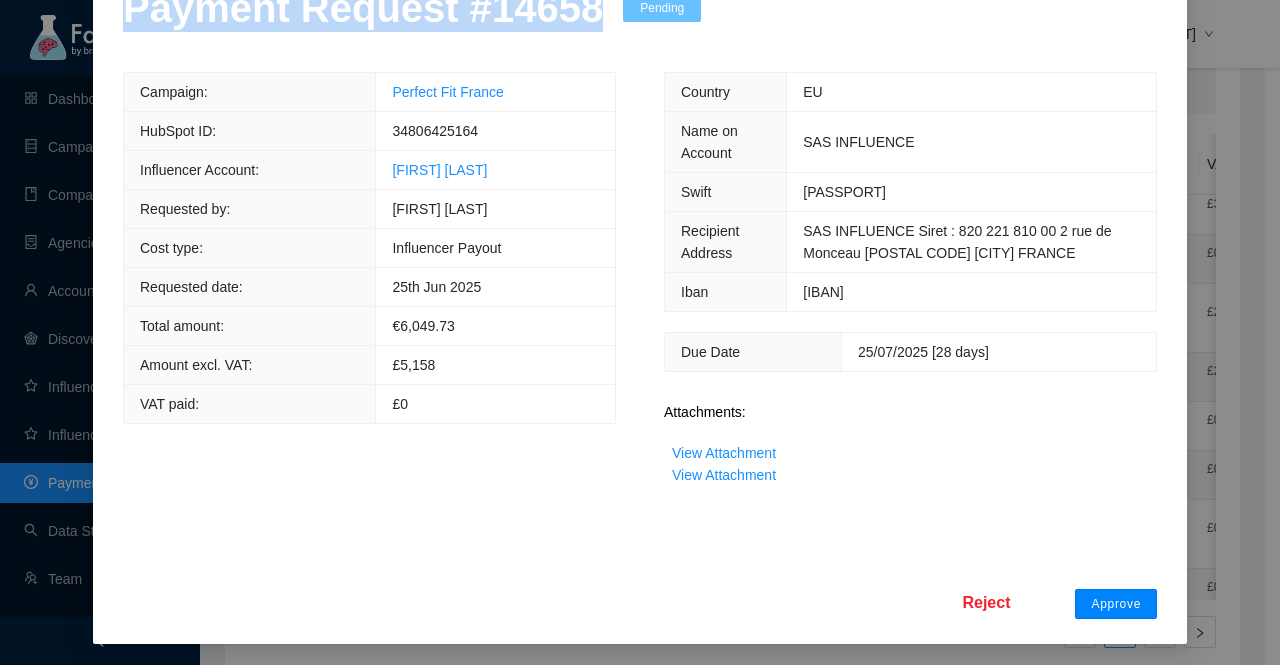 click on "Approve" at bounding box center [1116, 604] 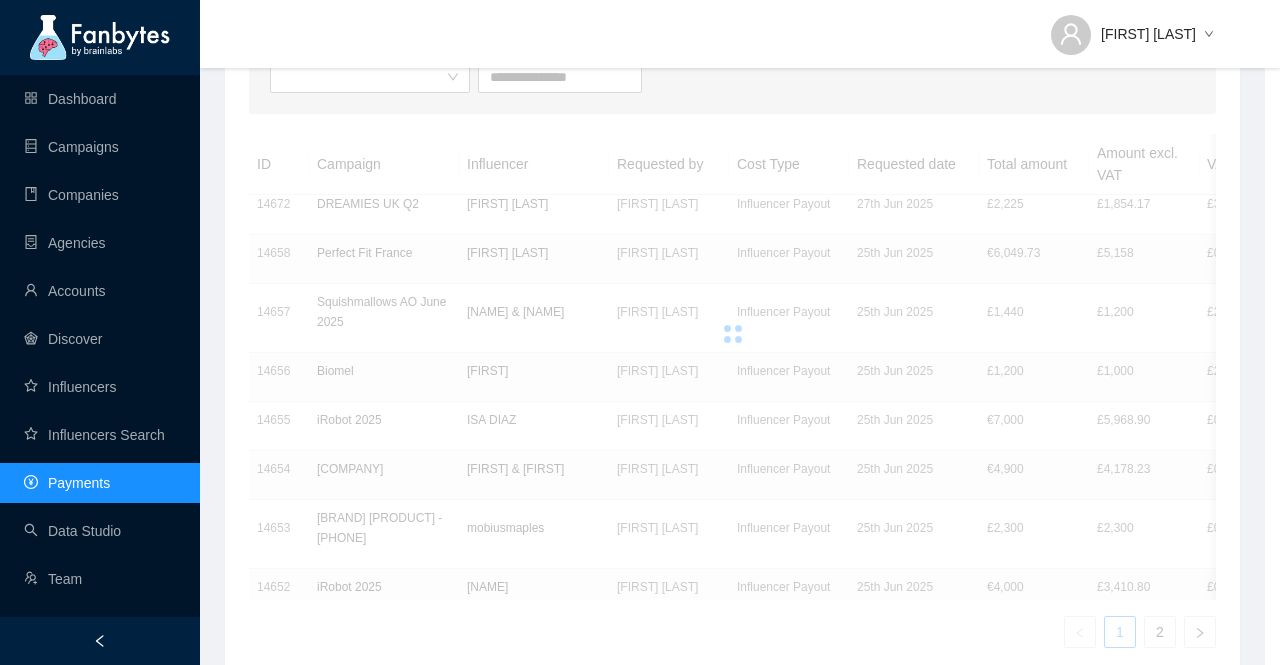 scroll, scrollTop: 41, scrollLeft: 0, axis: vertical 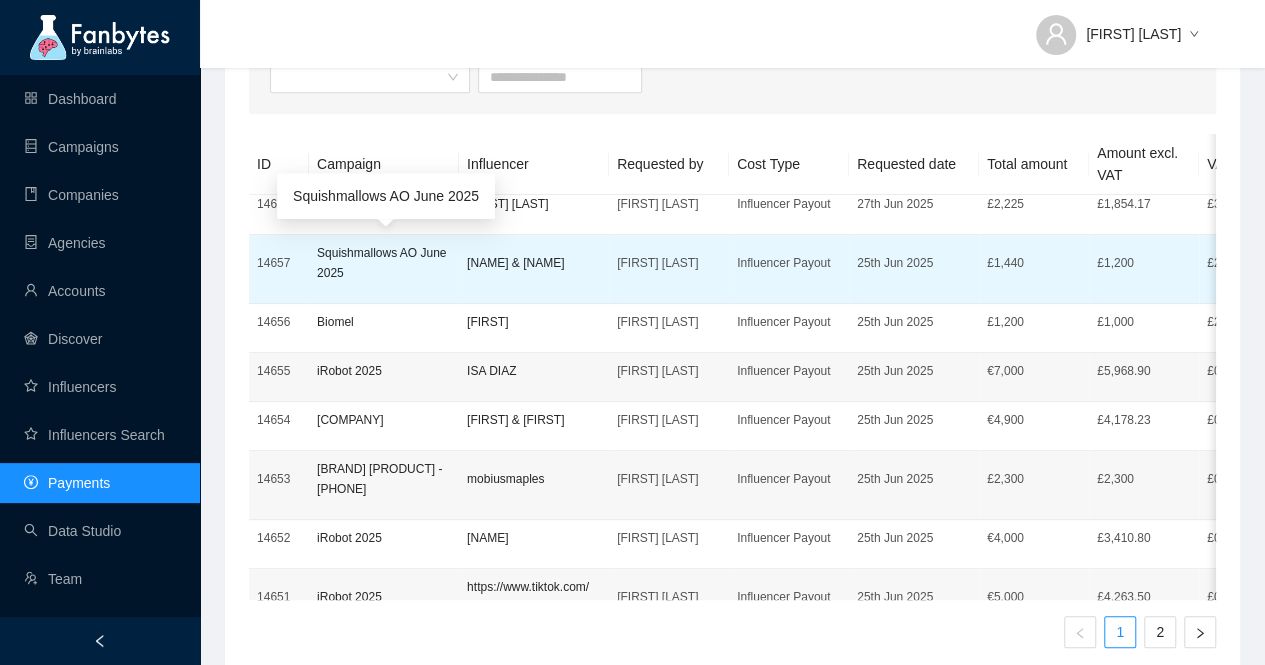 click on "Squishmallows AO June 2025" at bounding box center [384, 263] 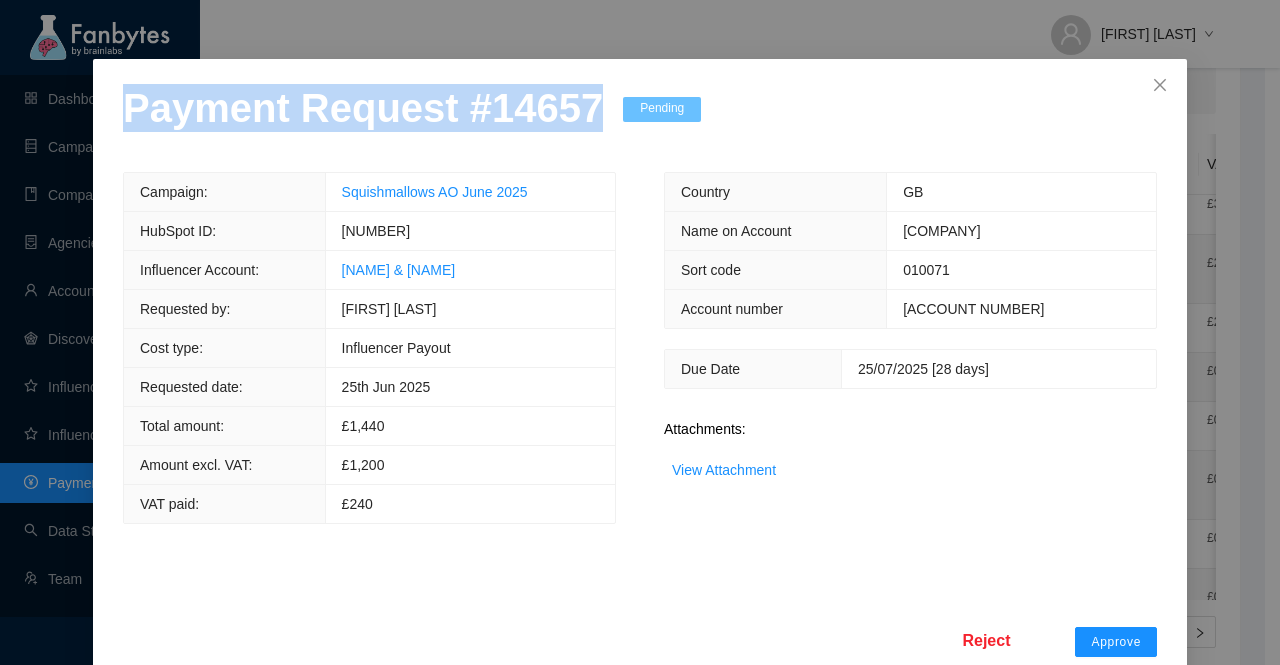drag, startPoint x: 570, startPoint y: 161, endPoint x: 0, endPoint y: 161, distance: 570 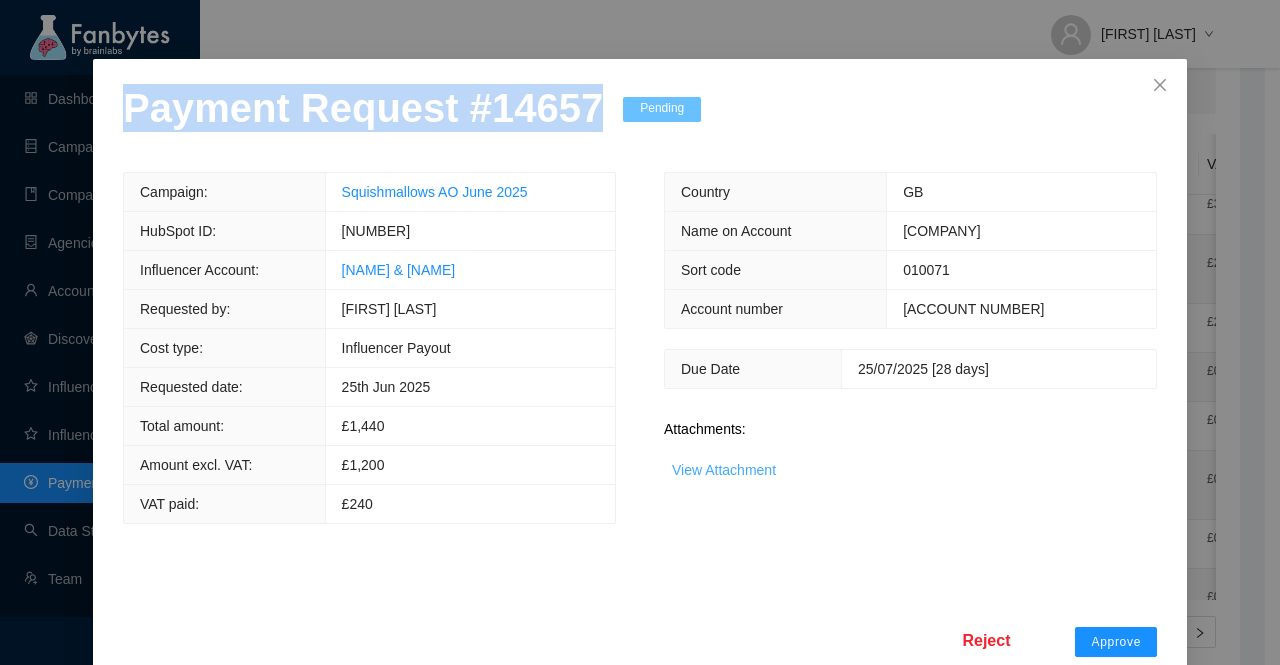 click on "View Attachment" at bounding box center (724, 470) 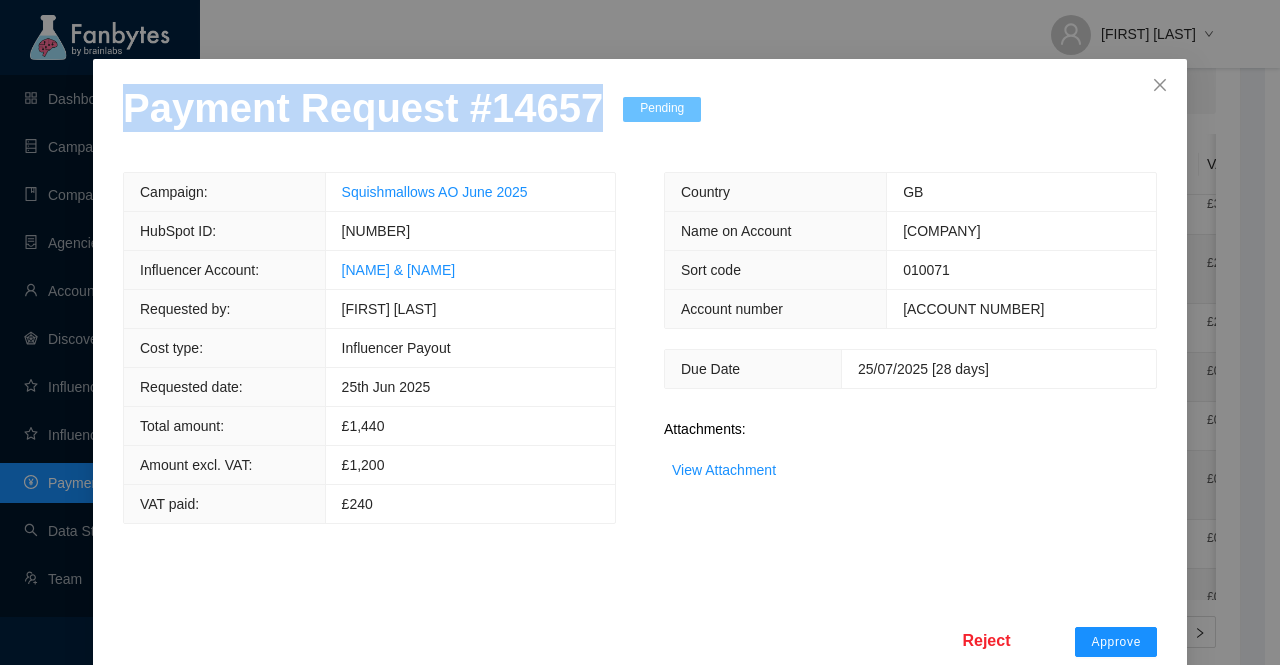 scroll, scrollTop: 78, scrollLeft: 0, axis: vertical 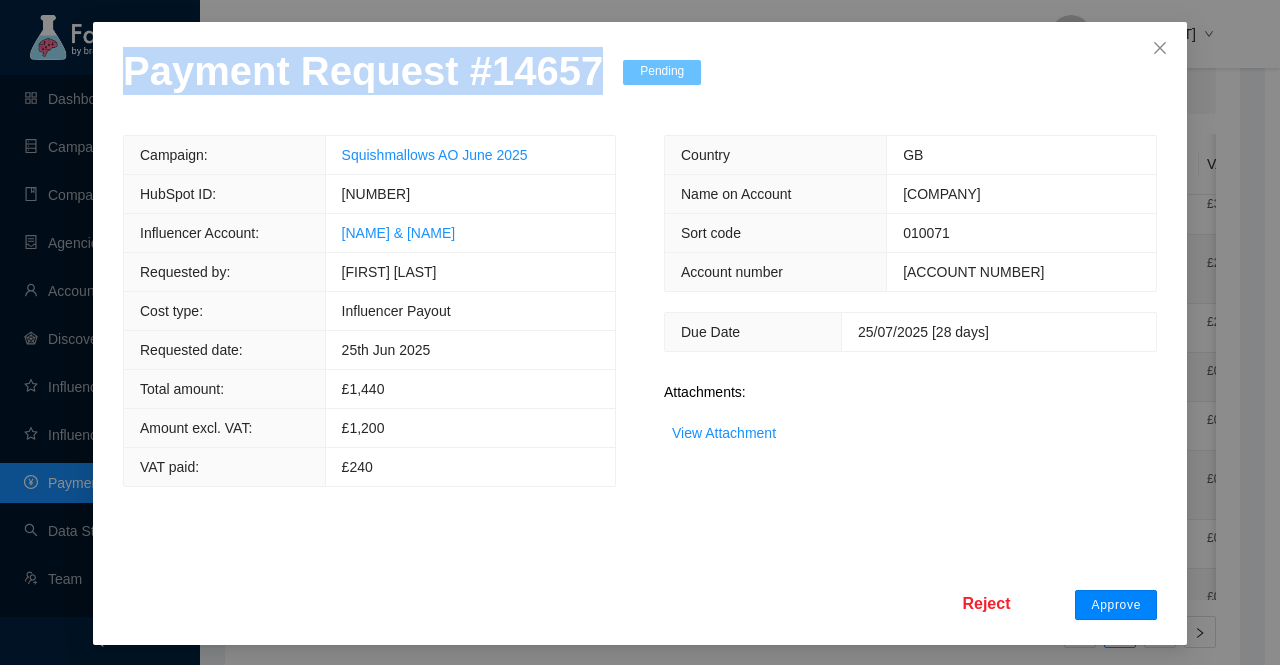 click on "Approve" at bounding box center [1116, 605] 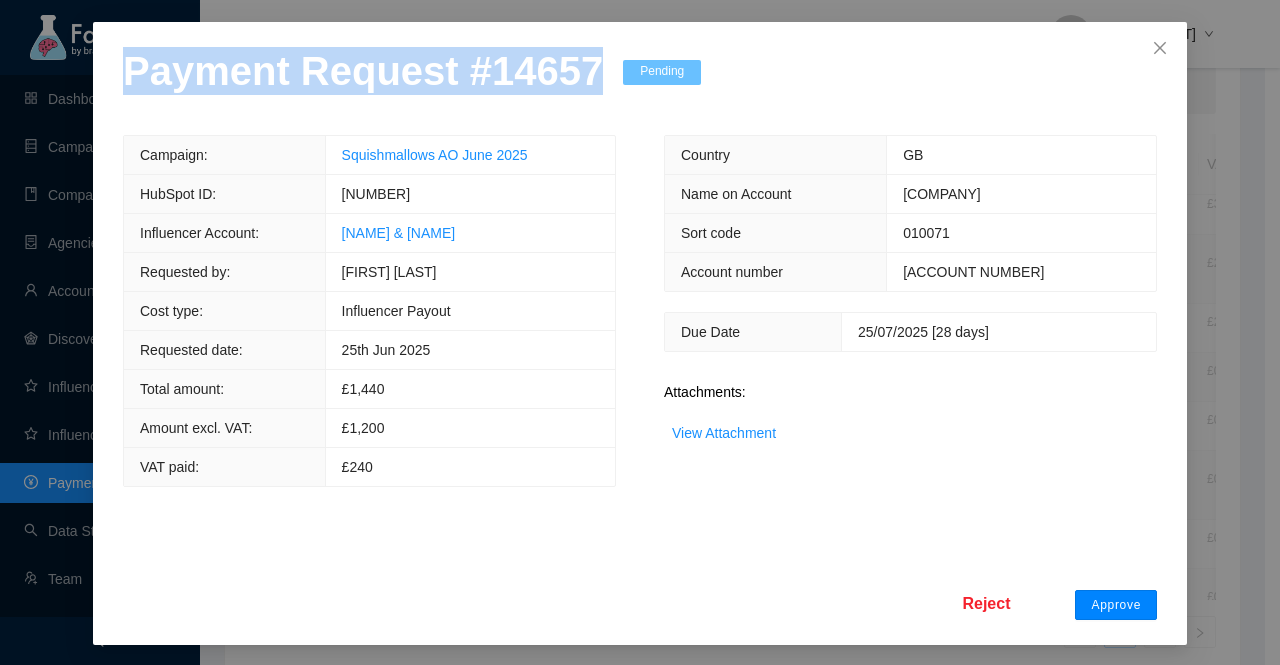 scroll, scrollTop: 0, scrollLeft: 0, axis: both 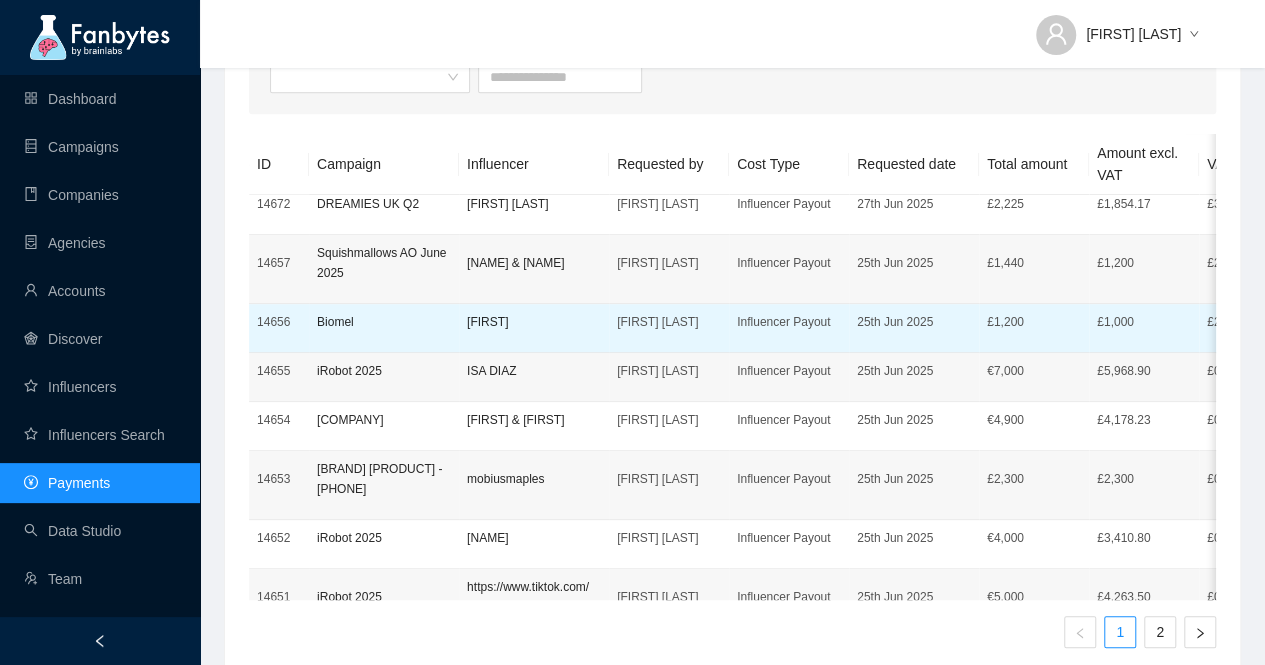 click on "Biomel" at bounding box center [384, 328] 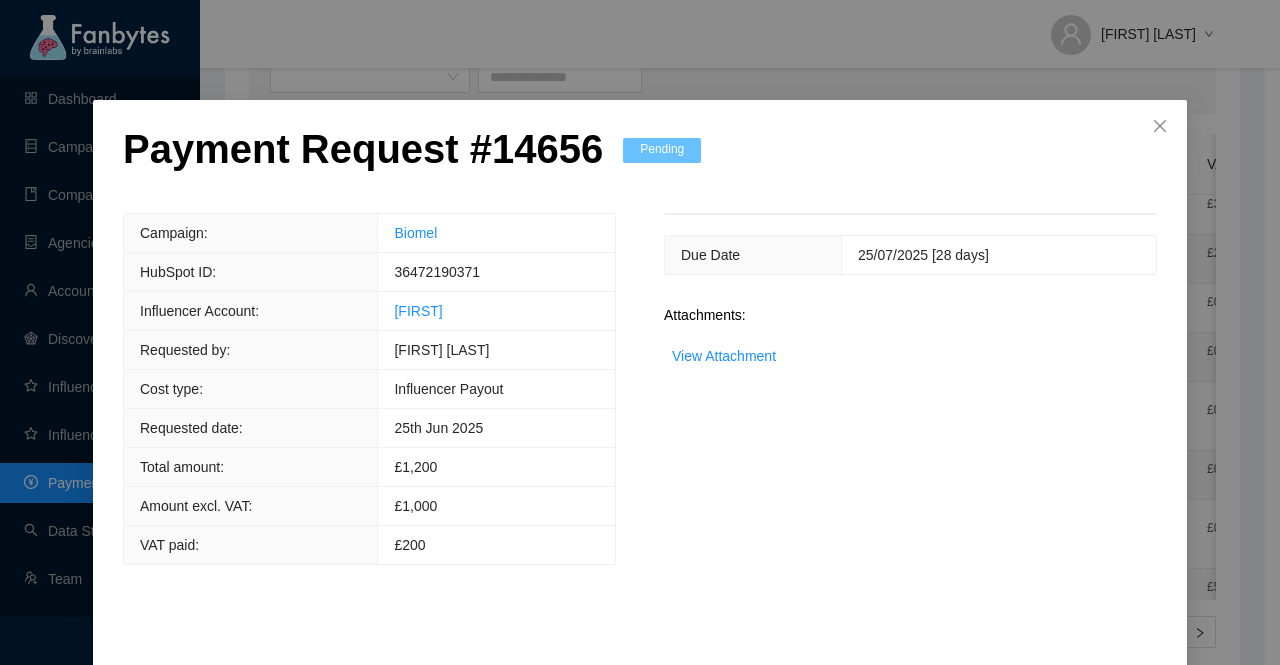 click on "View Attachment" at bounding box center [724, 356] 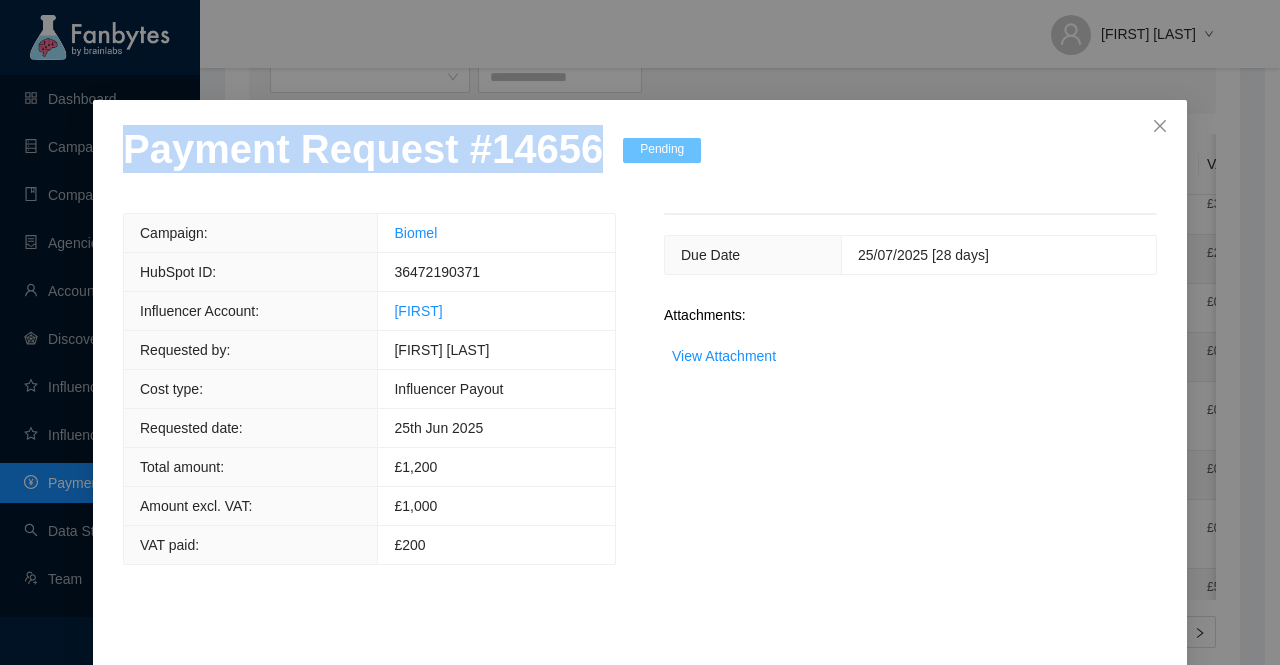 drag, startPoint x: 578, startPoint y: 161, endPoint x: 53, endPoint y: 158, distance: 525.00854 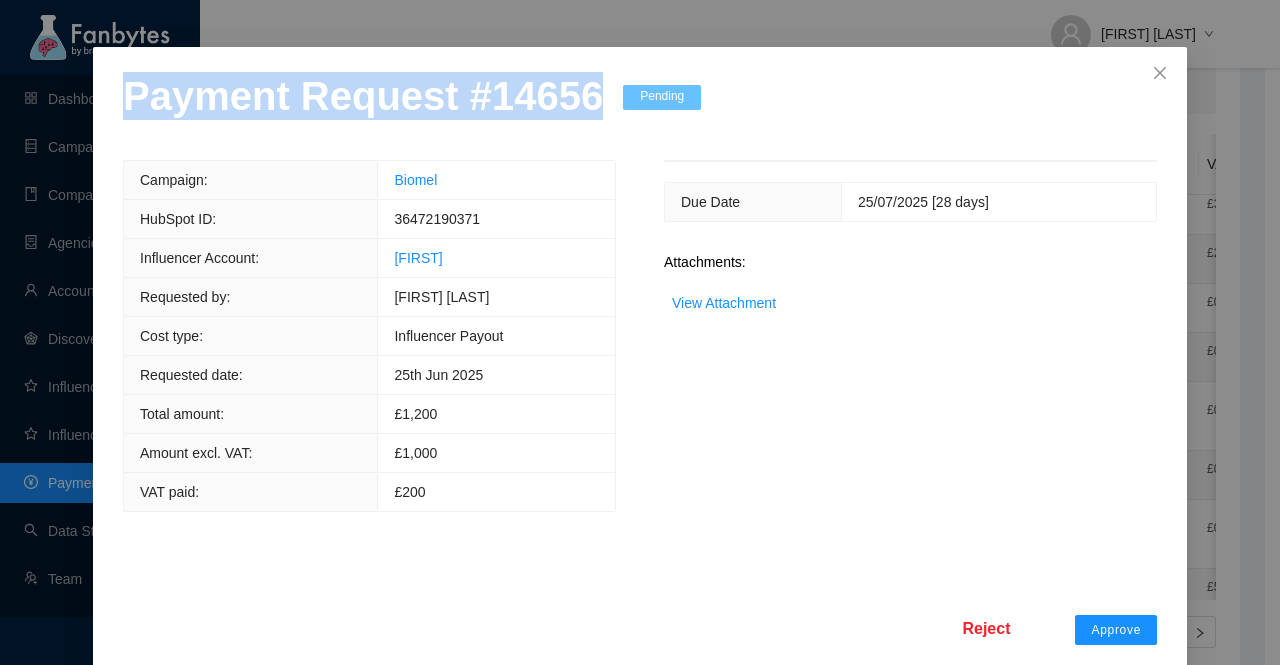 scroll, scrollTop: 78, scrollLeft: 0, axis: vertical 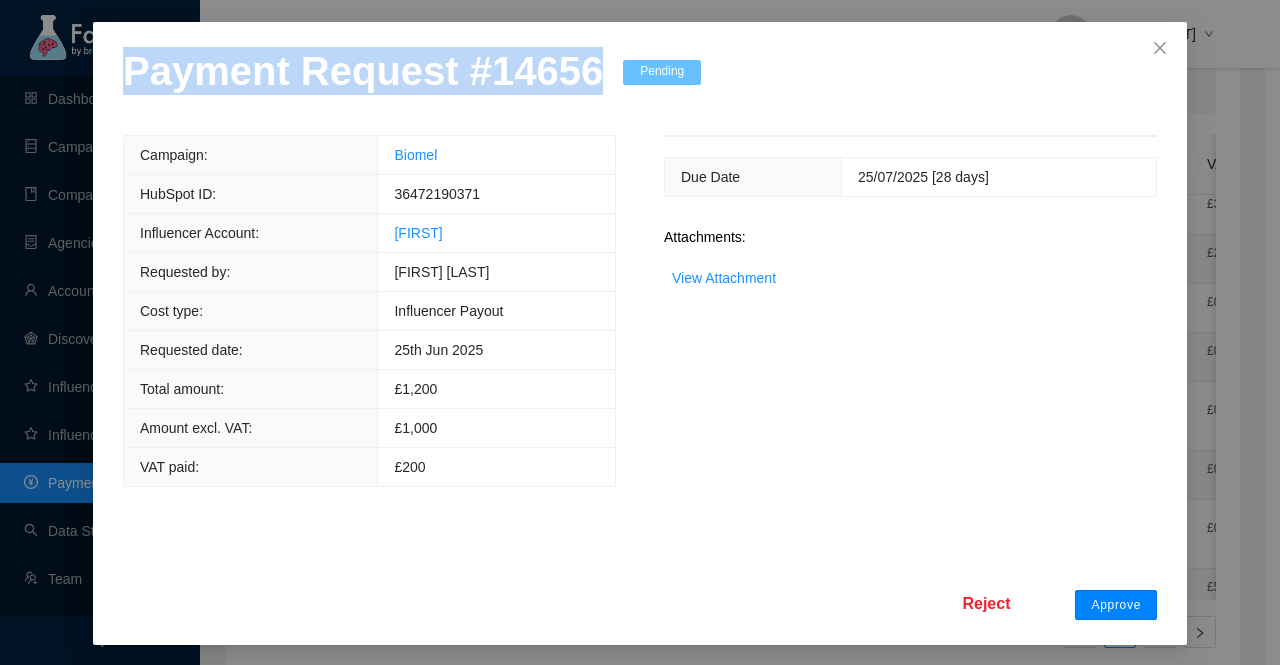 click on "Approve" at bounding box center (1116, 605) 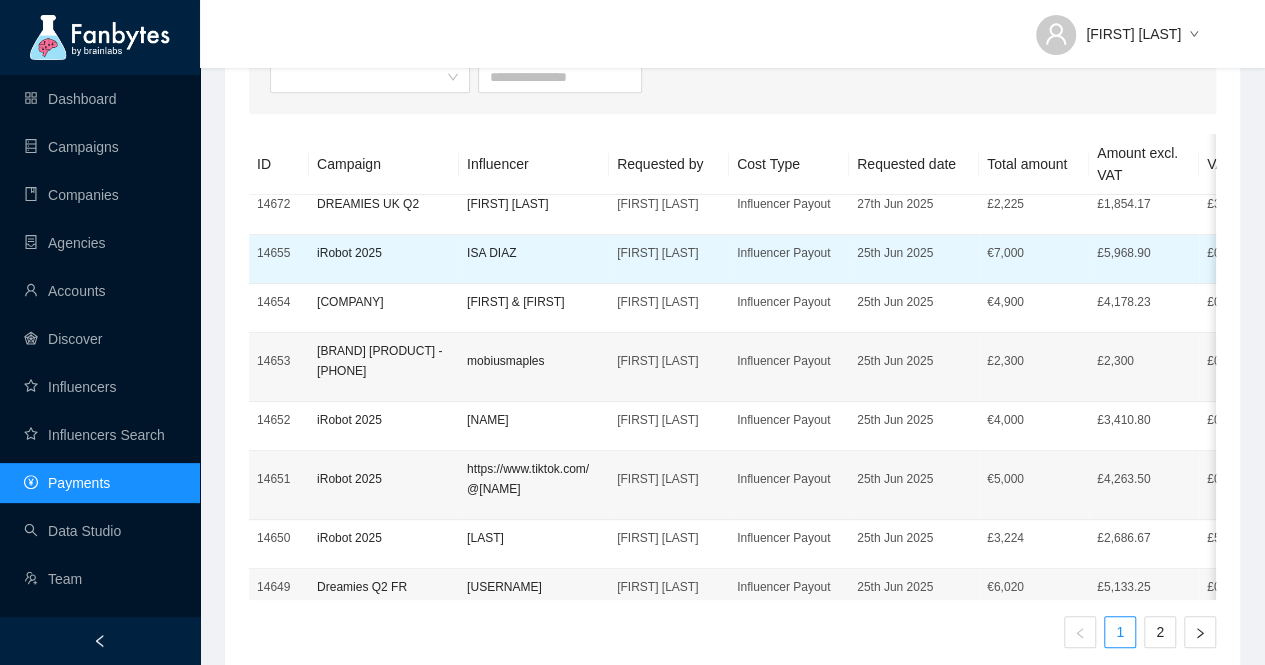 click on "14655" at bounding box center (279, 253) 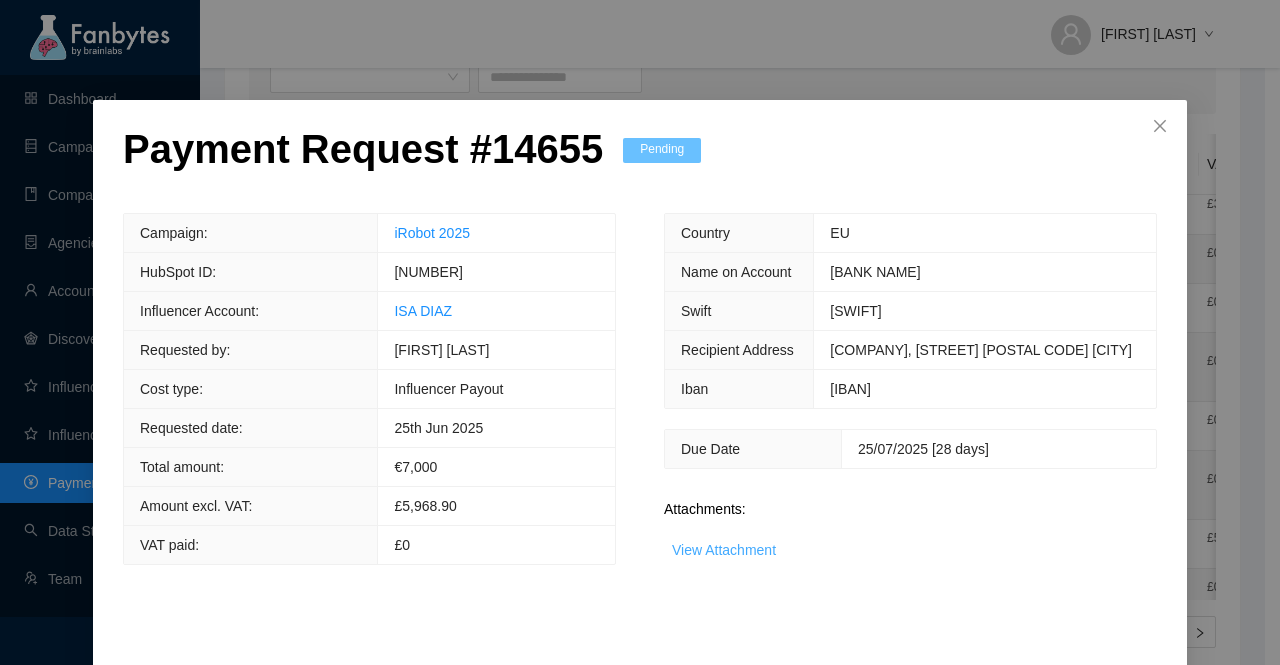 click on "View Attachment" at bounding box center [724, 550] 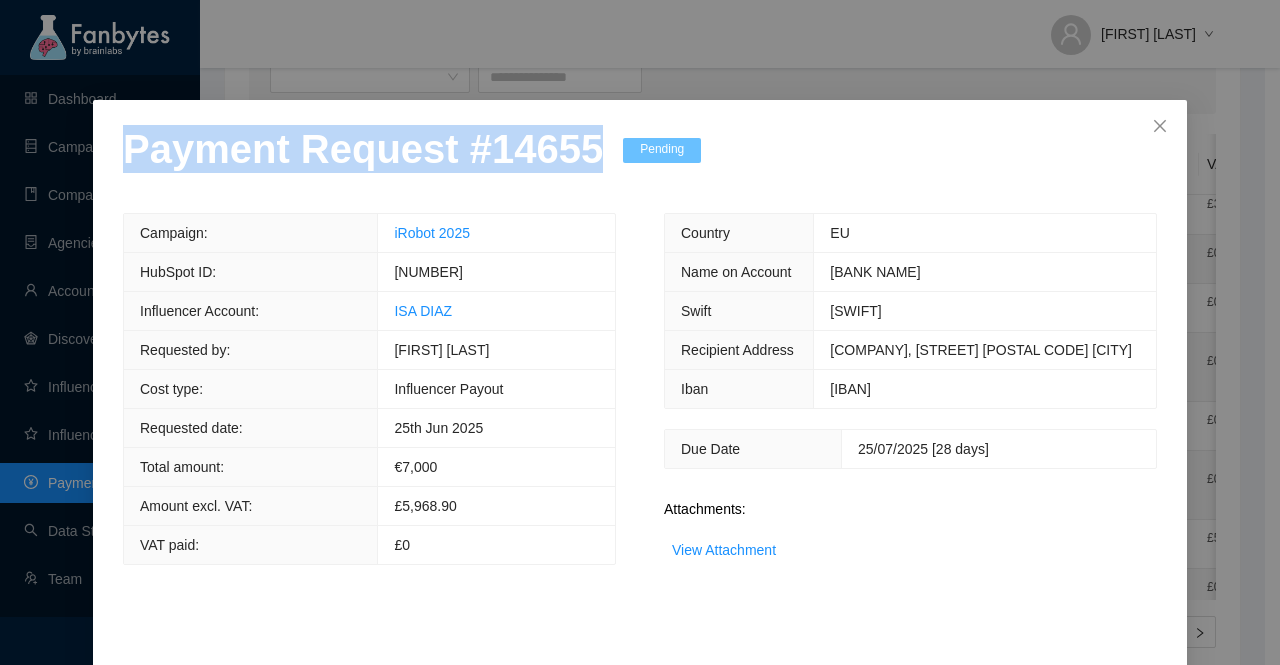 drag, startPoint x: 578, startPoint y: 172, endPoint x: 83, endPoint y: 153, distance: 495.3645 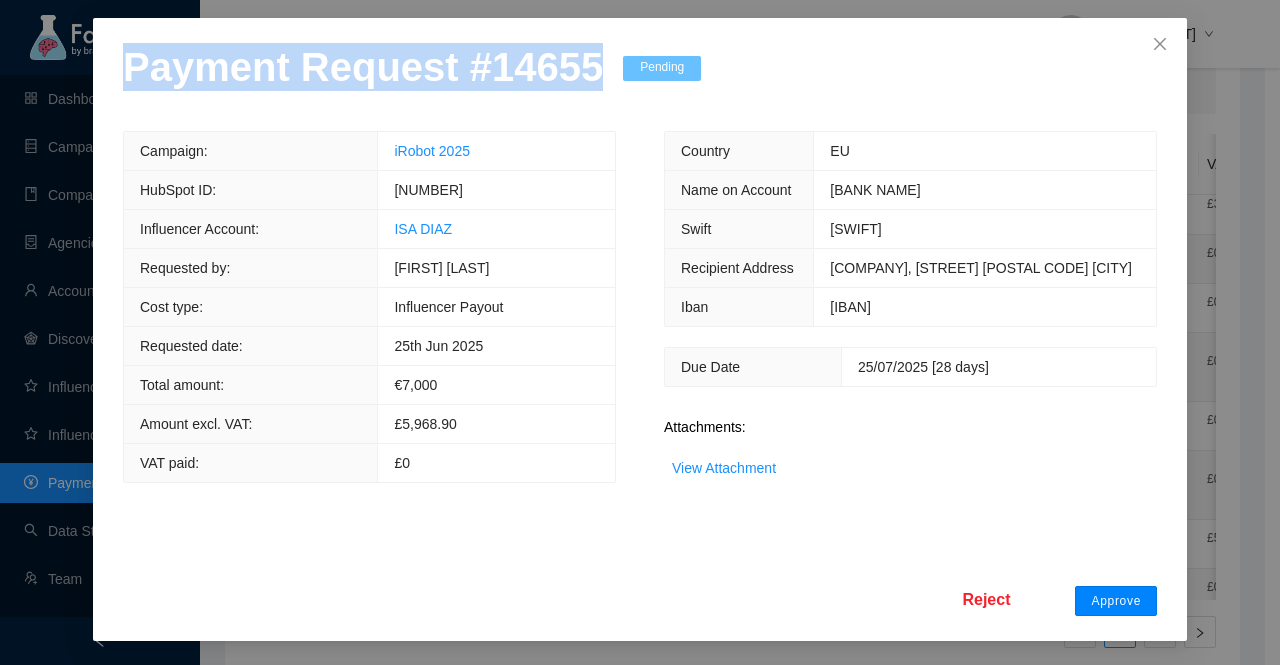 click on "Approve" at bounding box center [1116, 601] 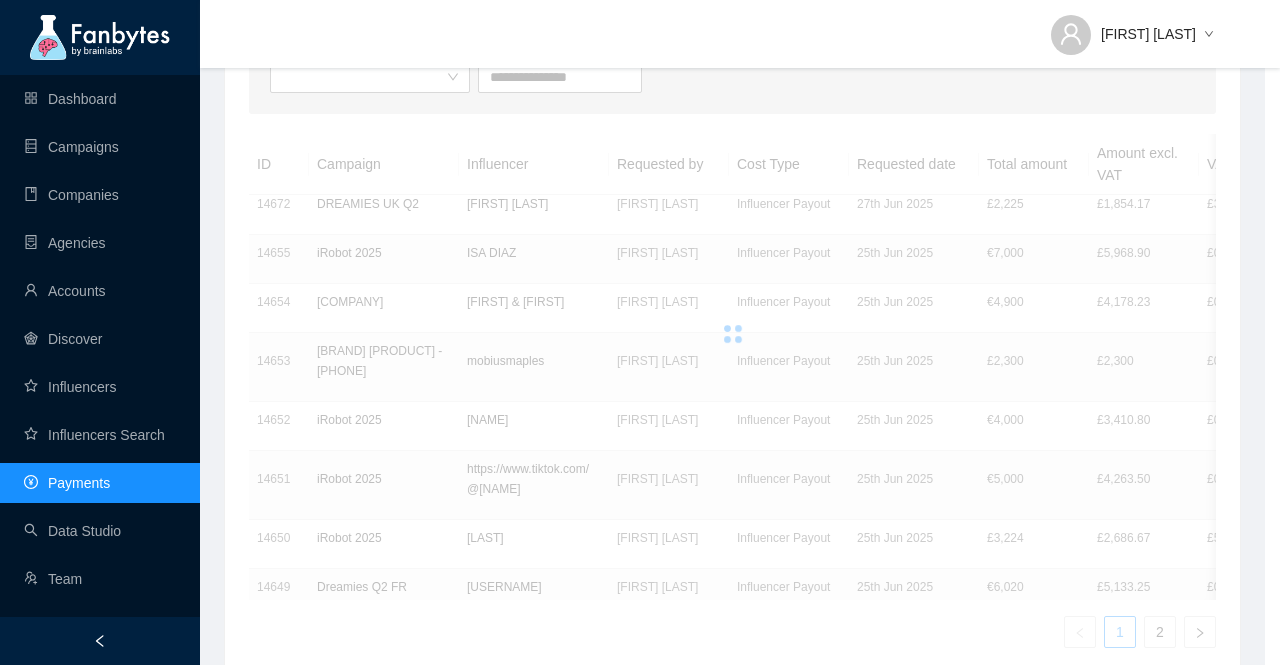 scroll, scrollTop: 19, scrollLeft: 0, axis: vertical 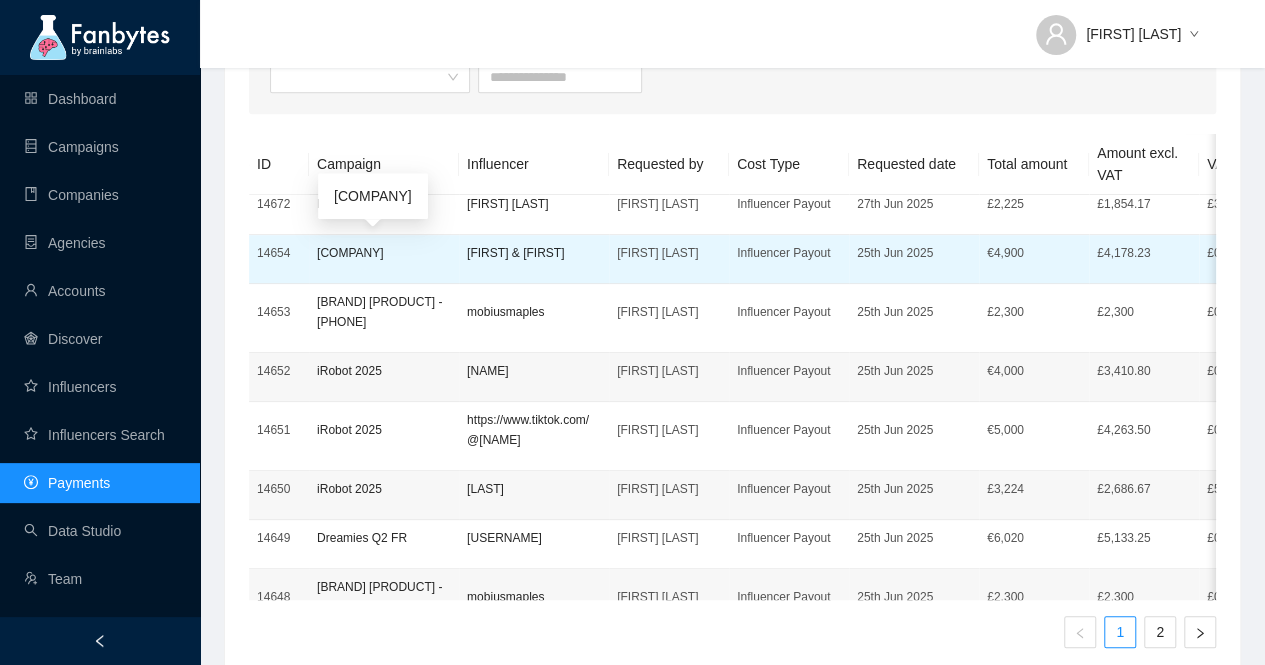 click on "[COMPANY]" at bounding box center [384, 253] 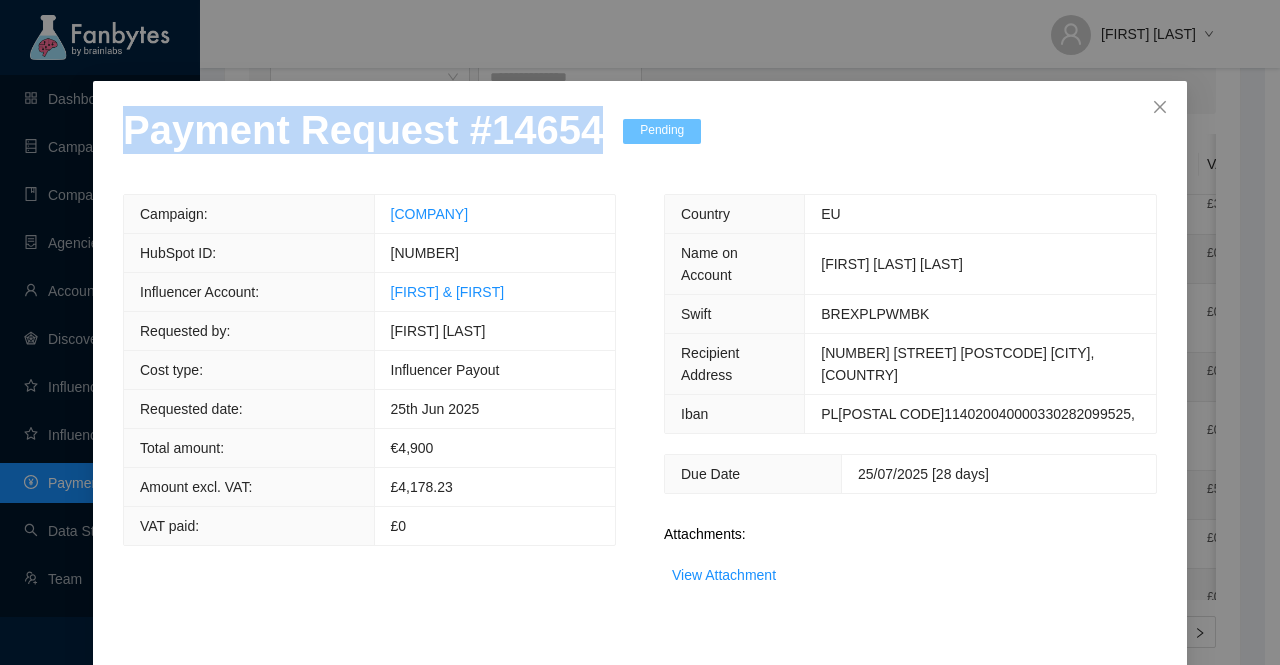 drag, startPoint x: 581, startPoint y: 154, endPoint x: 26, endPoint y: 164, distance: 555.0901 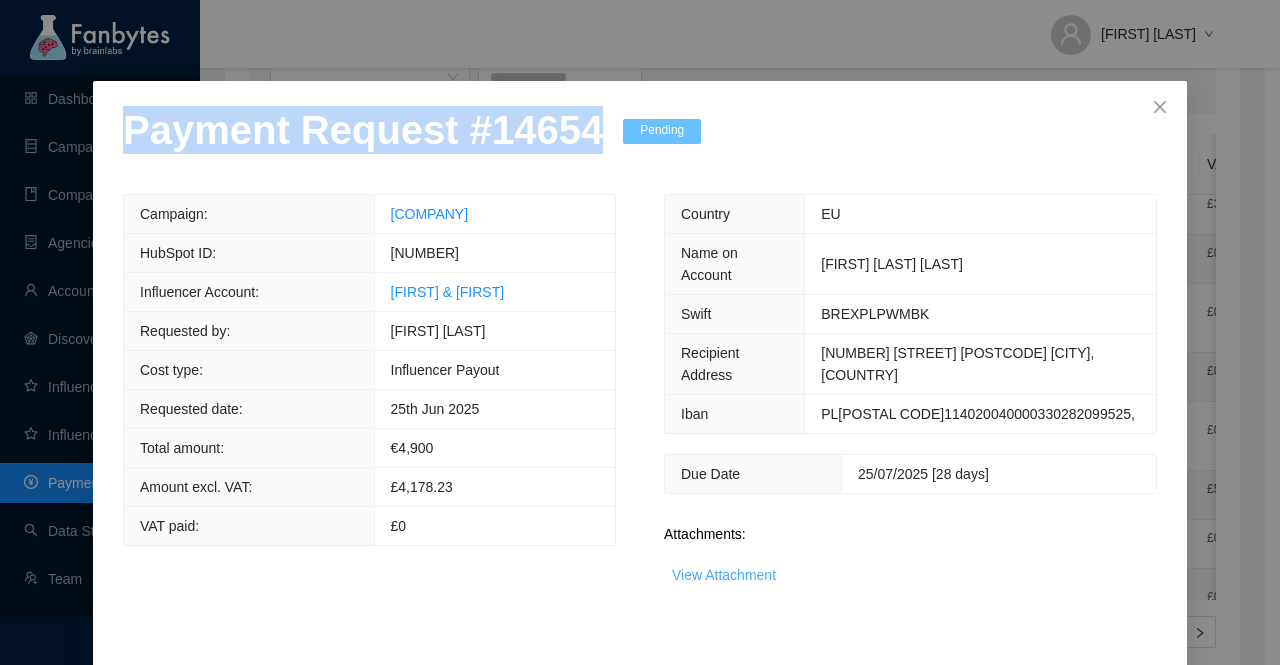 click on "View Attachment" at bounding box center [724, 575] 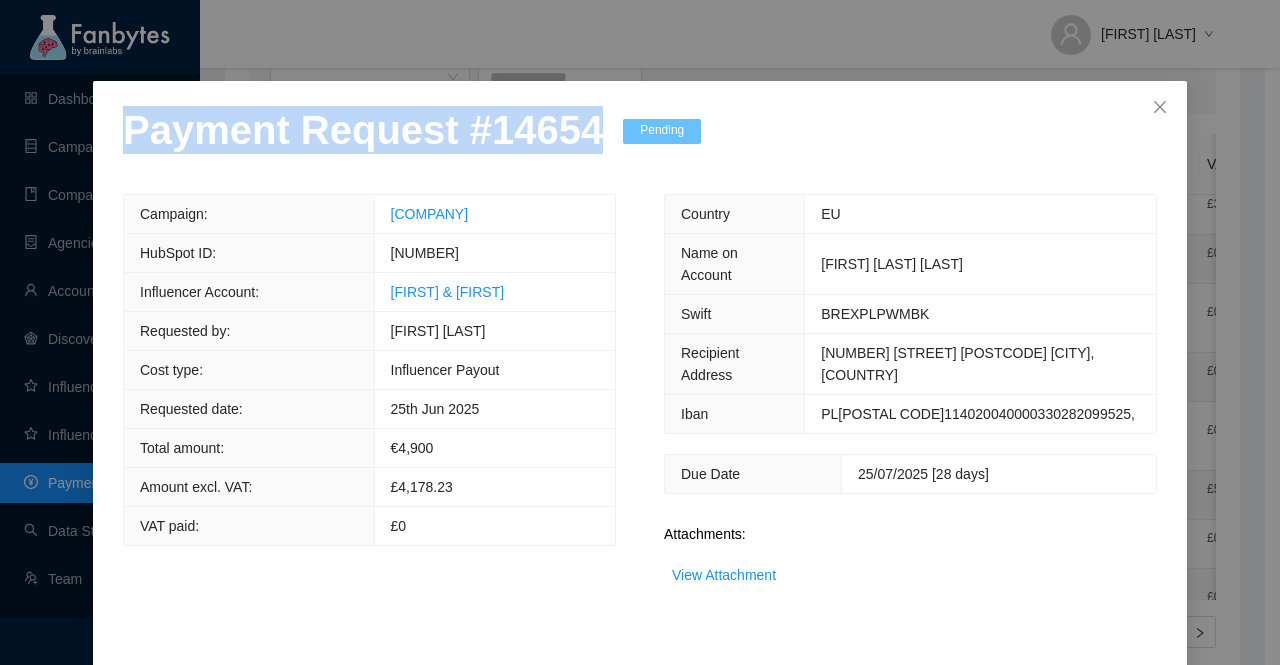 scroll, scrollTop: 78, scrollLeft: 0, axis: vertical 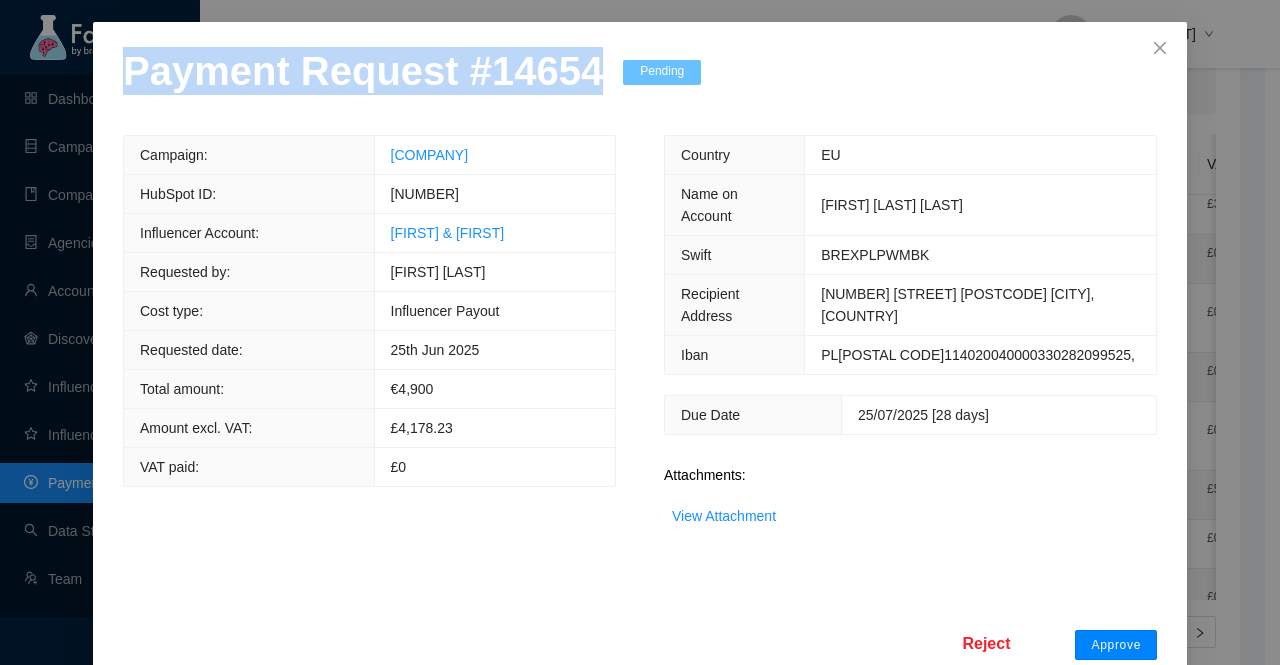 click on "Approve" at bounding box center [1116, 645] 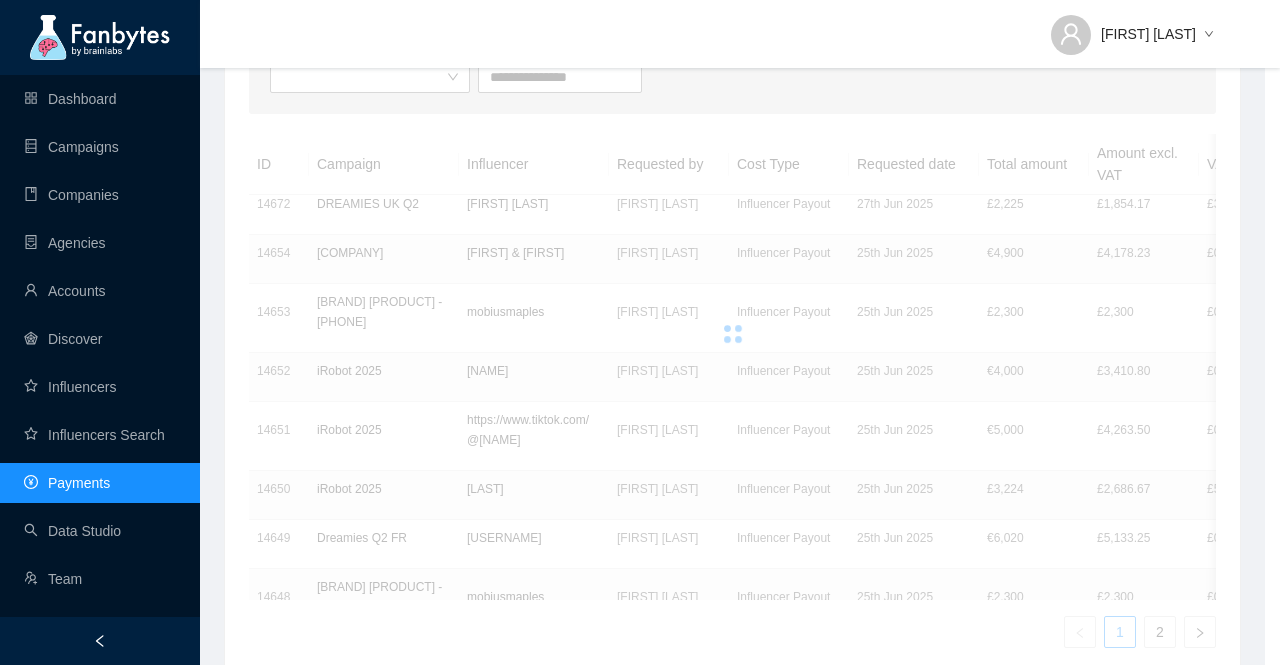 scroll, scrollTop: 0, scrollLeft: 0, axis: both 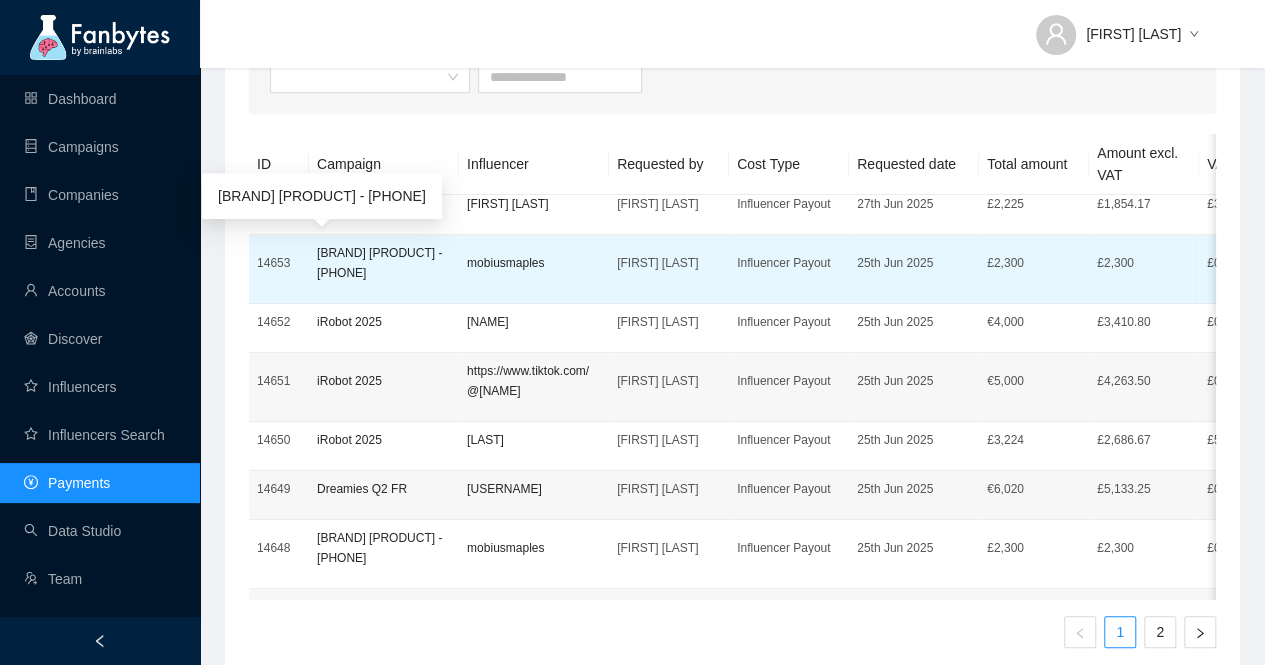 click on "[BRAND] [PRODUCT] - [PHONE]" at bounding box center (384, 263) 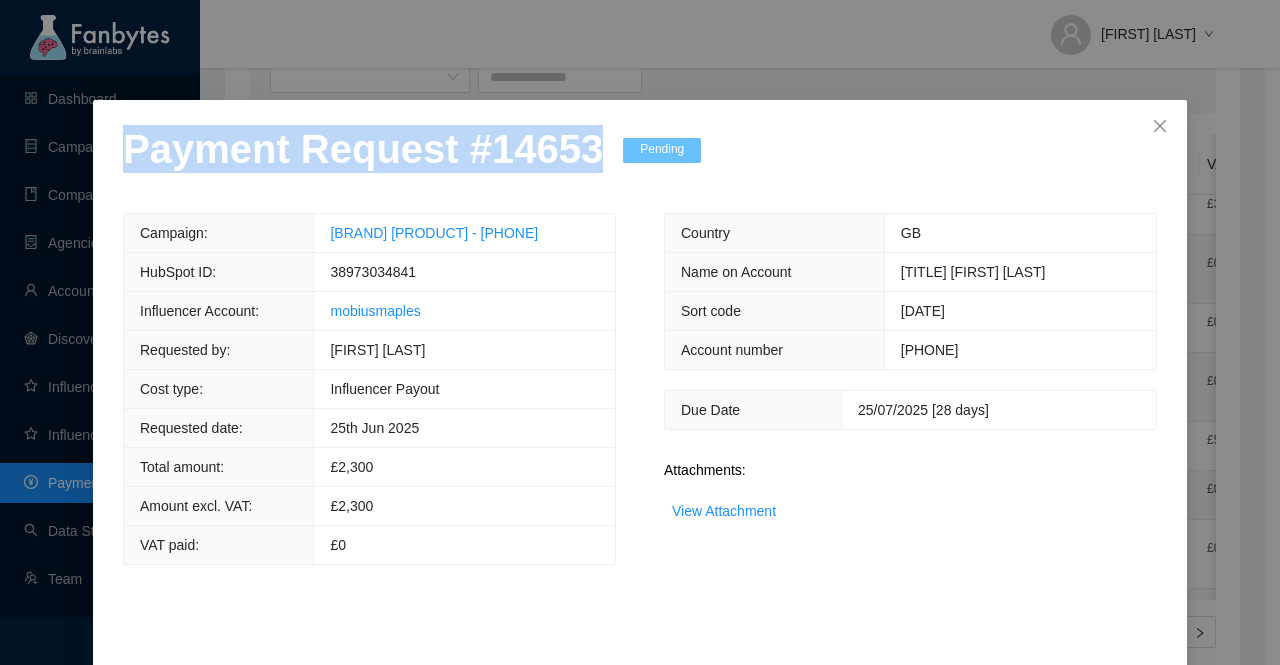 drag, startPoint x: 571, startPoint y: 161, endPoint x: 110, endPoint y: 174, distance: 461.18326 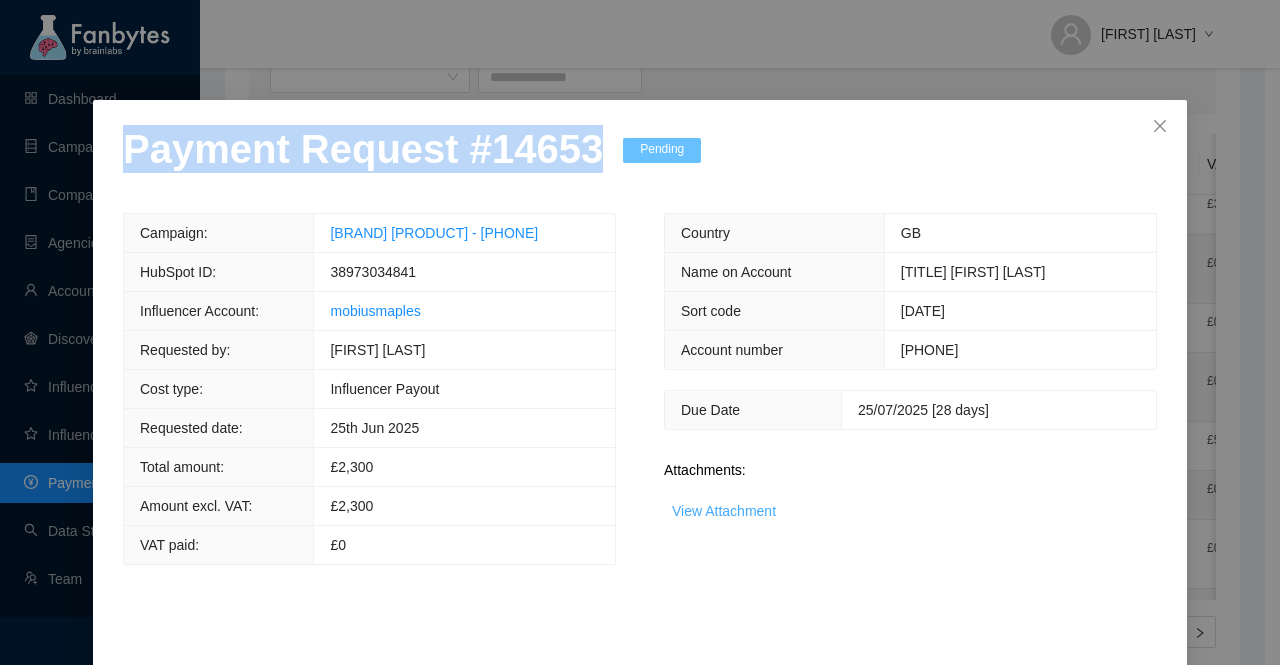 click on "View Attachment" at bounding box center (724, 511) 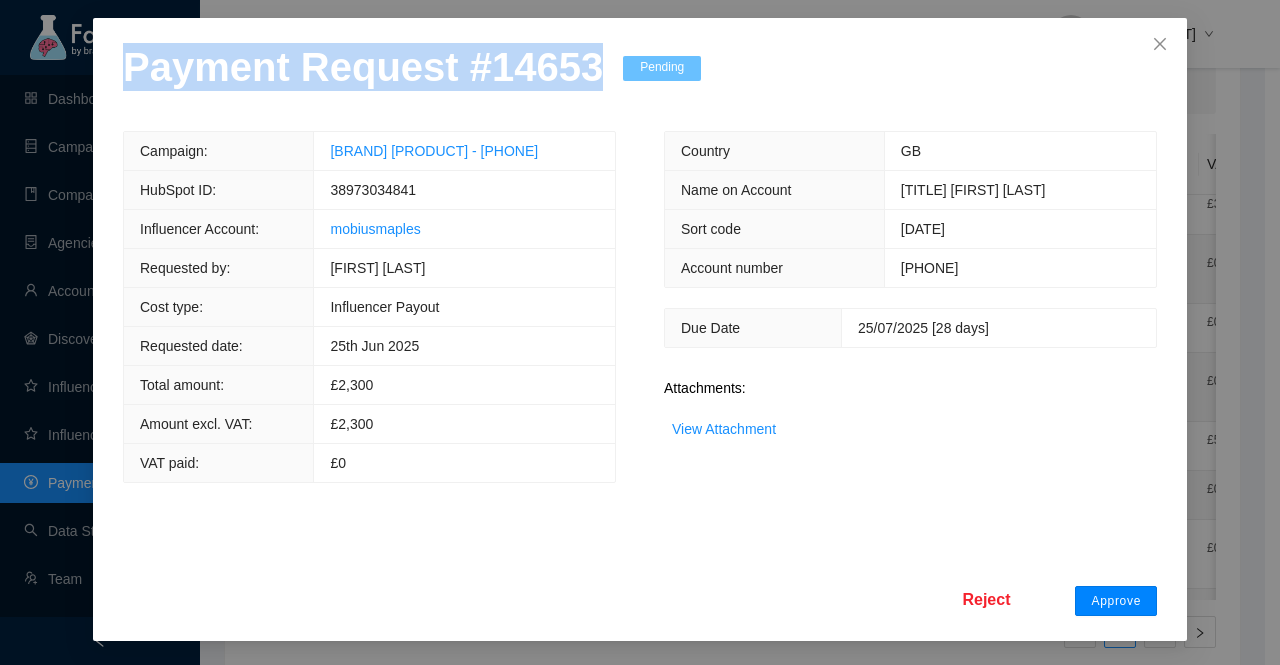 click on "Approve" at bounding box center [1116, 601] 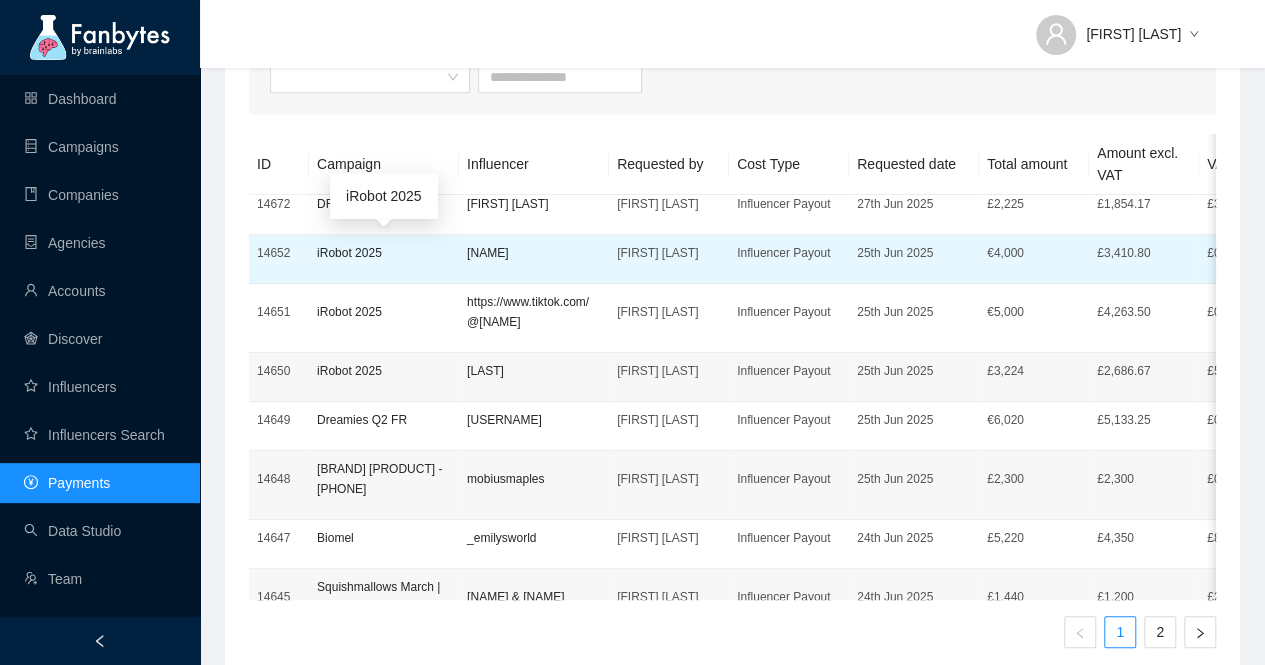 click on "iRobot 2025" at bounding box center [384, 253] 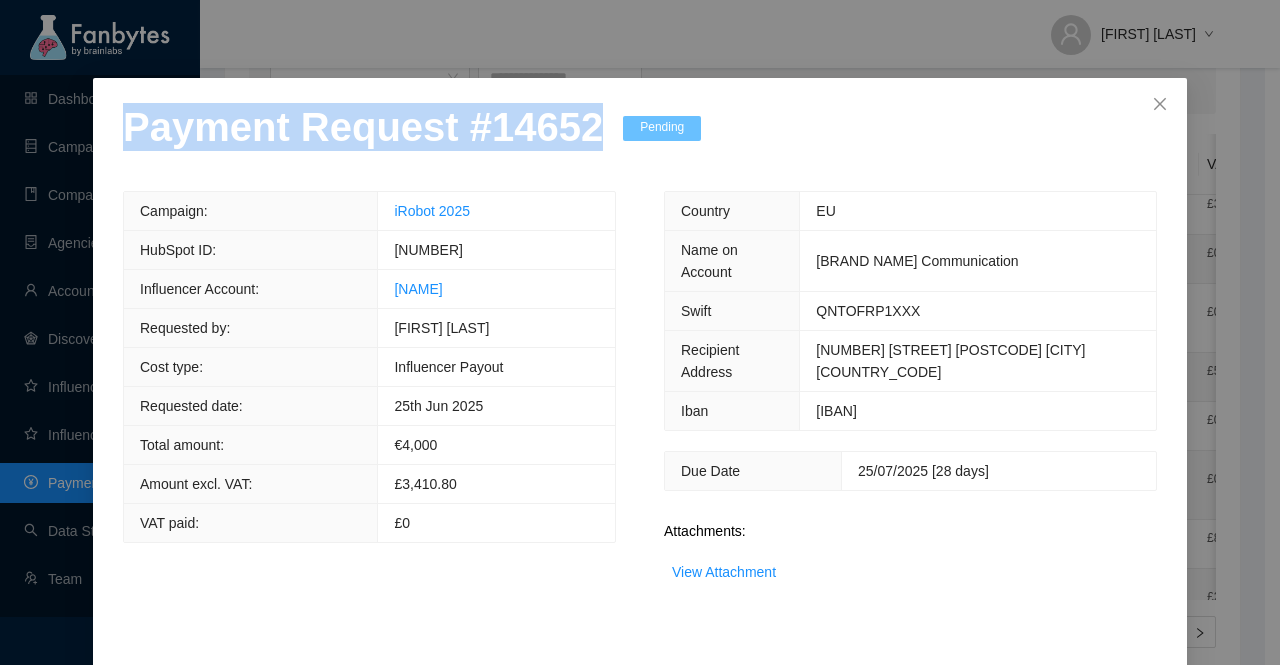 drag, startPoint x: 570, startPoint y: 151, endPoint x: 54, endPoint y: 155, distance: 516.0155 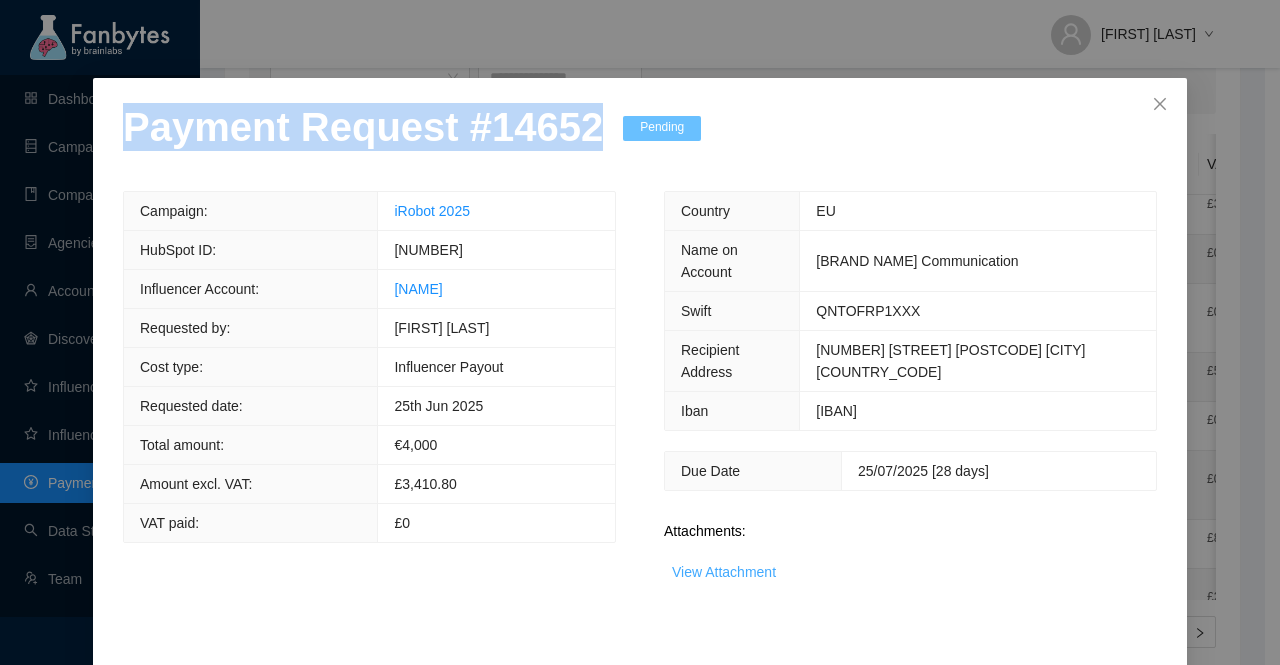 click on "View Attachment" at bounding box center (724, 572) 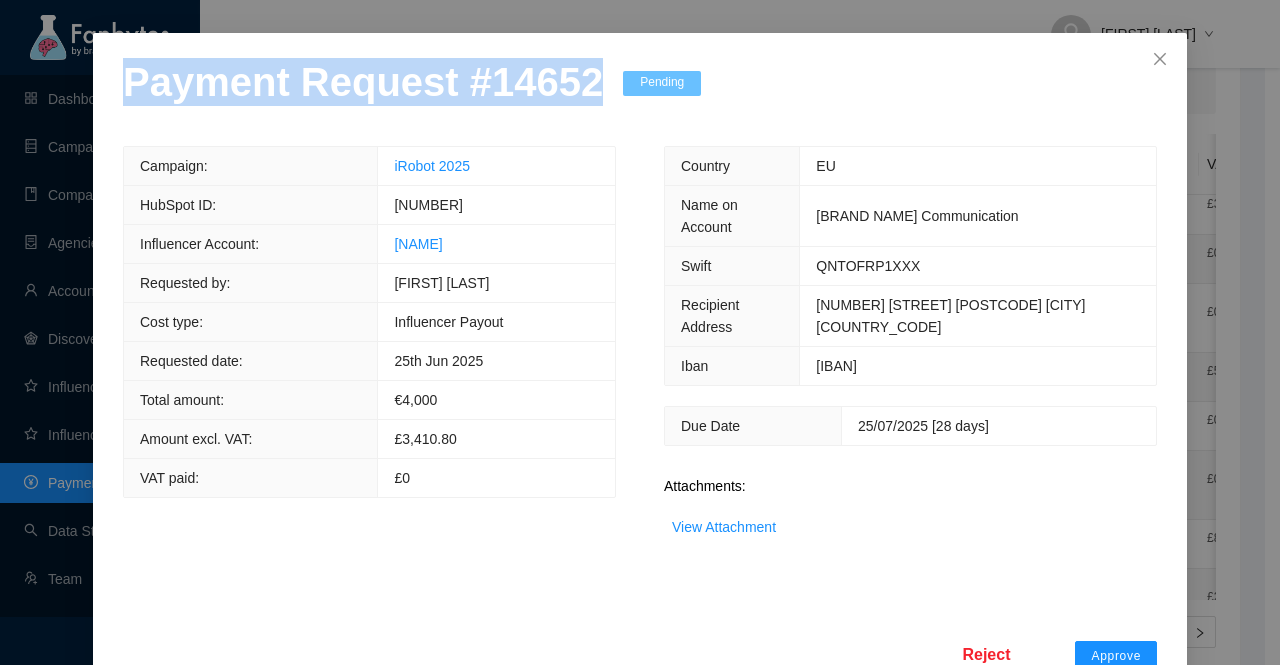 scroll, scrollTop: 119, scrollLeft: 0, axis: vertical 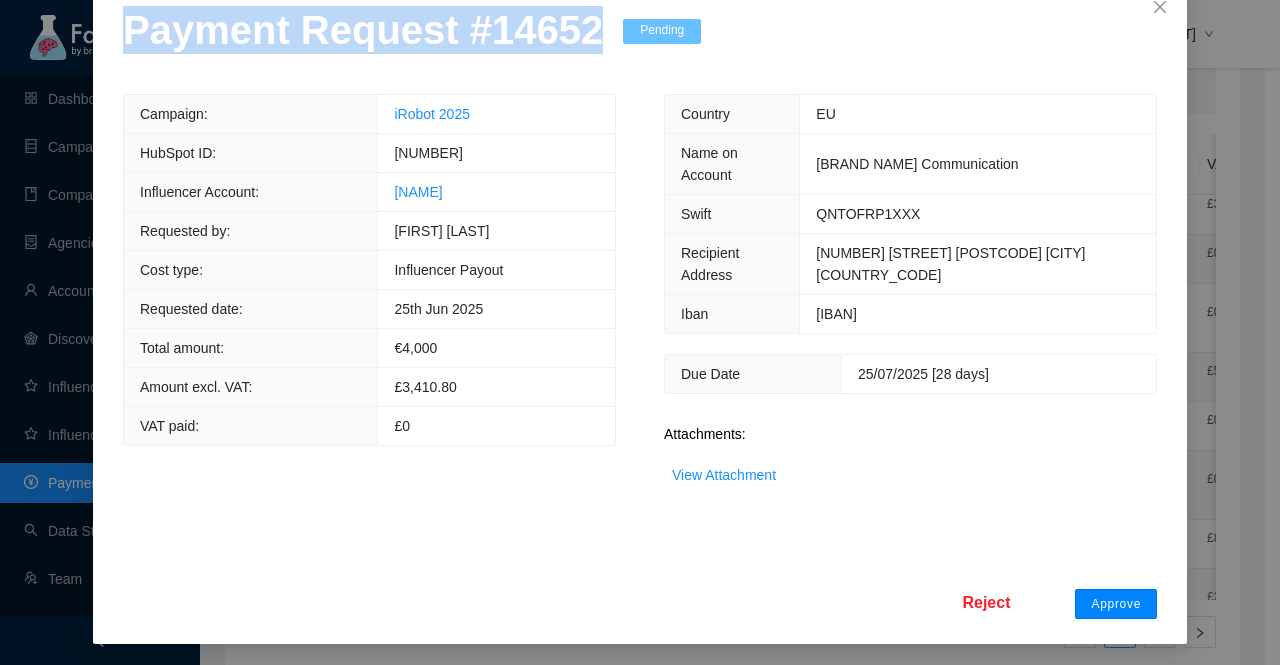 drag, startPoint x: 1088, startPoint y: 600, endPoint x: 1072, endPoint y: 588, distance: 20 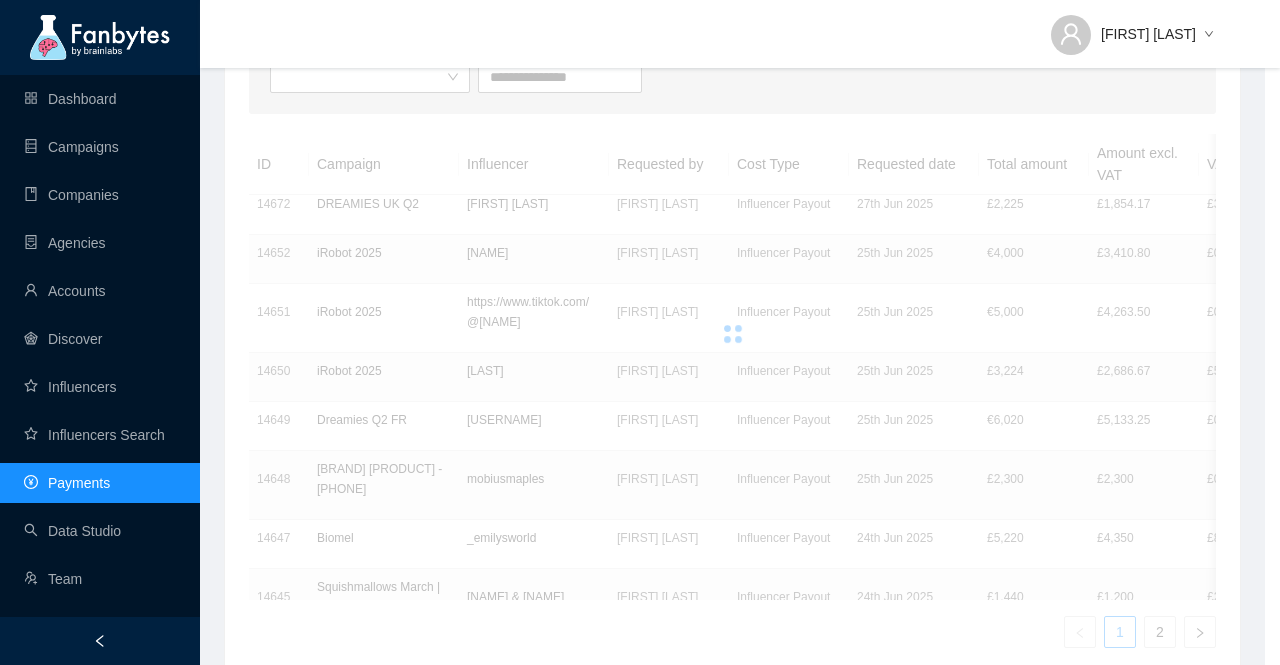scroll, scrollTop: 19, scrollLeft: 0, axis: vertical 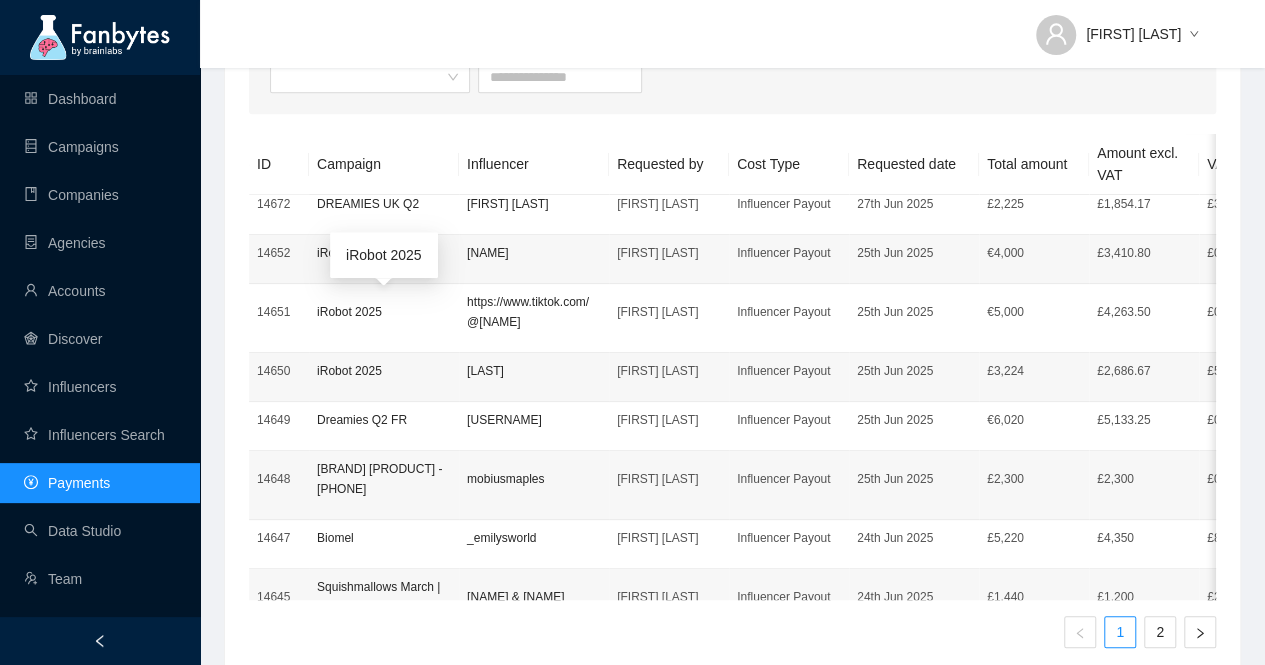 click on "iRobot 2025" at bounding box center (384, 312) 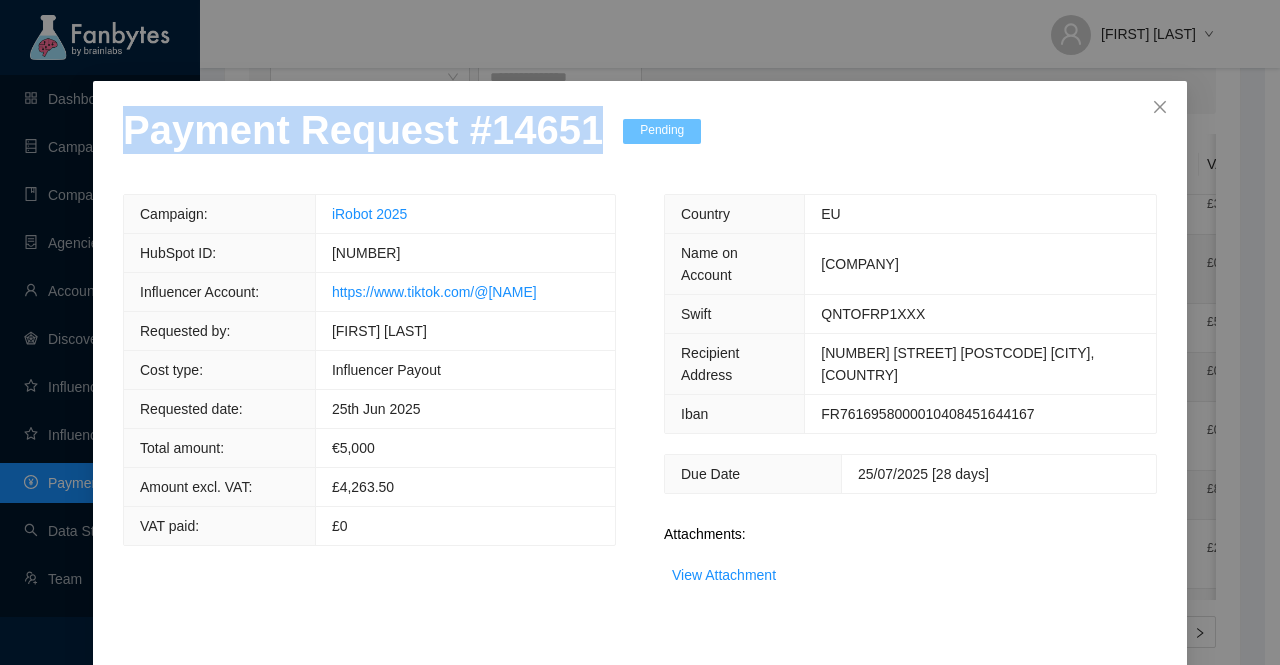 drag, startPoint x: 573, startPoint y: 163, endPoint x: 29, endPoint y: 141, distance: 544.44464 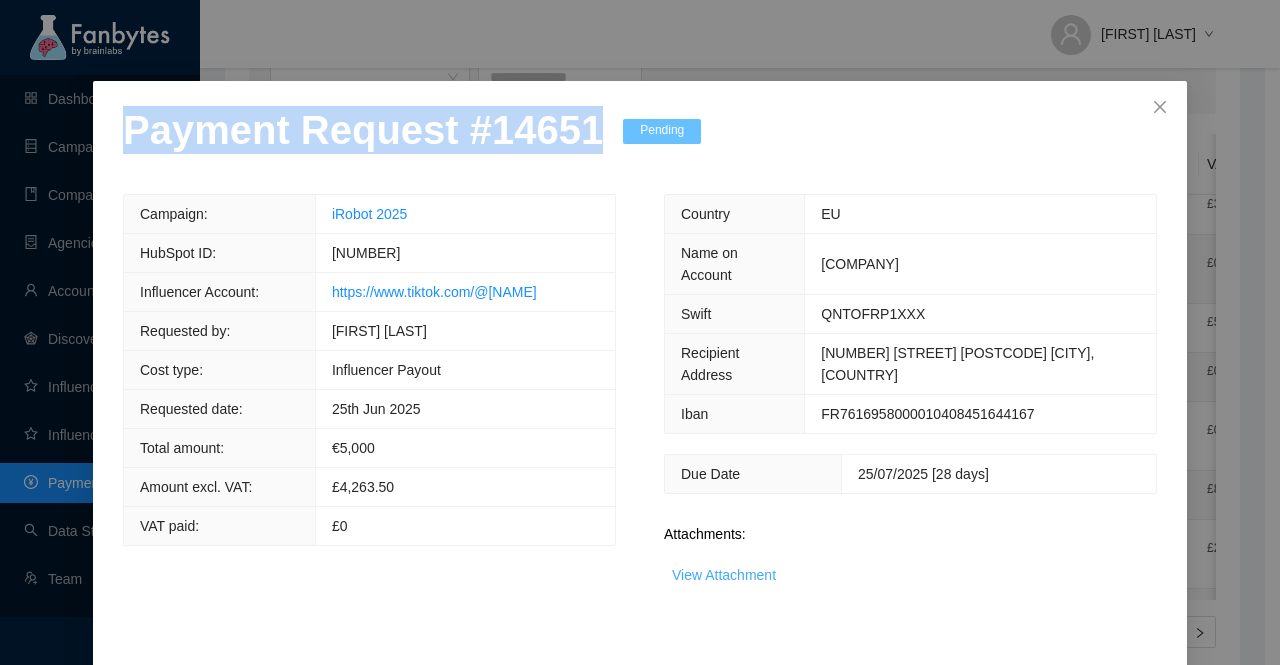 click on "View Attachment" at bounding box center [724, 575] 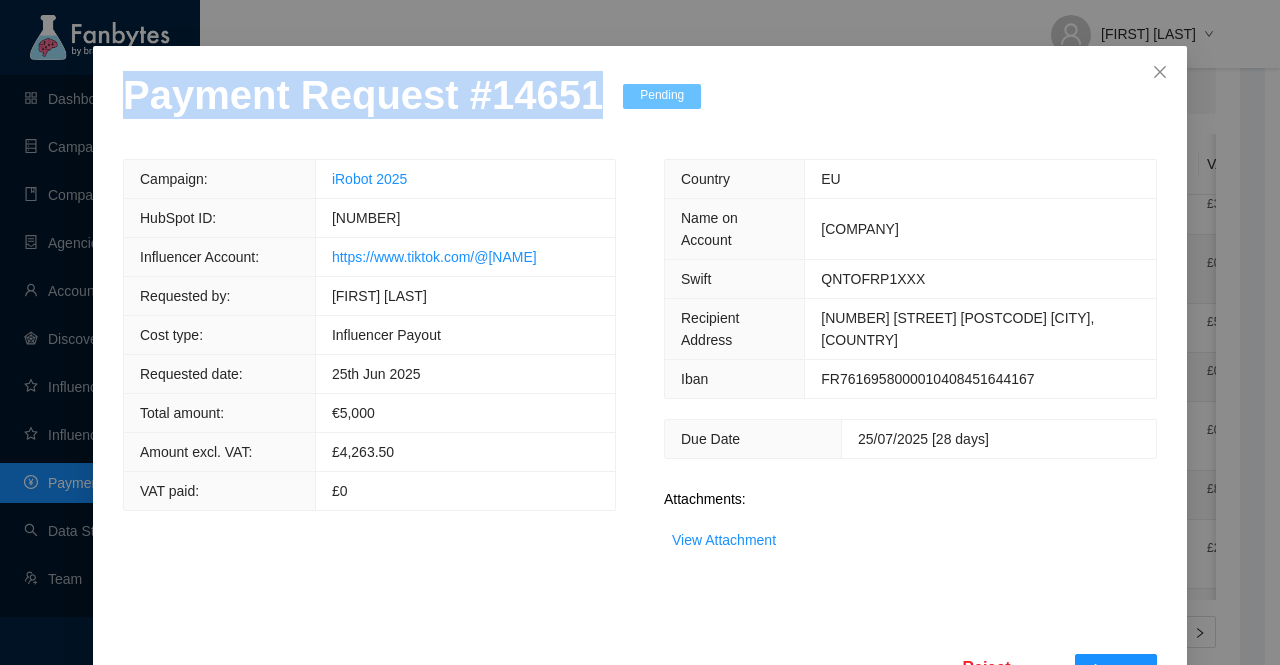 scroll, scrollTop: 78, scrollLeft: 0, axis: vertical 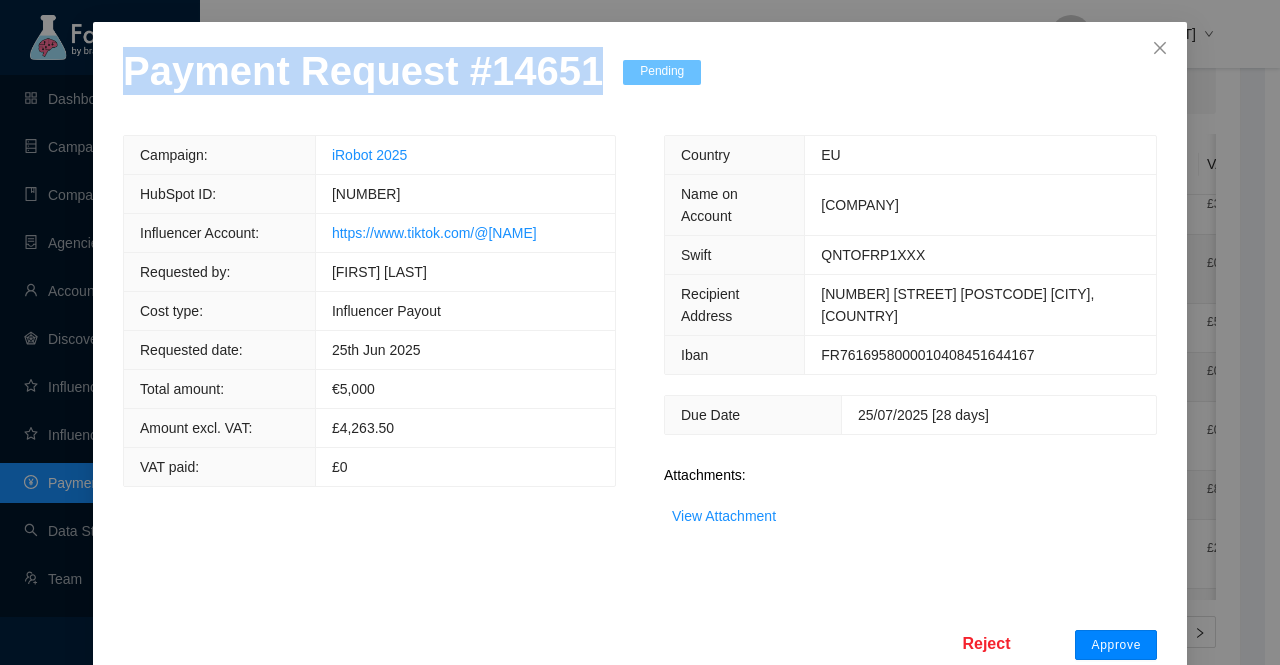 click on "Approve" at bounding box center (1116, 645) 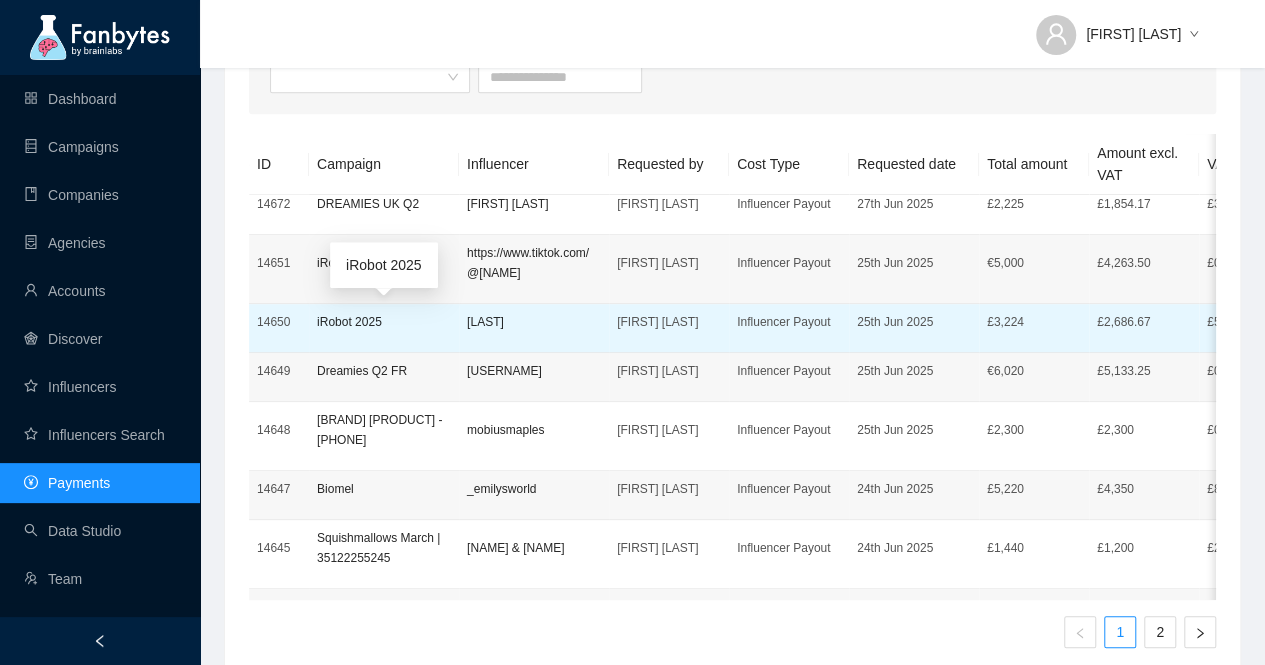 click on "iRobot 2025" at bounding box center (384, 322) 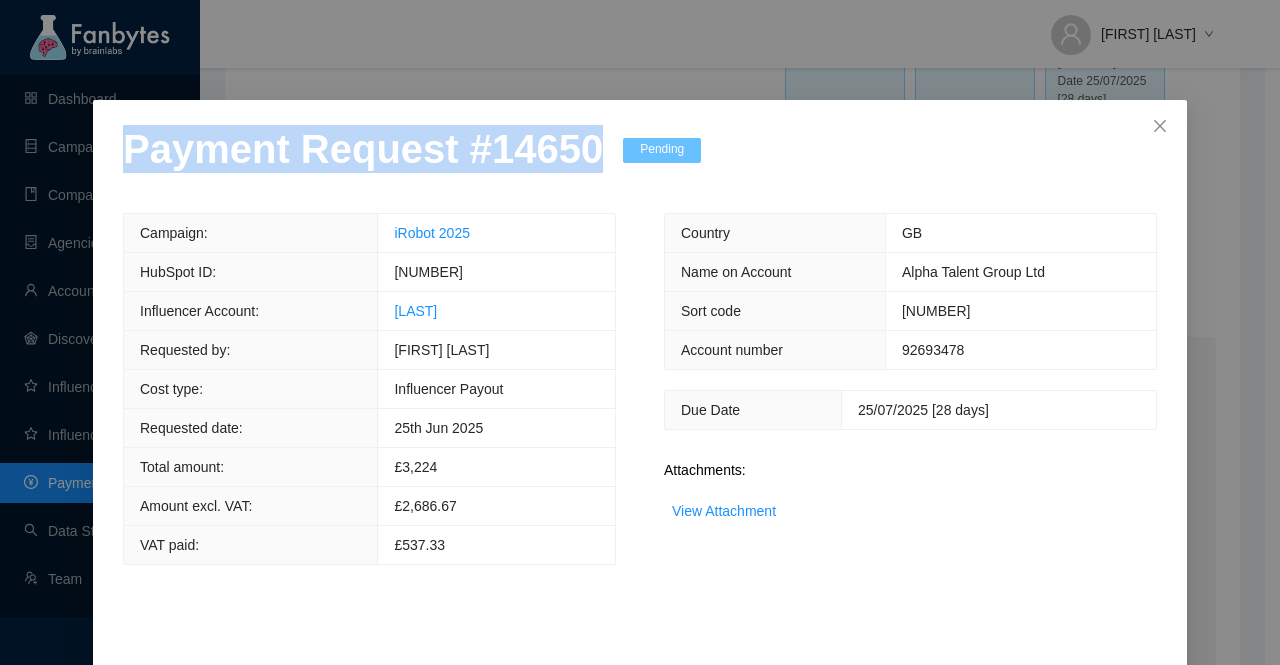 drag, startPoint x: 578, startPoint y: 159, endPoint x: 61, endPoint y: 153, distance: 517.0348 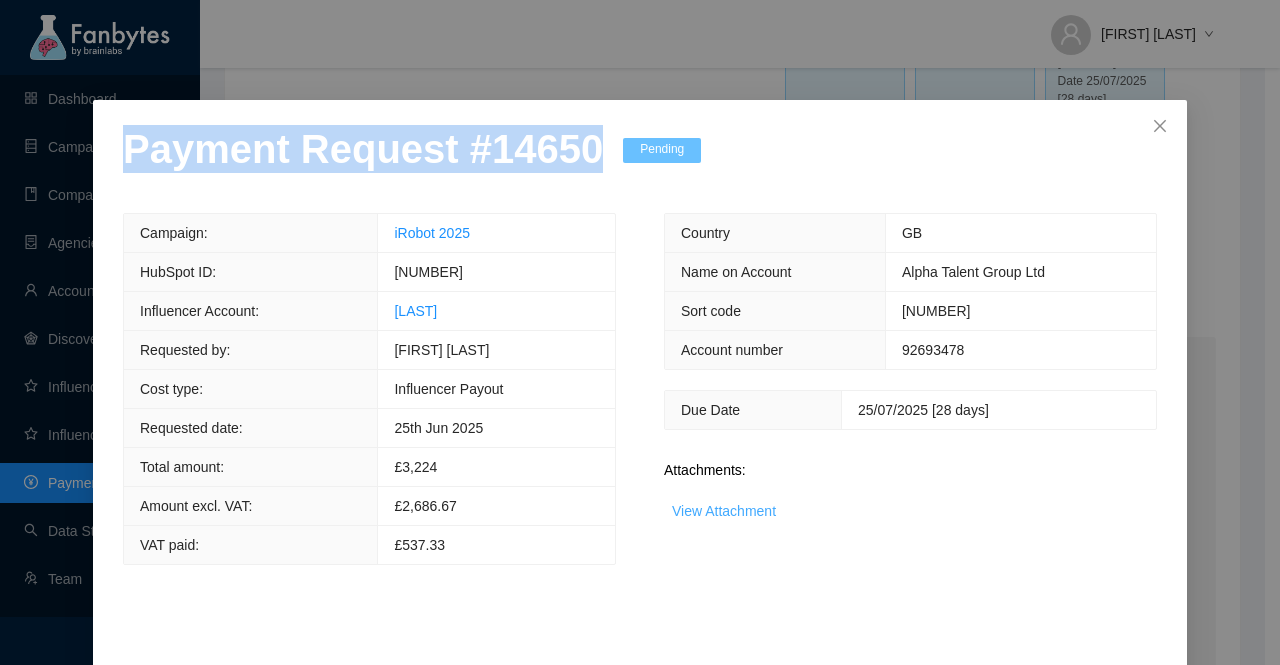 click on "View Attachment" at bounding box center (724, 511) 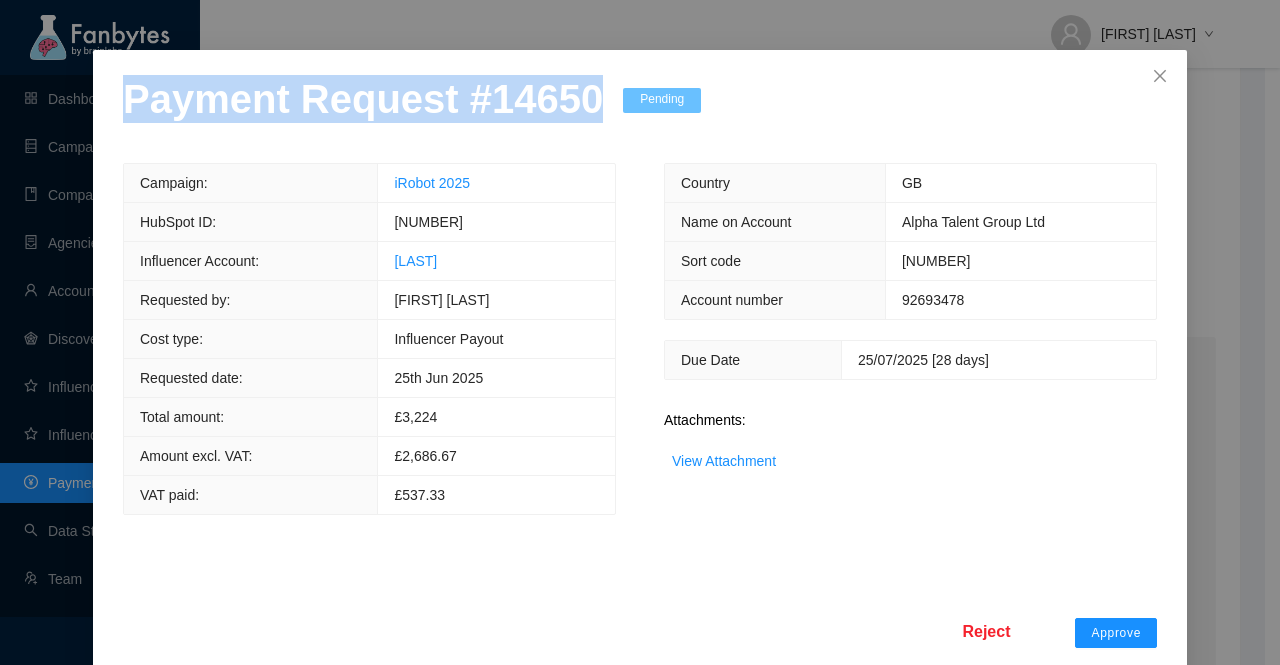 scroll, scrollTop: 78, scrollLeft: 0, axis: vertical 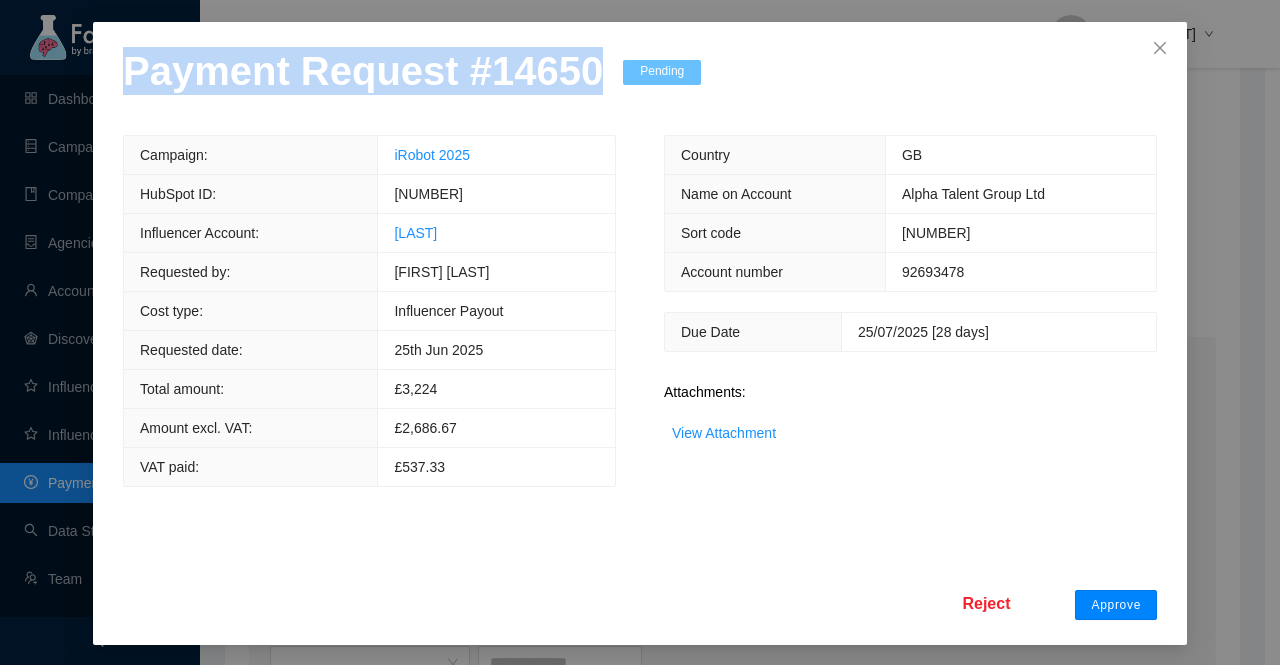click on "Approve" at bounding box center (1116, 605) 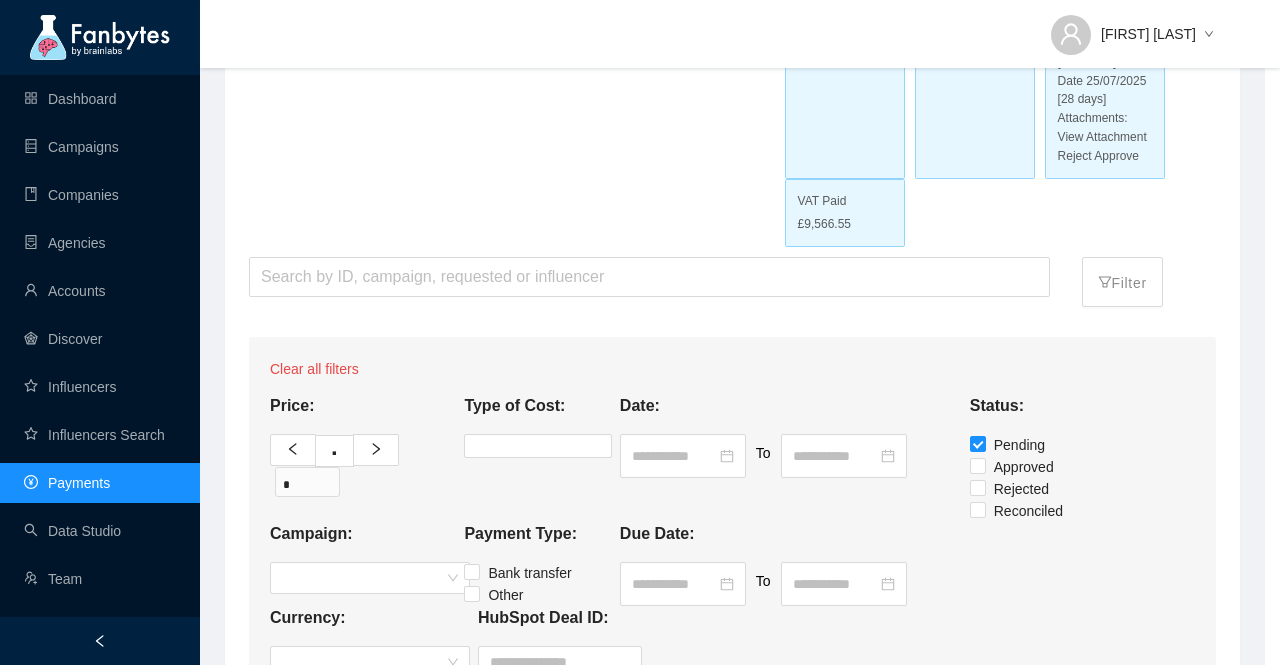 scroll, scrollTop: 0, scrollLeft: 0, axis: both 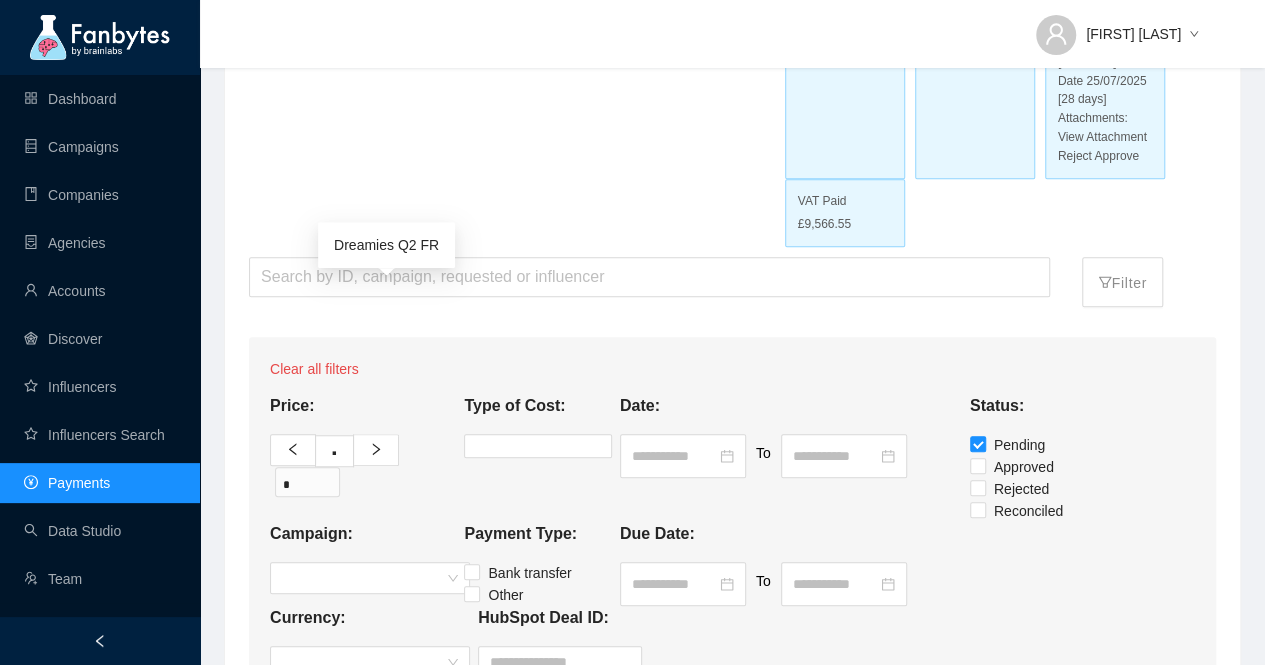 click on "Dreamies Q2 FR" at bounding box center [384, 887] 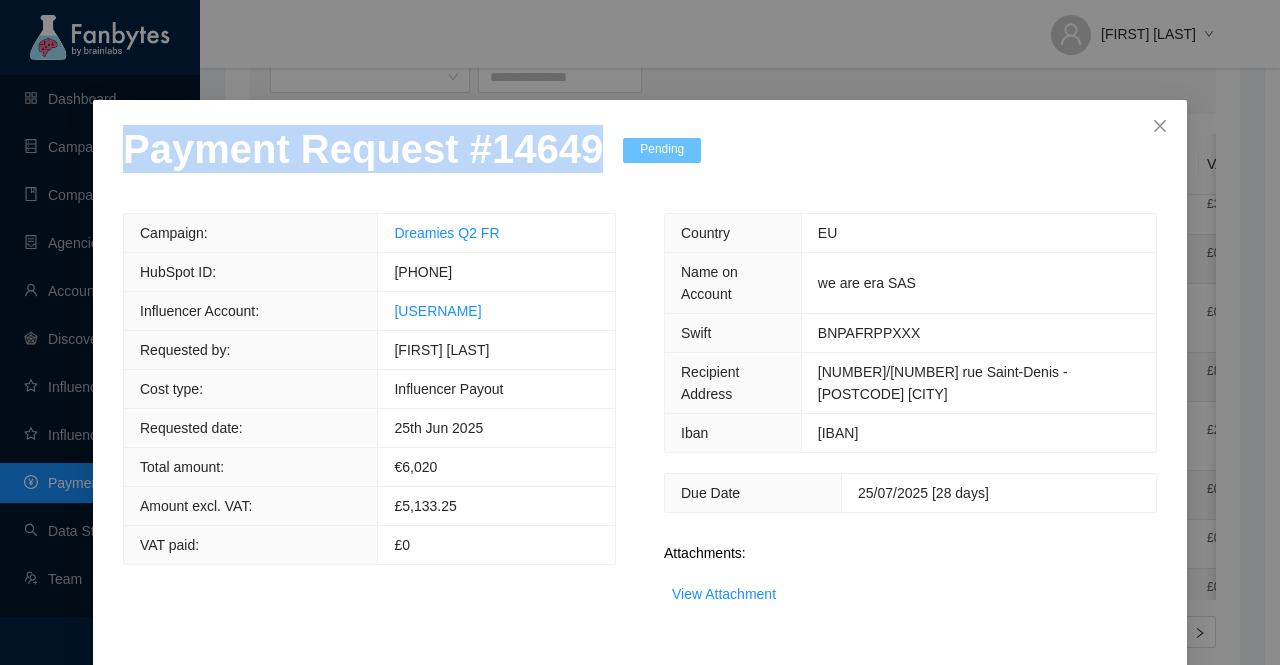 drag, startPoint x: 578, startPoint y: 154, endPoint x: 0, endPoint y: 156, distance: 578.0035 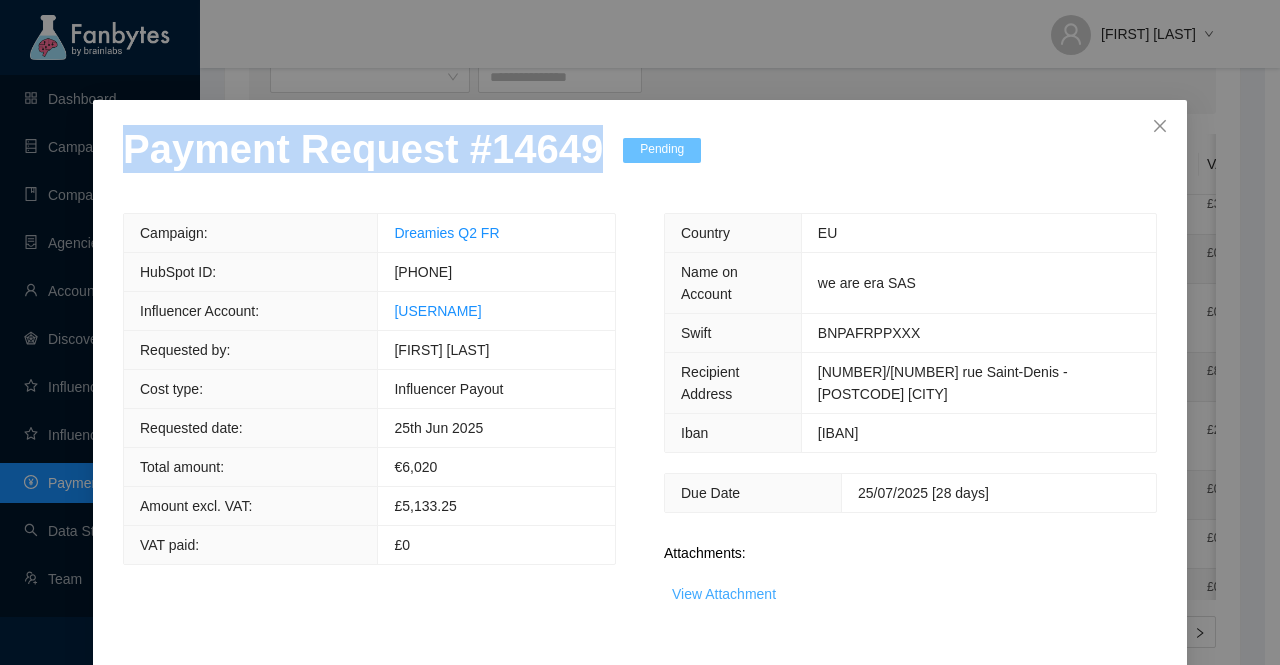 click on "View Attachment" at bounding box center (724, 594) 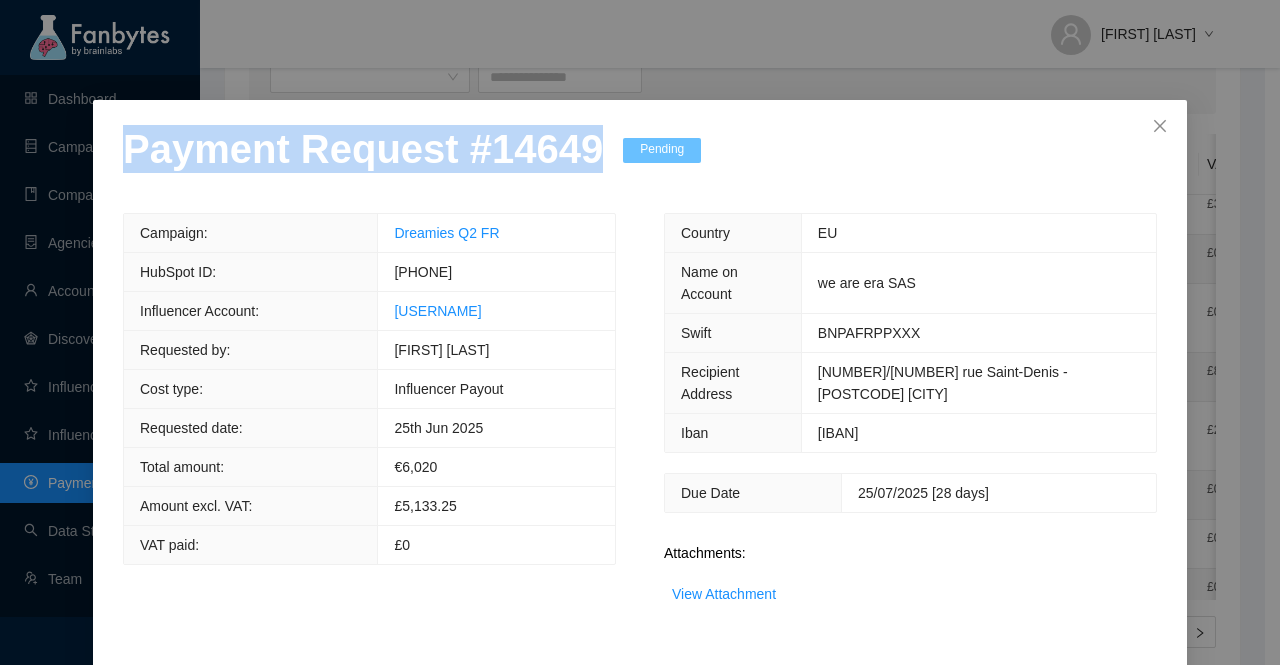 scroll, scrollTop: 78, scrollLeft: 0, axis: vertical 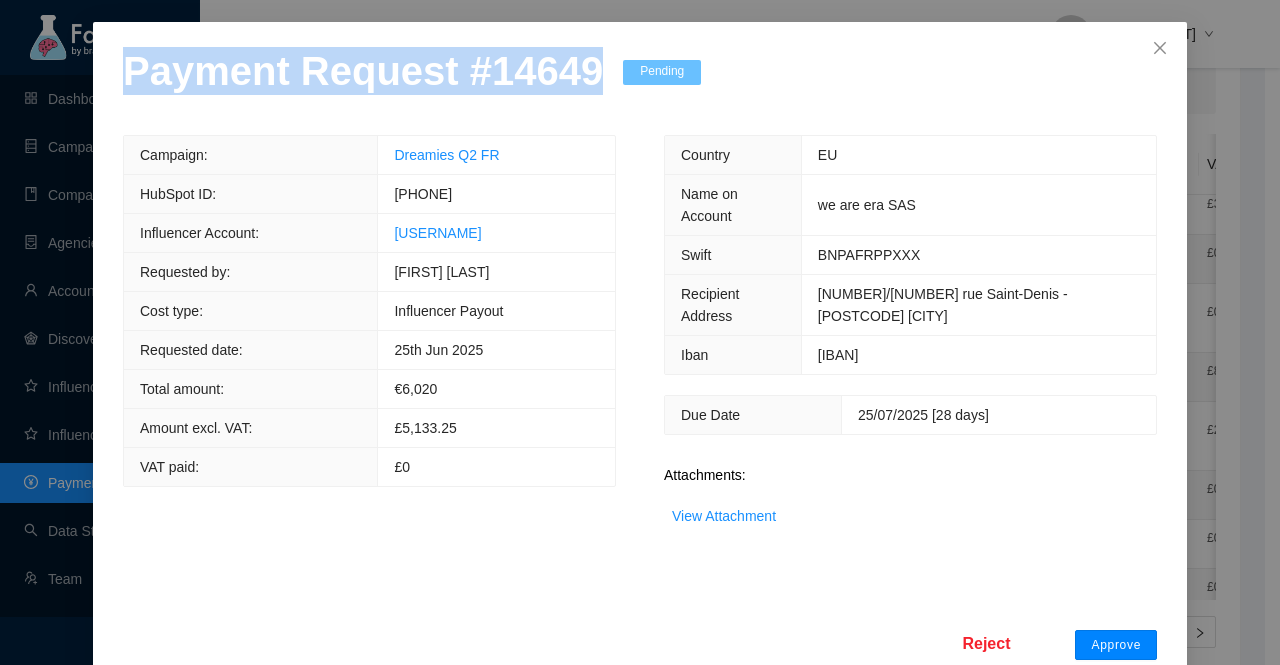 click on "Approve" at bounding box center [1116, 645] 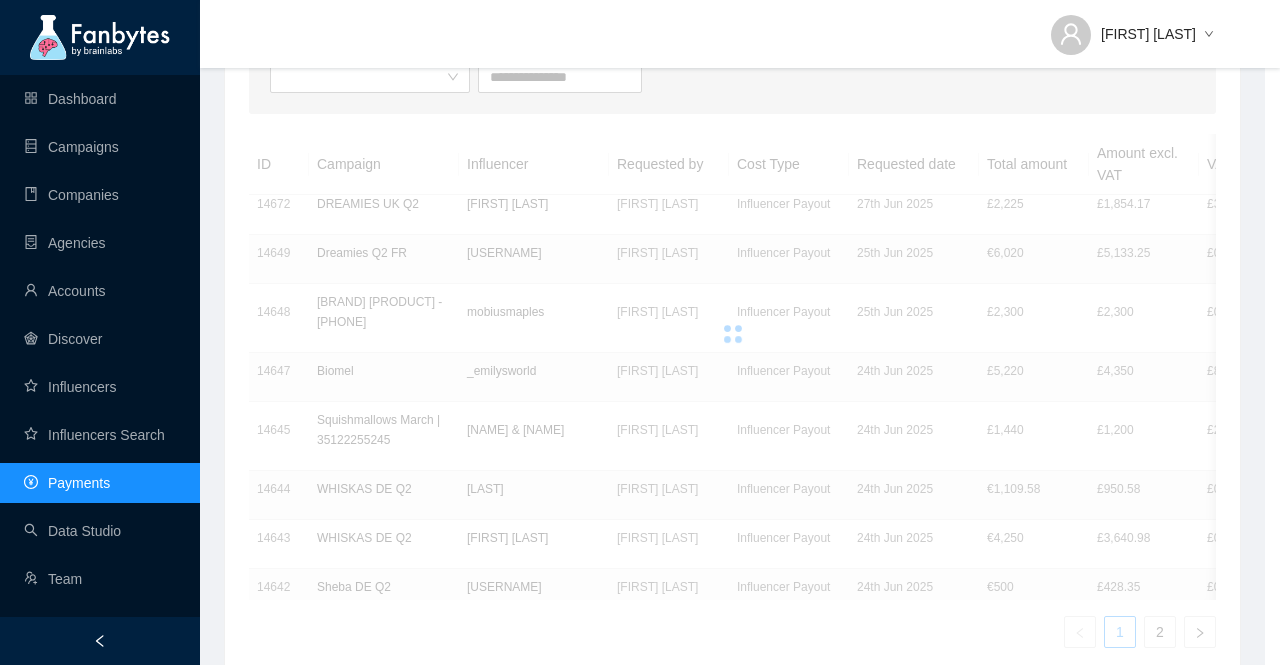 scroll, scrollTop: 0, scrollLeft: 0, axis: both 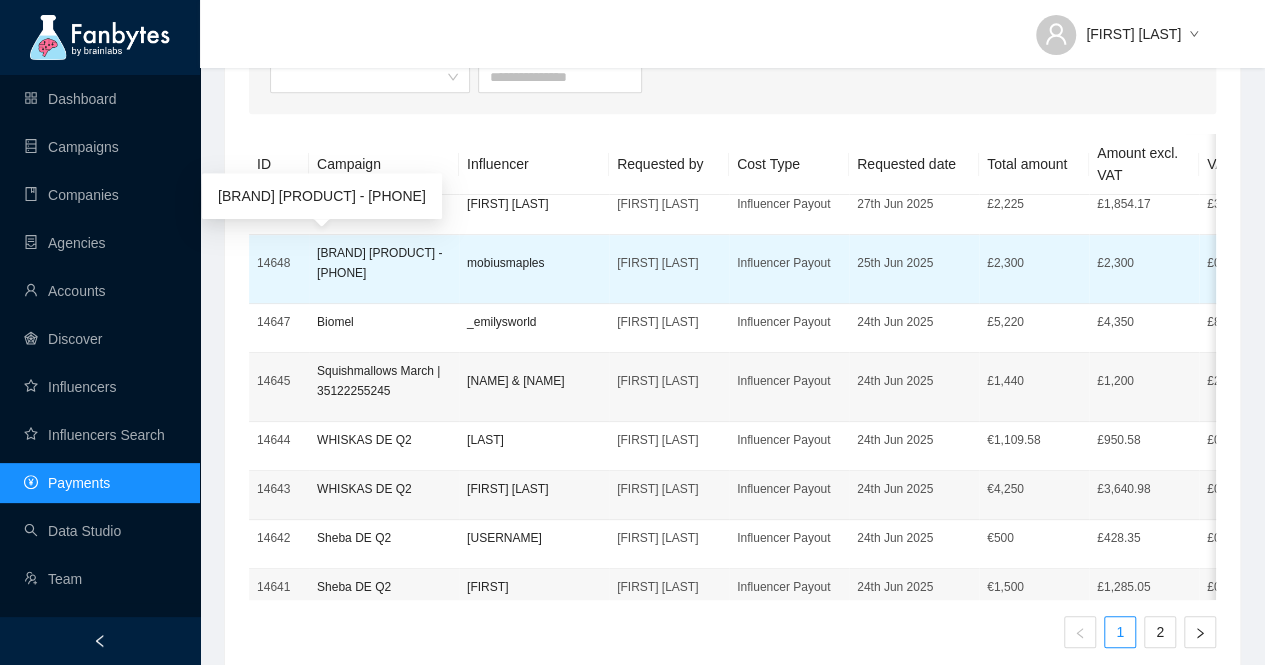 click on "[BRAND] [PRODUCT] - [PHONE]" at bounding box center [384, 263] 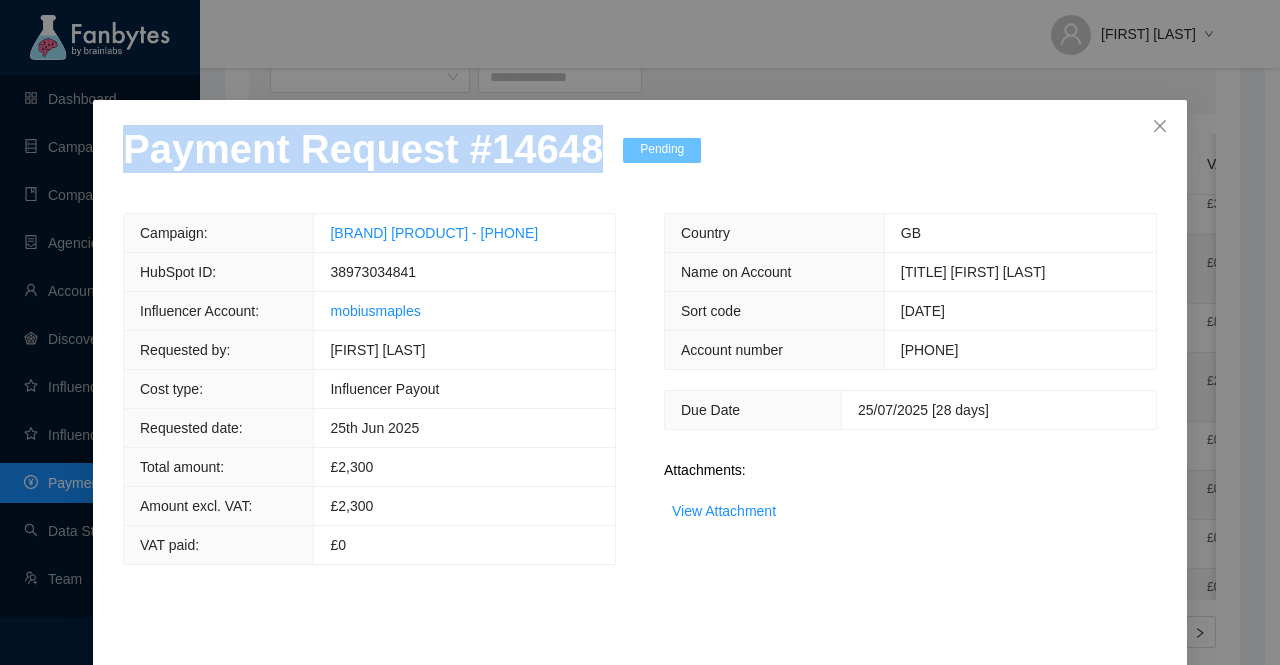 drag, startPoint x: 572, startPoint y: 157, endPoint x: 18, endPoint y: 159, distance: 554.0036 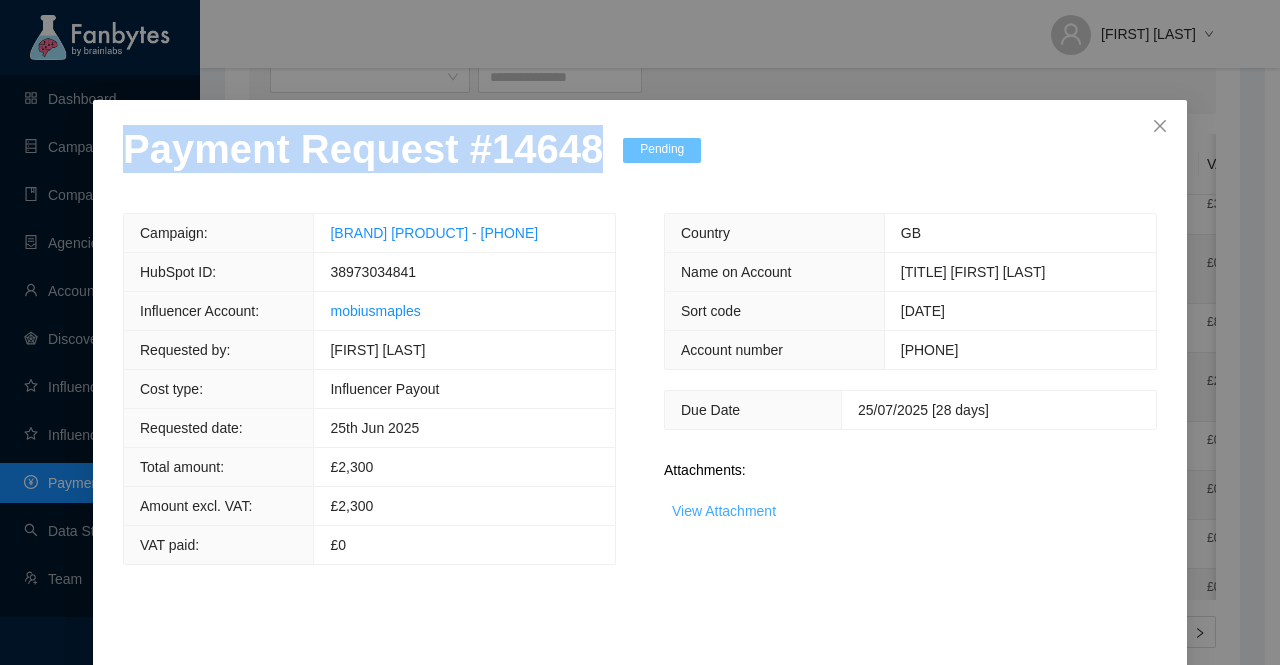 click on "View Attachment" at bounding box center [724, 511] 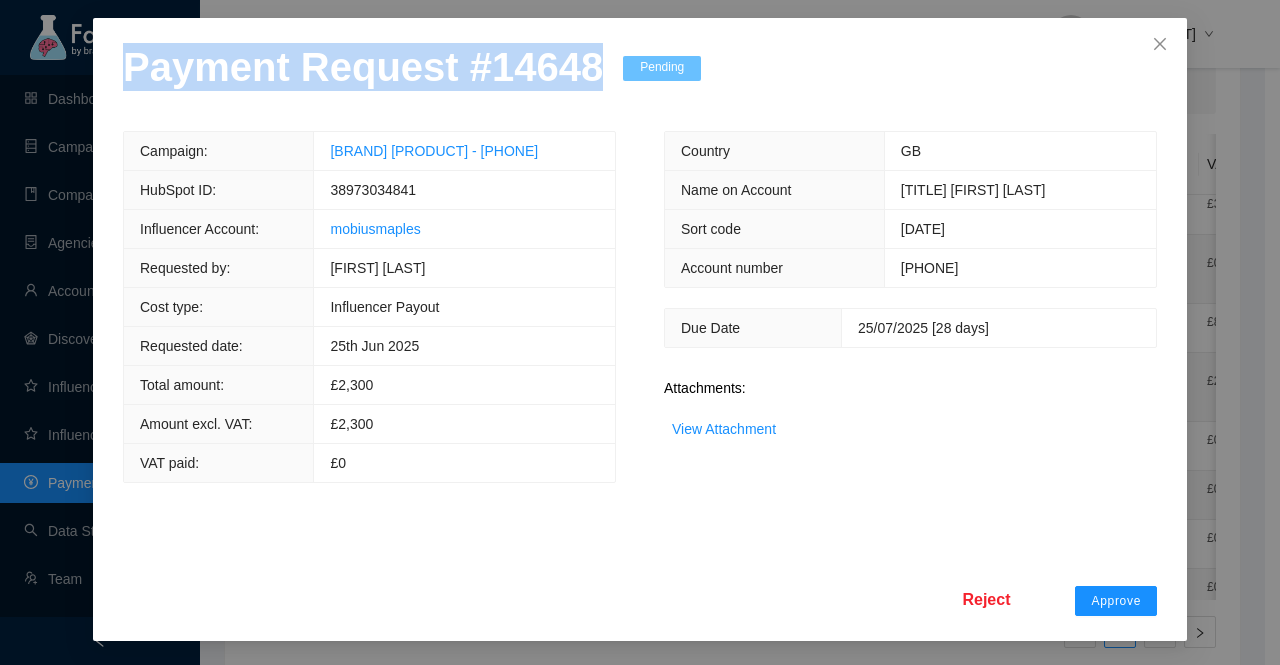 scroll, scrollTop: 122, scrollLeft: 0, axis: vertical 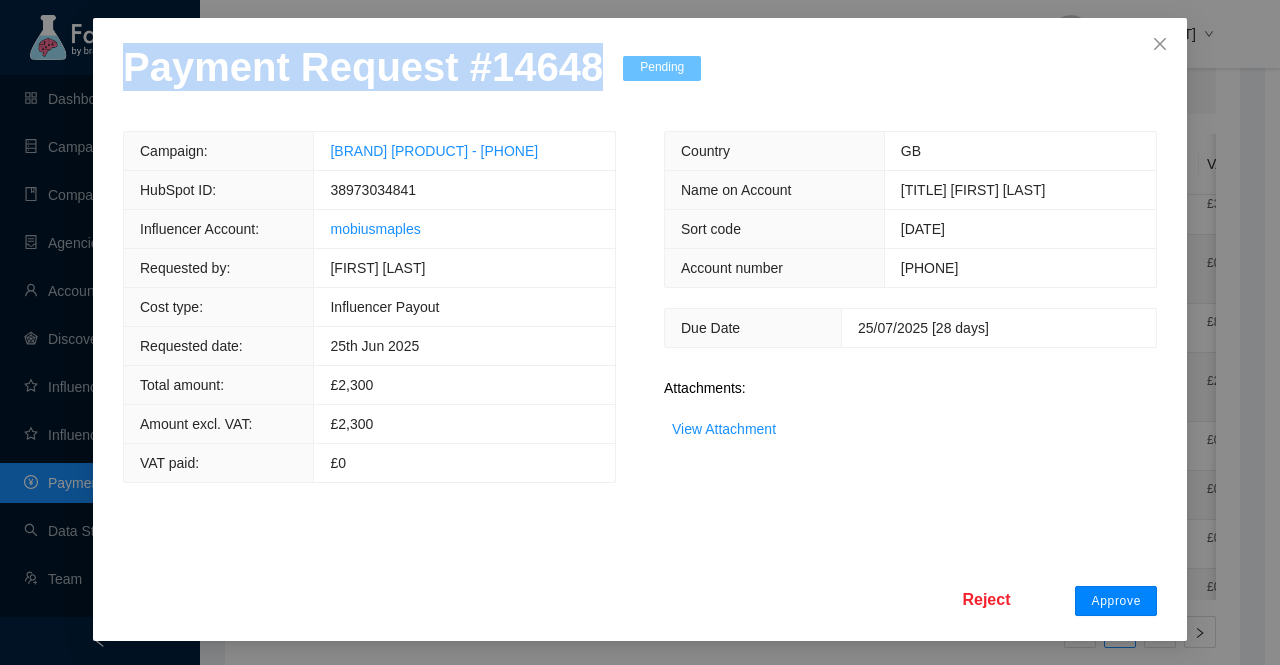 click on "Approve" at bounding box center (1116, 601) 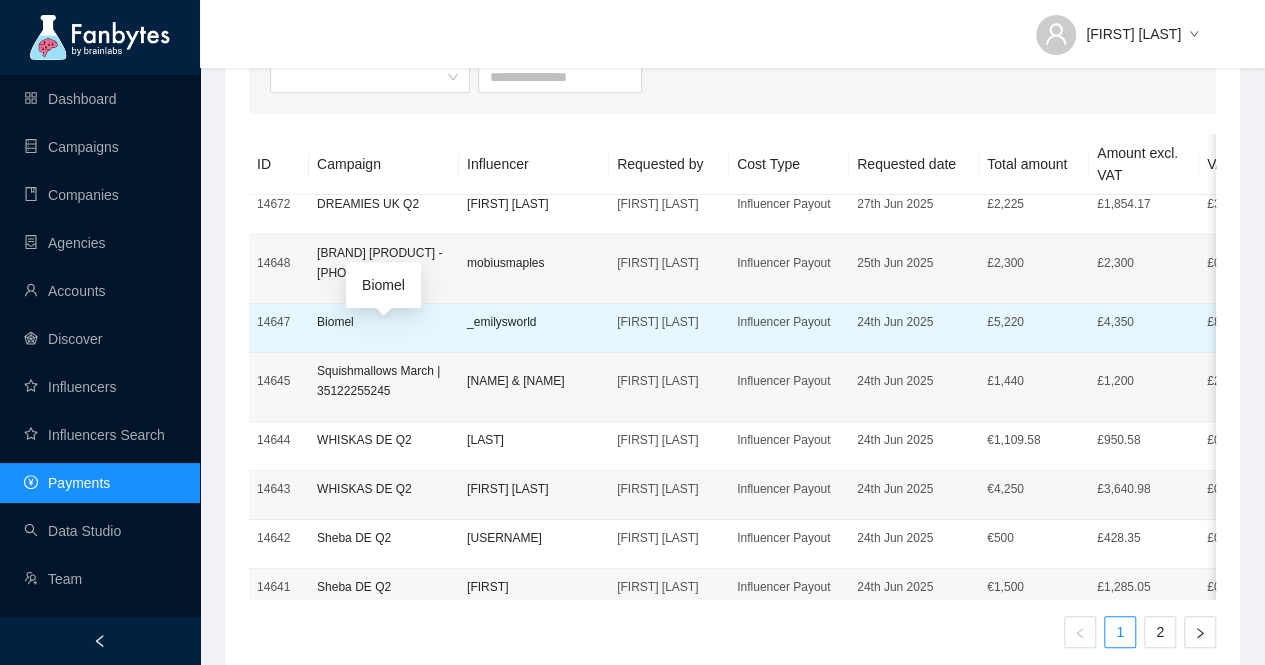 click on "Biomel" at bounding box center (384, 322) 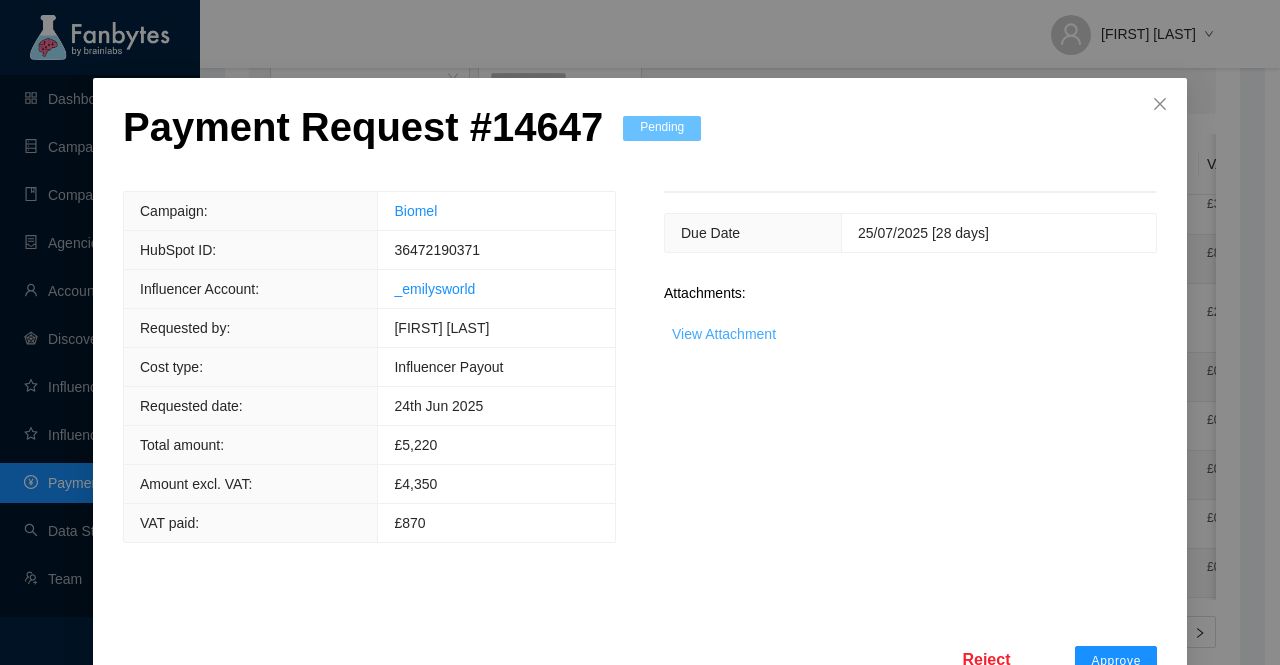 click on "View Attachment" at bounding box center (724, 334) 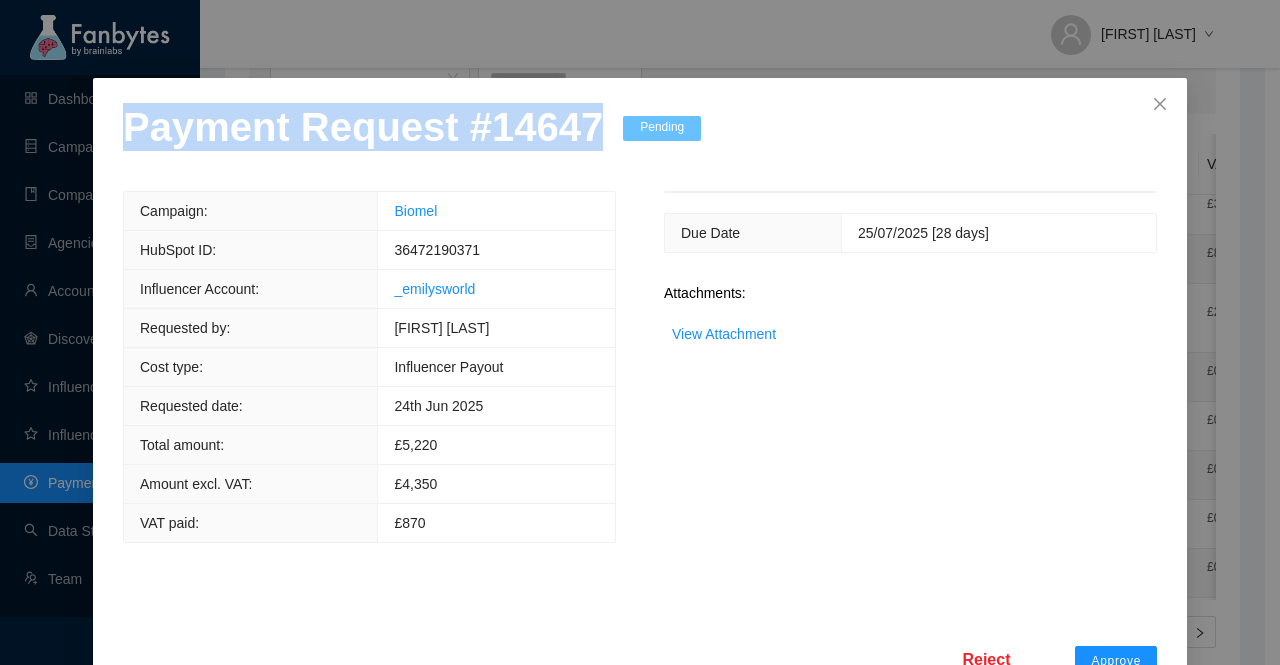 drag, startPoint x: 582, startPoint y: 159, endPoint x: 7, endPoint y: 150, distance: 575.07043 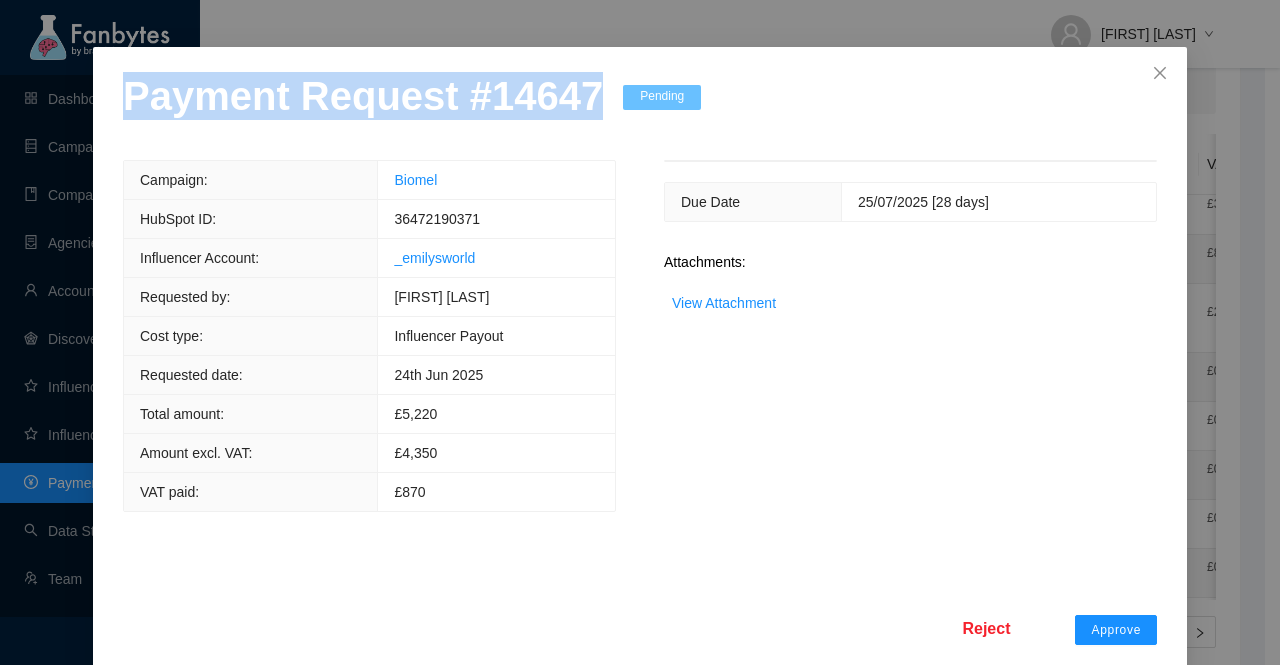 scroll, scrollTop: 78, scrollLeft: 0, axis: vertical 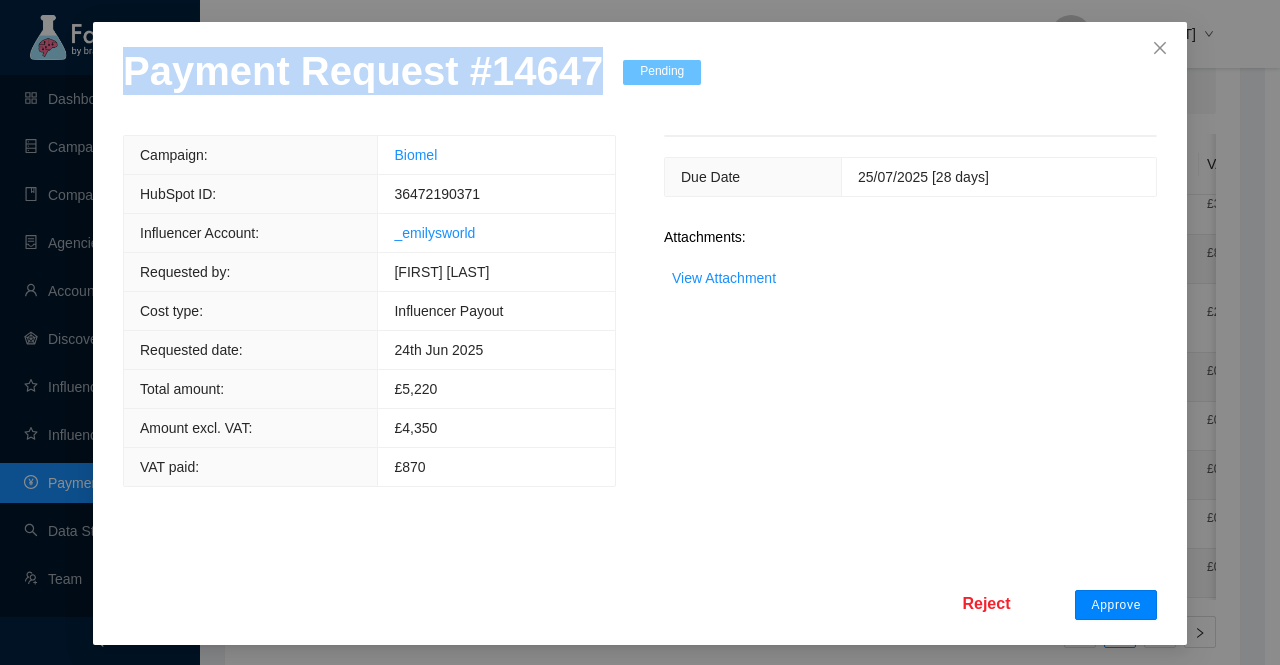 click on "Approve" at bounding box center (1116, 605) 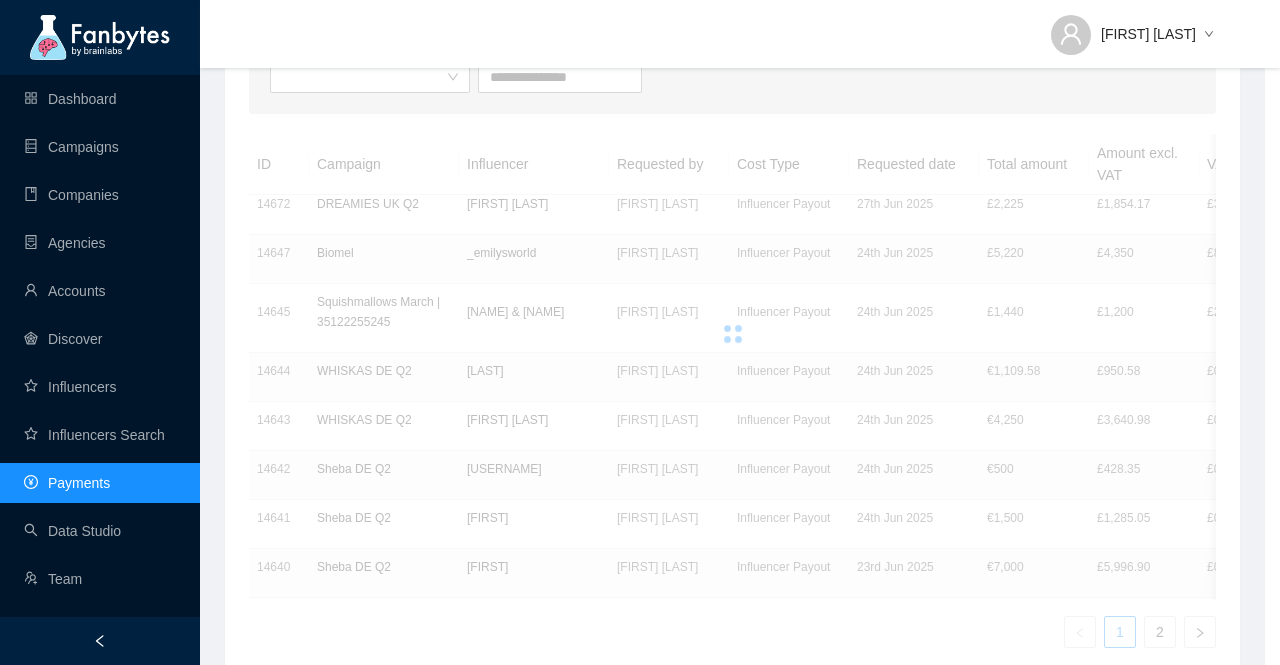 scroll, scrollTop: 0, scrollLeft: 0, axis: both 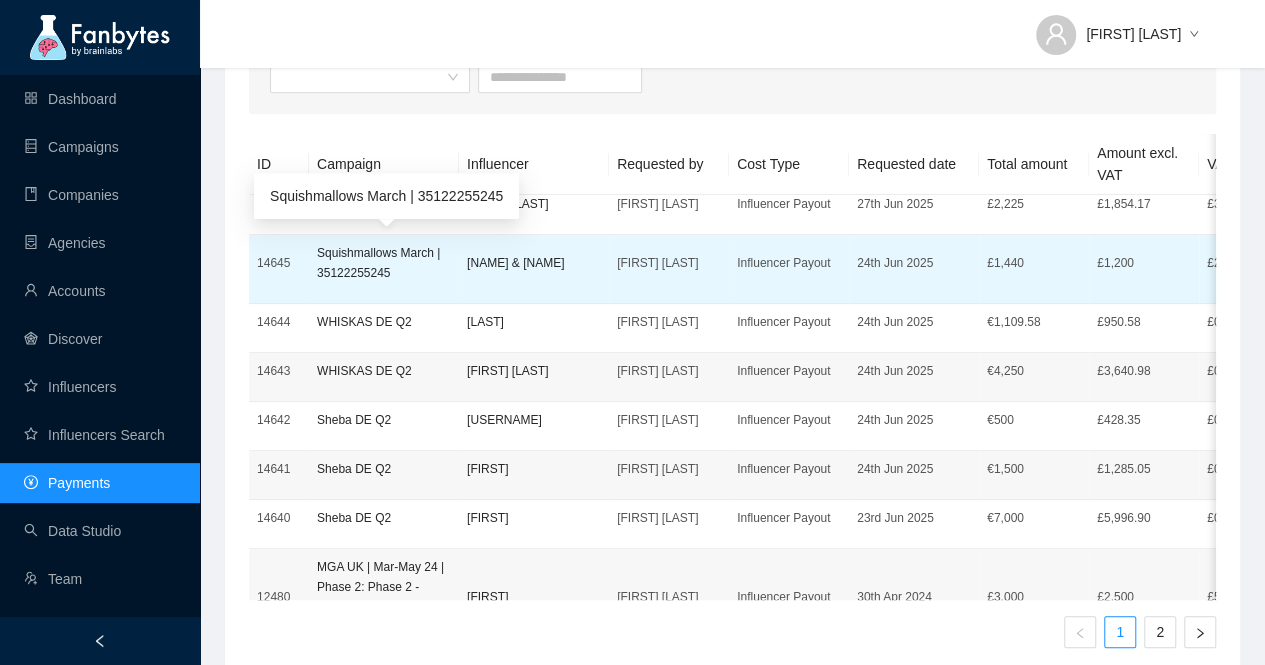 click on "Squishmallows March | 35122255245" at bounding box center [384, 263] 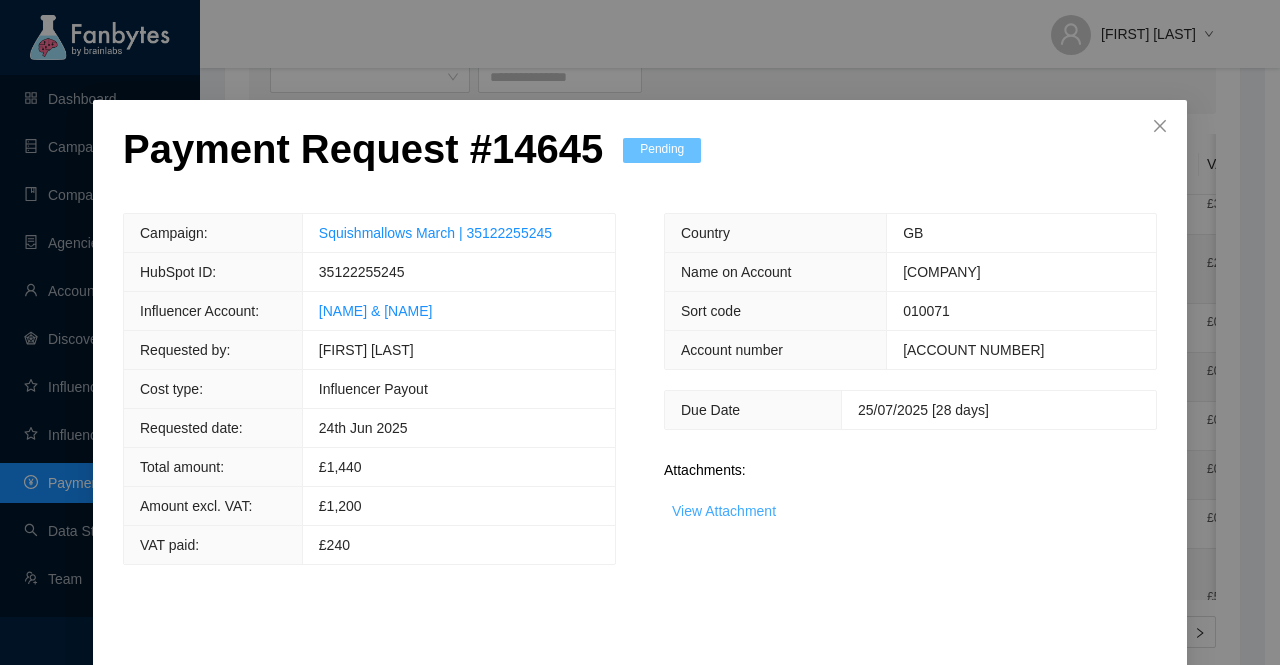 click on "View Attachment" at bounding box center (724, 511) 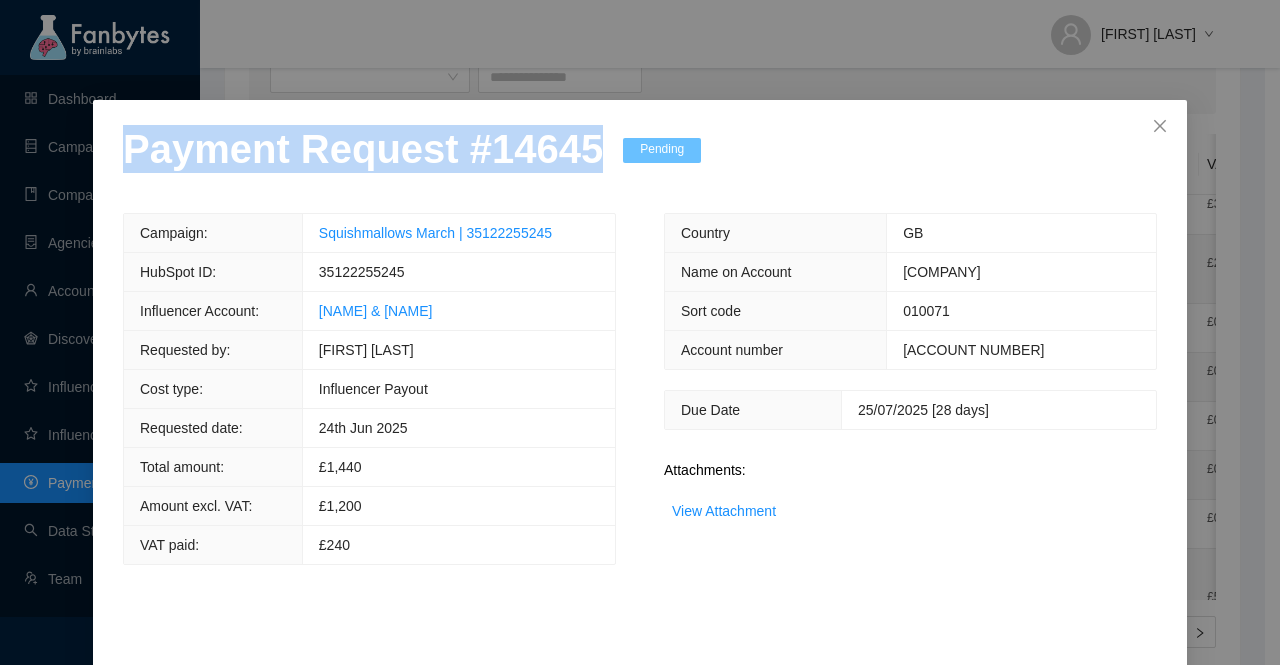 drag, startPoint x: 572, startPoint y: 162, endPoint x: 70, endPoint y: 139, distance: 502.5266 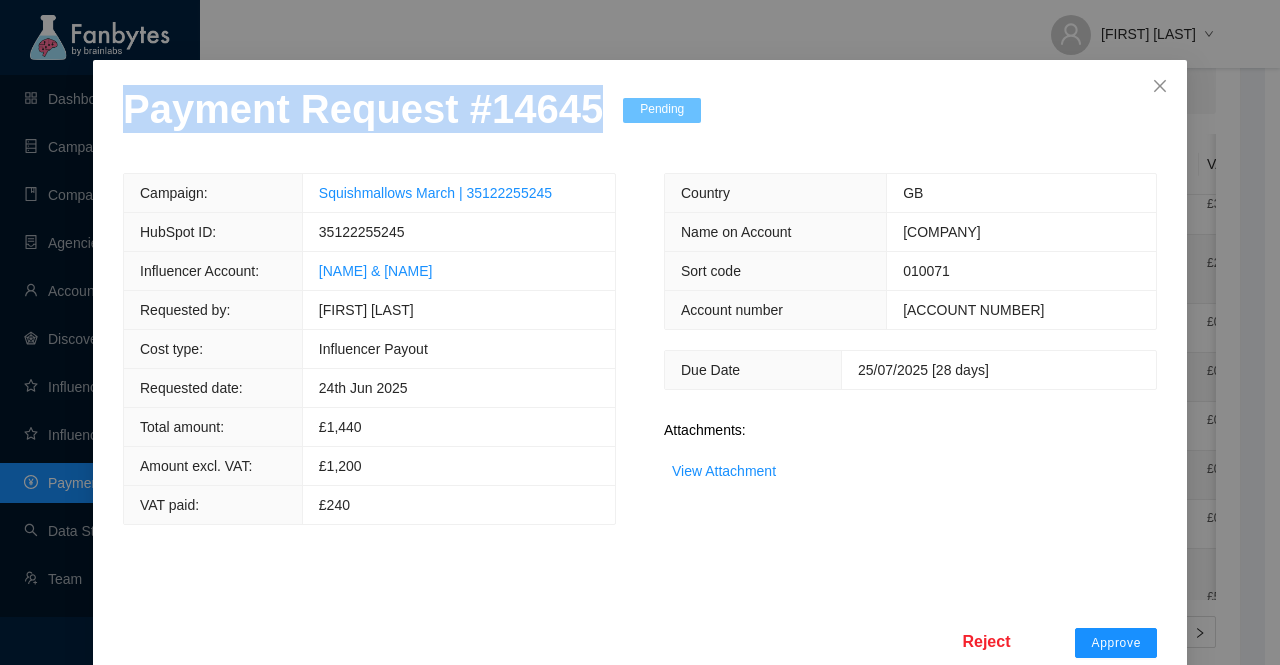 scroll, scrollTop: 78, scrollLeft: 0, axis: vertical 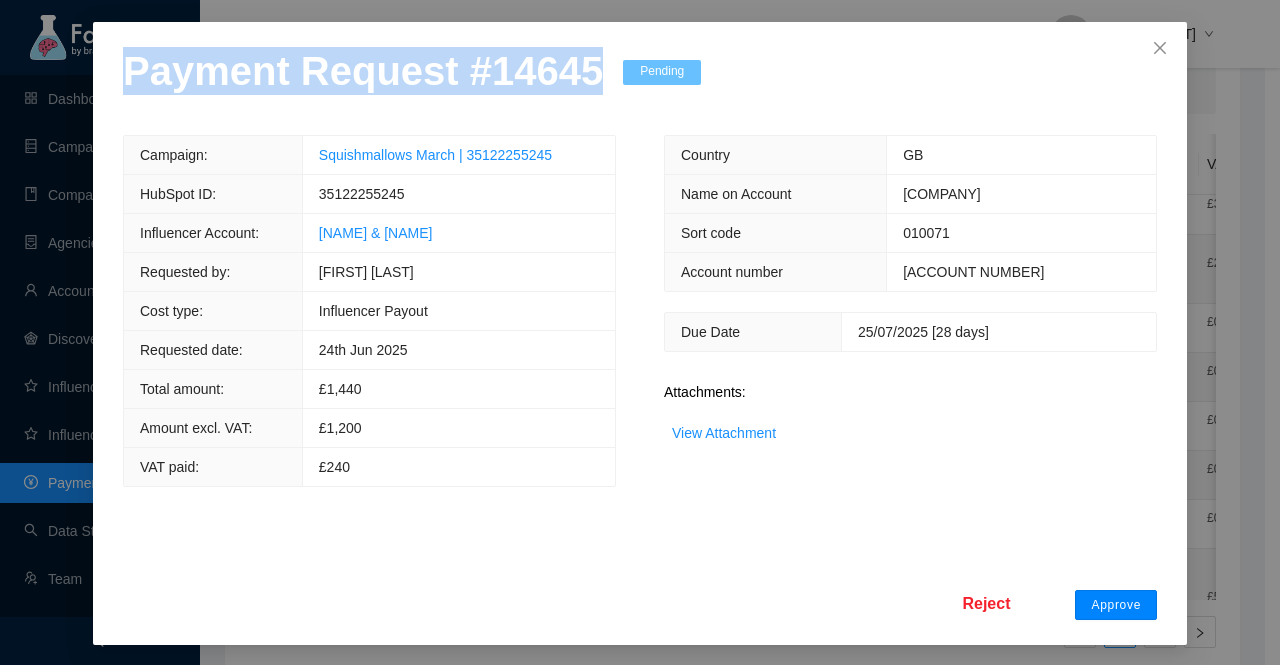 click on "Approve" at bounding box center [1116, 605] 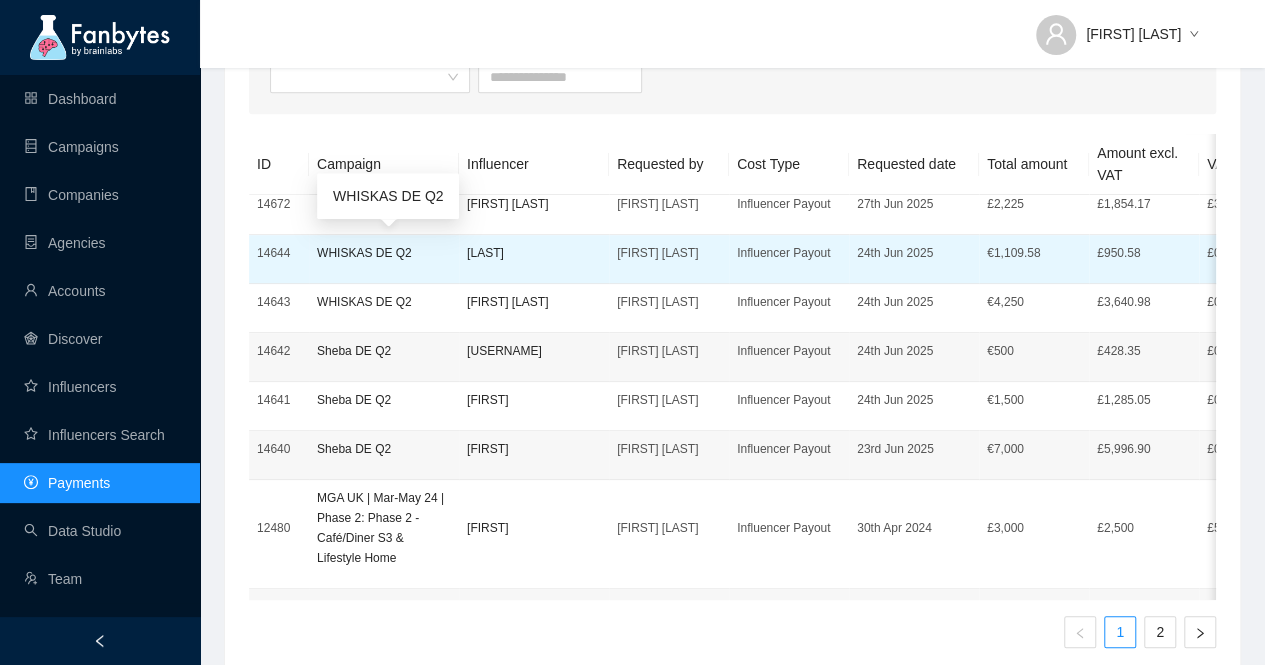 click on "WHISKAS DE Q2" at bounding box center [384, 253] 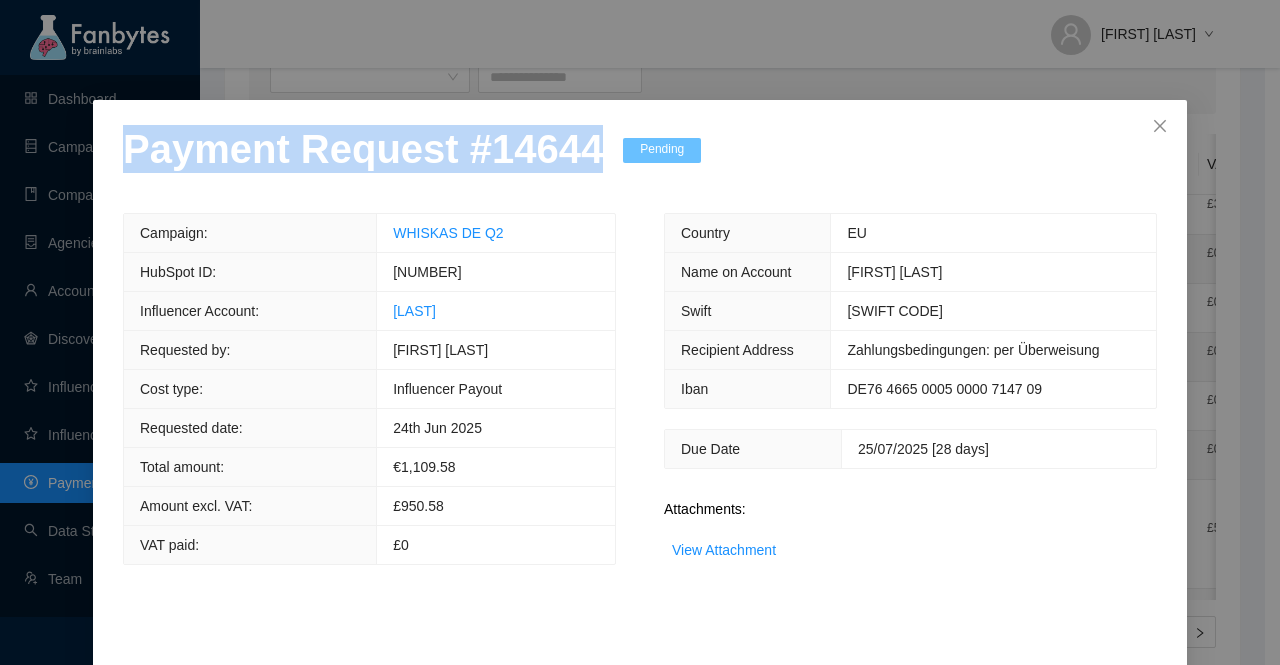 drag, startPoint x: 576, startPoint y: 159, endPoint x: 0, endPoint y: 157, distance: 576.0035 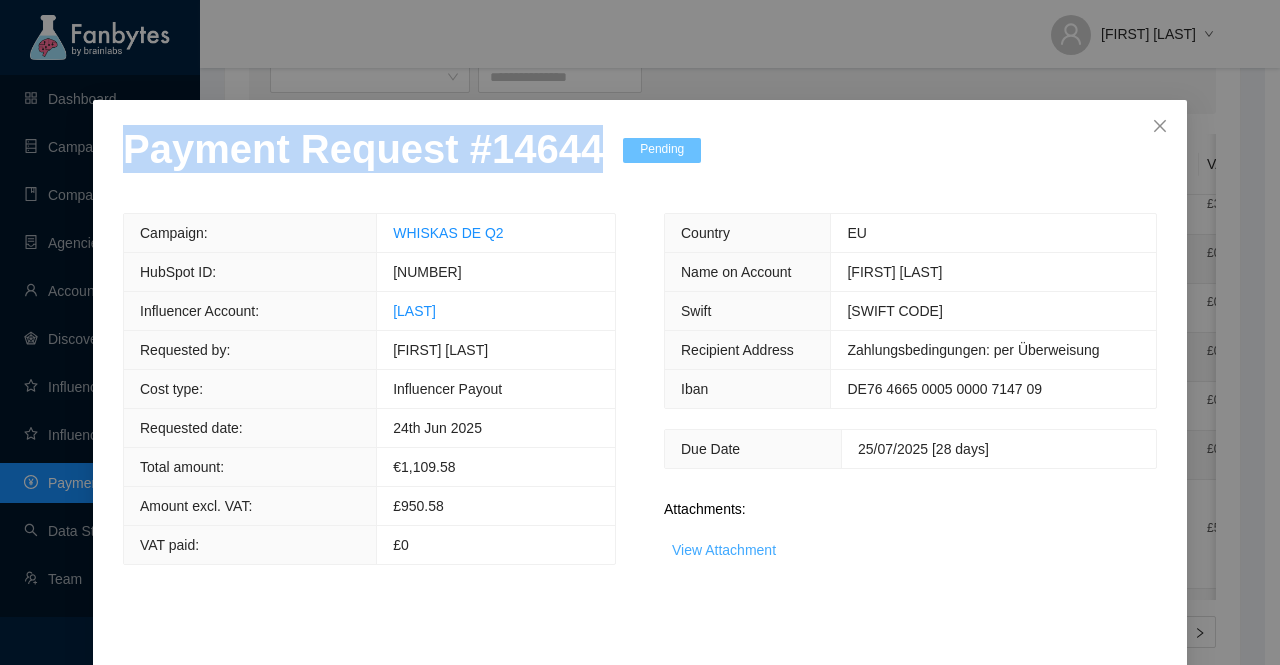click on "View Attachment" at bounding box center (724, 550) 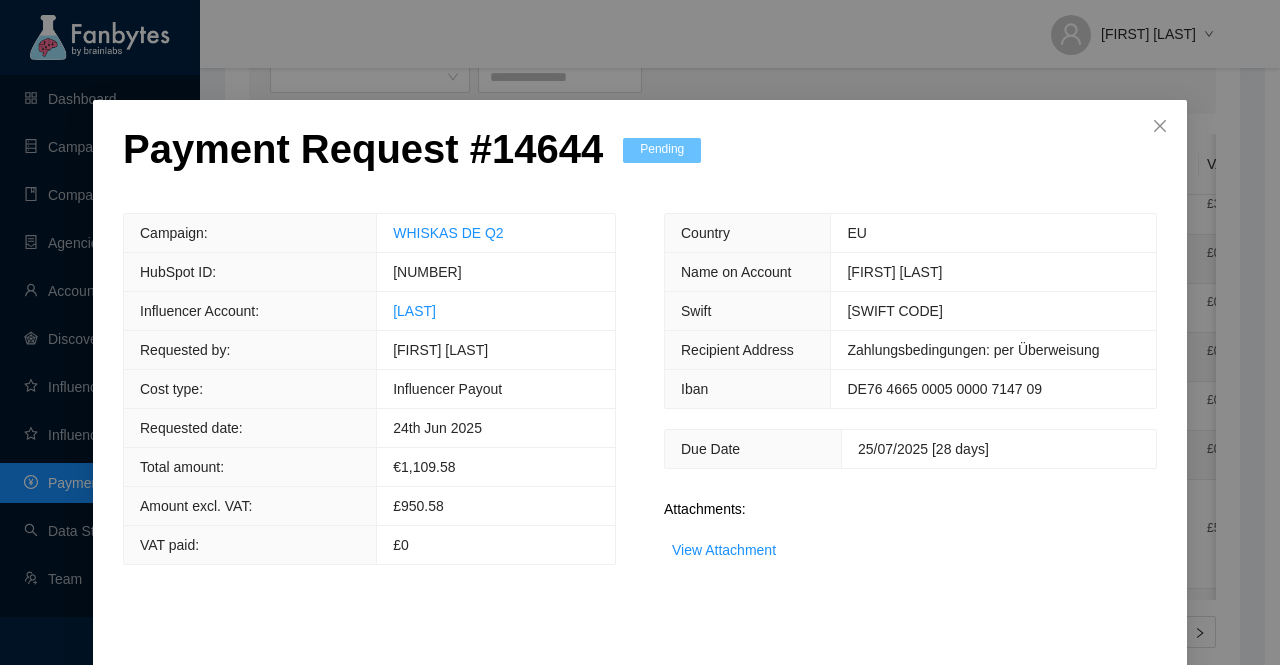 click on "Payment Request # 14644 Pending Campaign: WHISKAS DE Q2 HubSpot ID: 36175109807 Influencer Account: Alba Requested by: [FIRST] [LAST] Cost type: Influencer Payout Requested date: 24th Jun 2025 Total amount: € 1,109.58 Amount excl. VAT: £950.58 VAT paid: £0 Country EU Name on Account [NAME] Swift WELADED1ARN Recipient Address Zahlungsbedingungen: per Überweisung Iban DE76 4665 0005 0000 7147 09 Due Date 25/07/2025  [28 days] Attachments: View Attachment Reject Approve" at bounding box center [640, 411] 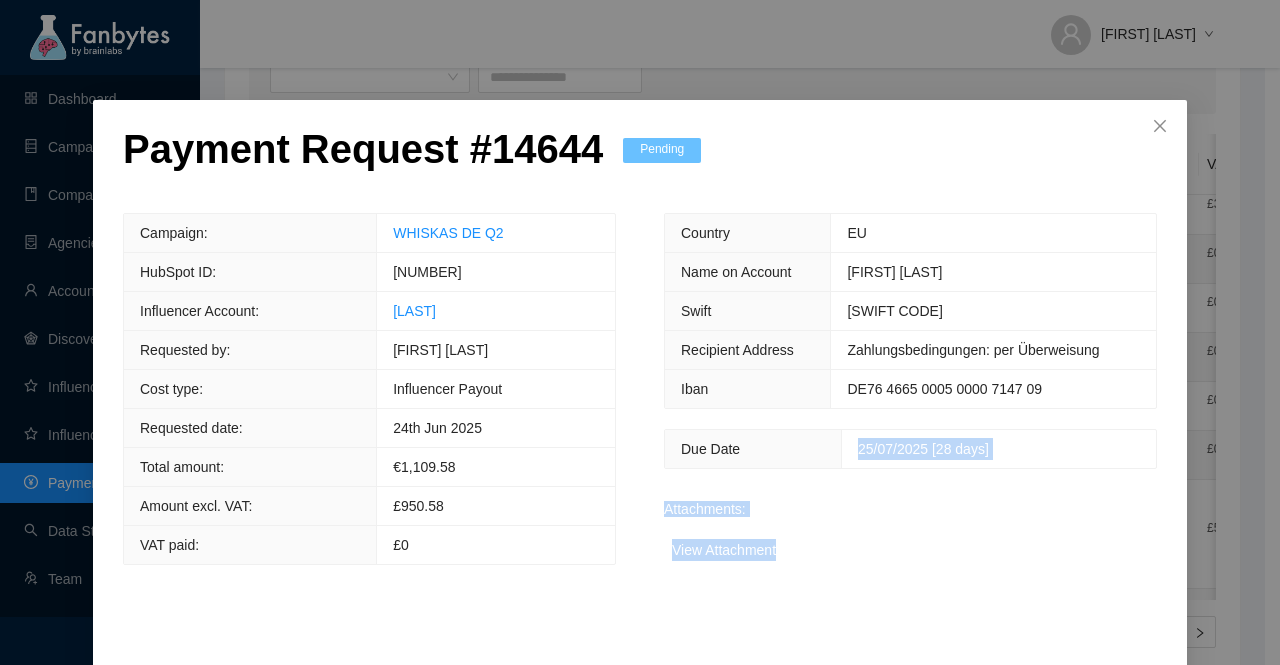click on "Country EU Name on Account [FIRST] [LAST] Swift [SWIFT] Recipient Address Zahlungsbedingungen: per Überweisung Iban [IBAN] Due Date 25/07/2025  [28 days] Attachments: View Attachment" at bounding box center [910, 389] 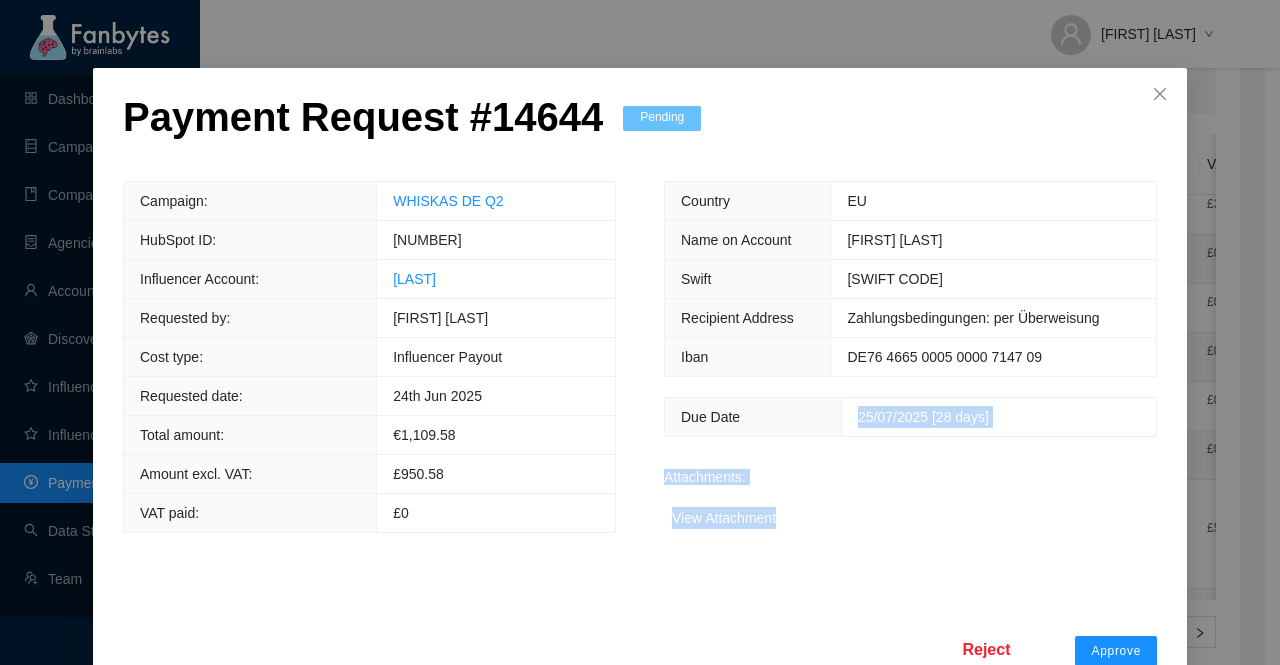 scroll, scrollTop: 78, scrollLeft: 0, axis: vertical 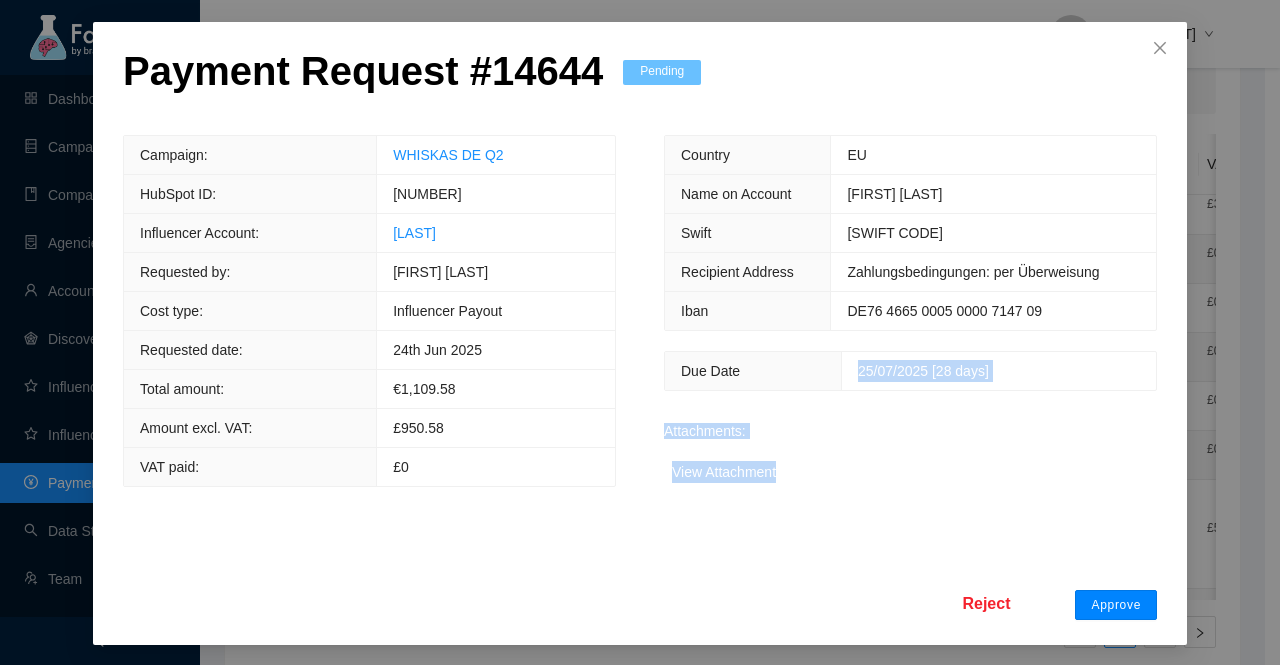 click on "Approve" at bounding box center (1116, 605) 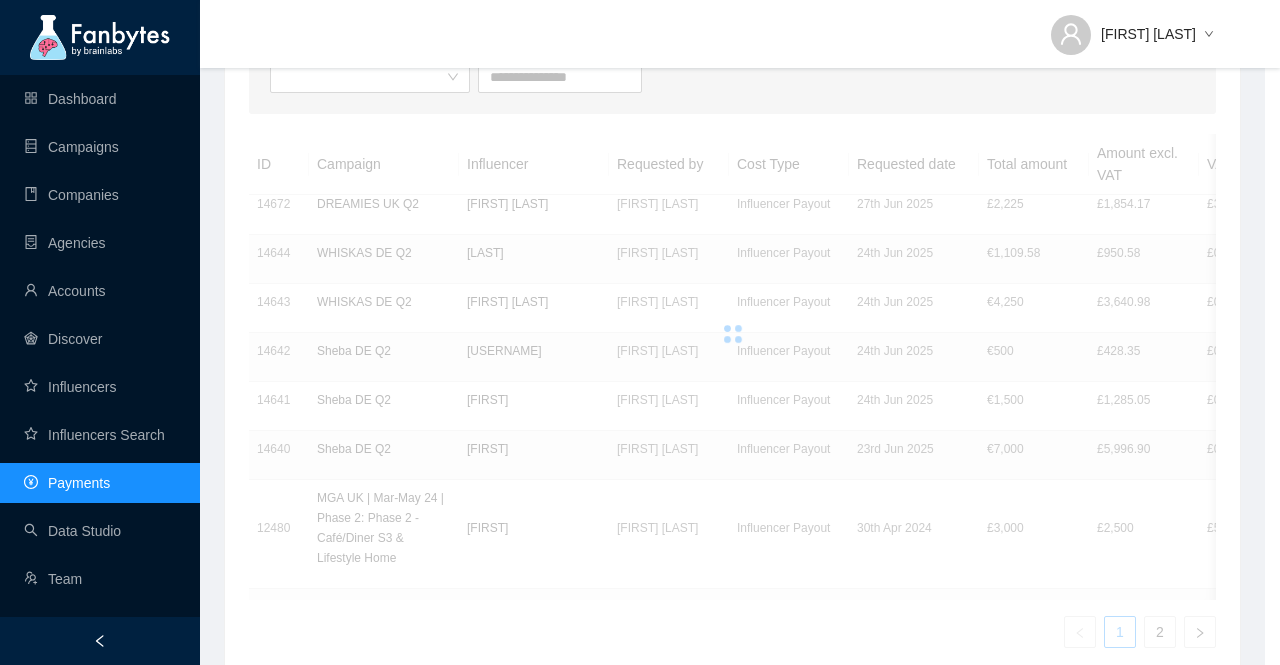 scroll, scrollTop: 0, scrollLeft: 0, axis: both 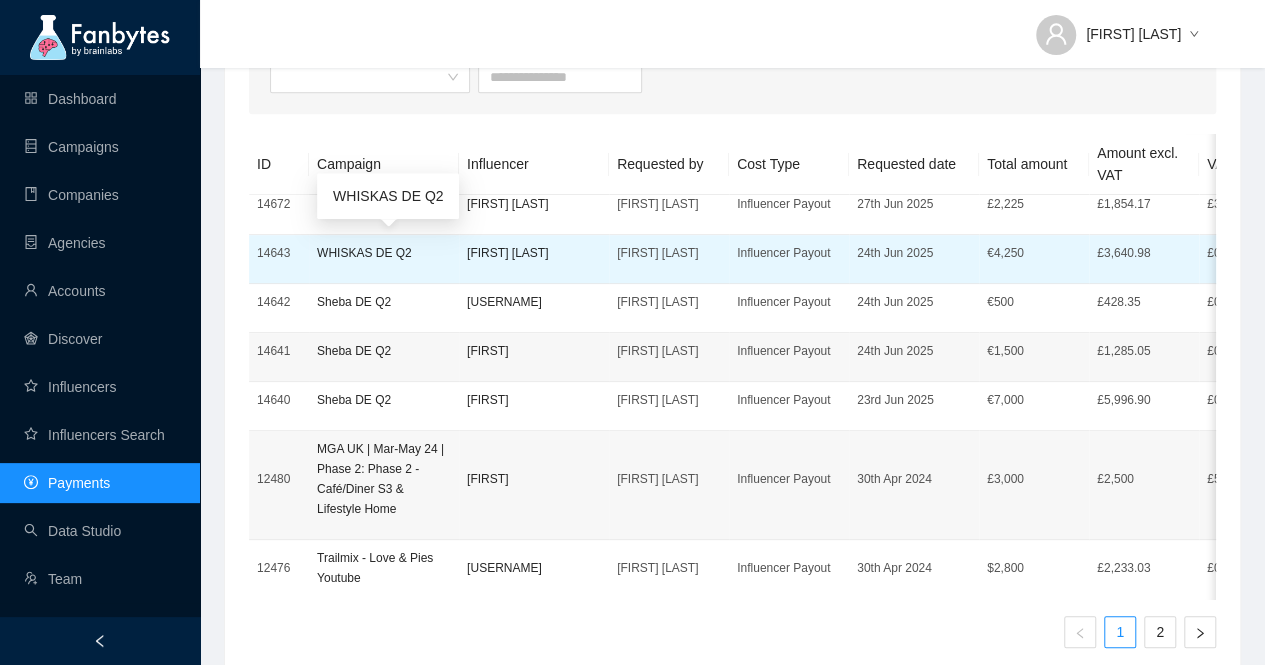 click on "WHISKAS DE Q2" at bounding box center [384, 253] 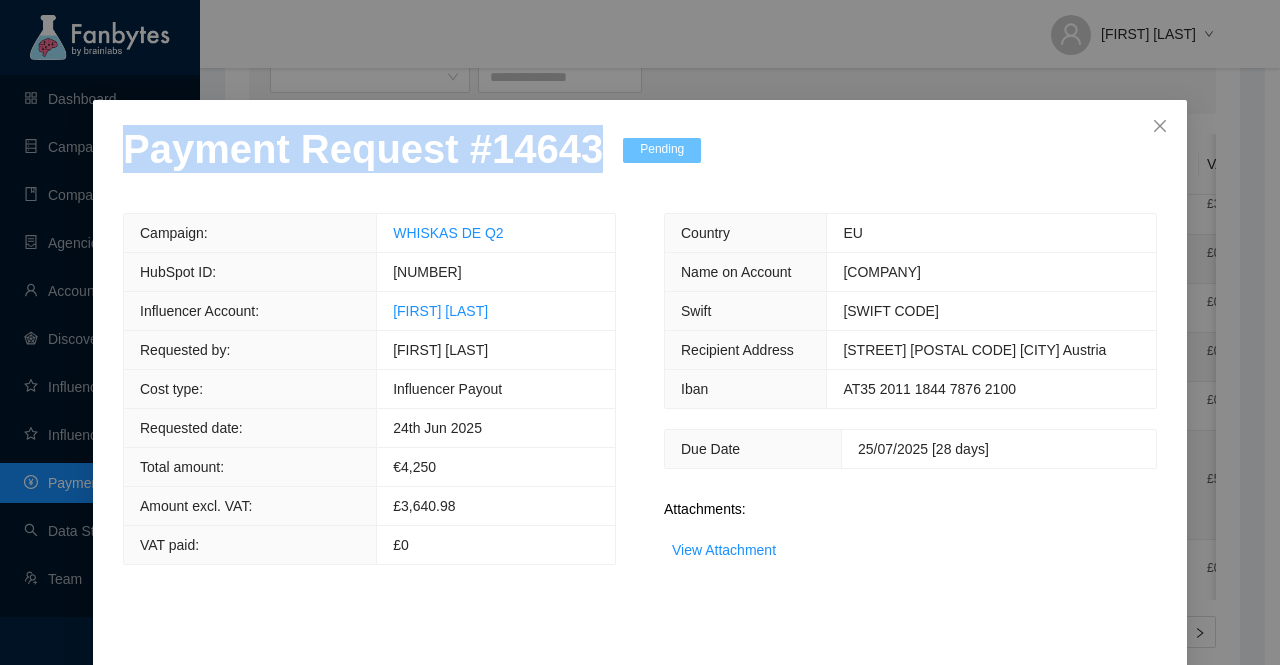 drag, startPoint x: 570, startPoint y: 161, endPoint x: 74, endPoint y: 159, distance: 496.00403 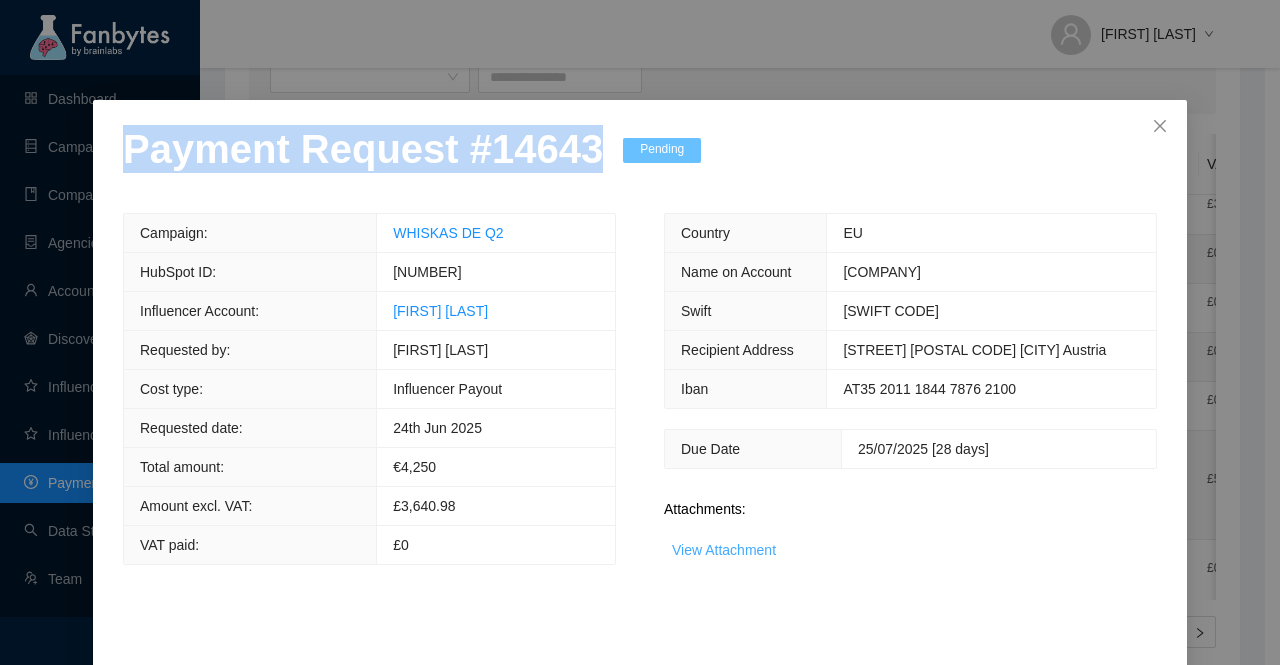 click on "View Attachment" at bounding box center (724, 550) 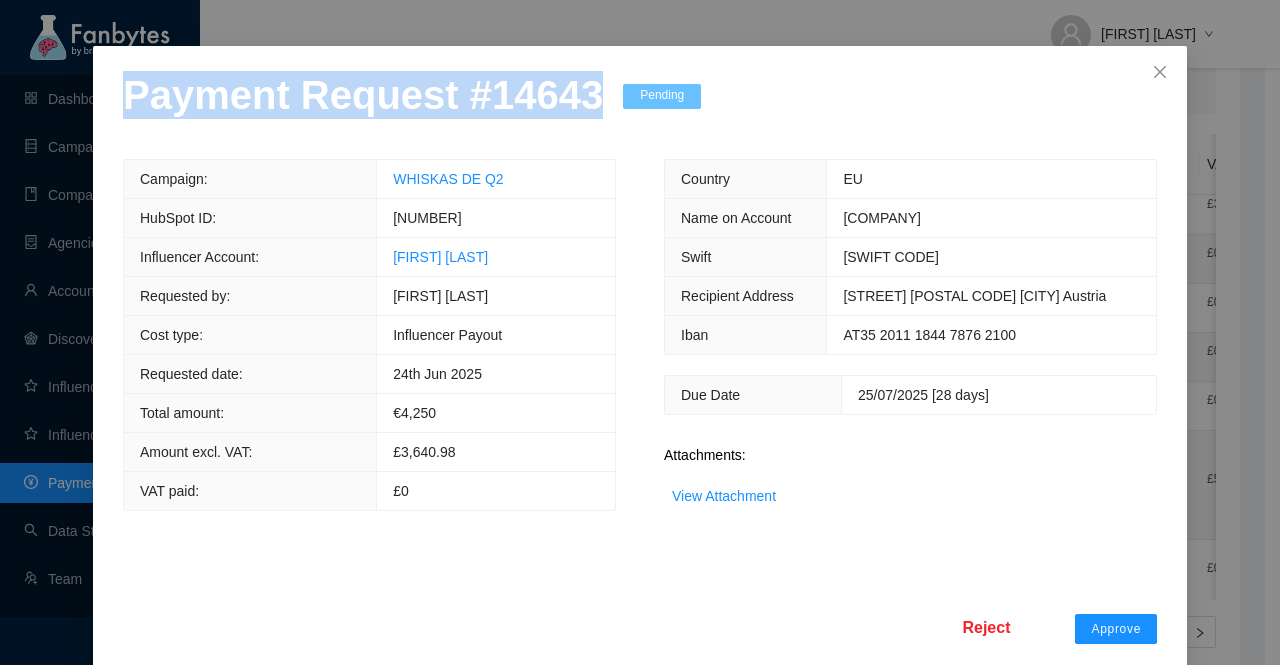 scroll, scrollTop: 78, scrollLeft: 0, axis: vertical 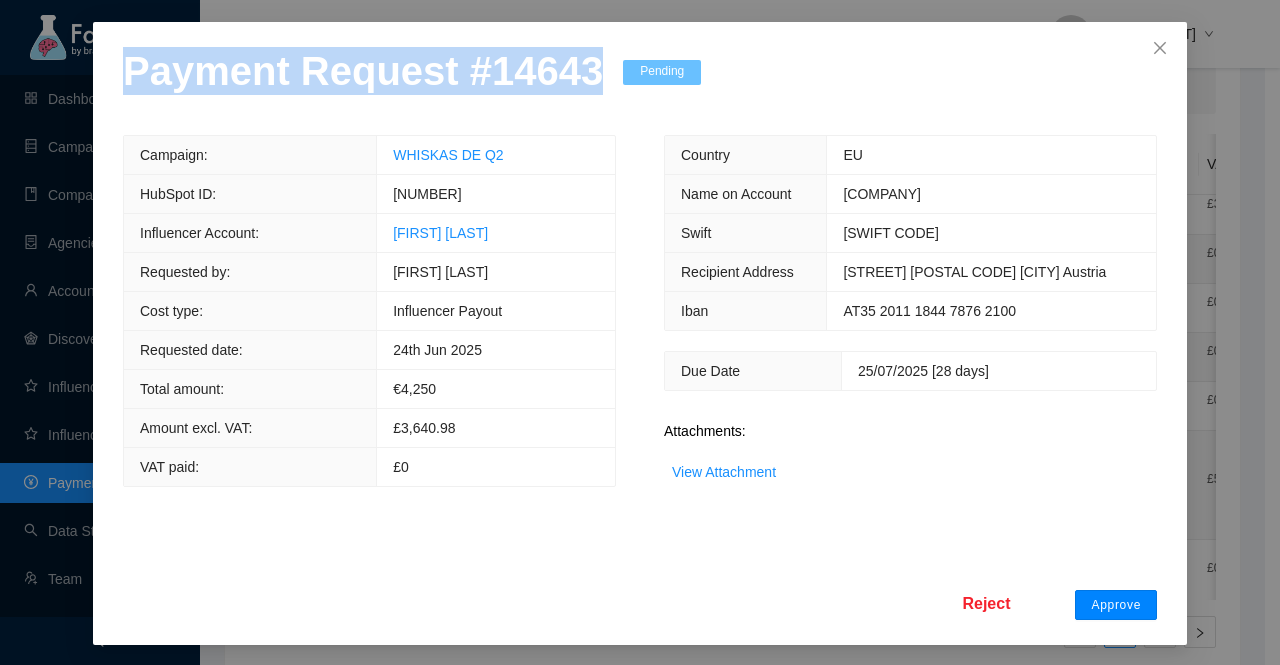 click on "Approve" at bounding box center [1116, 605] 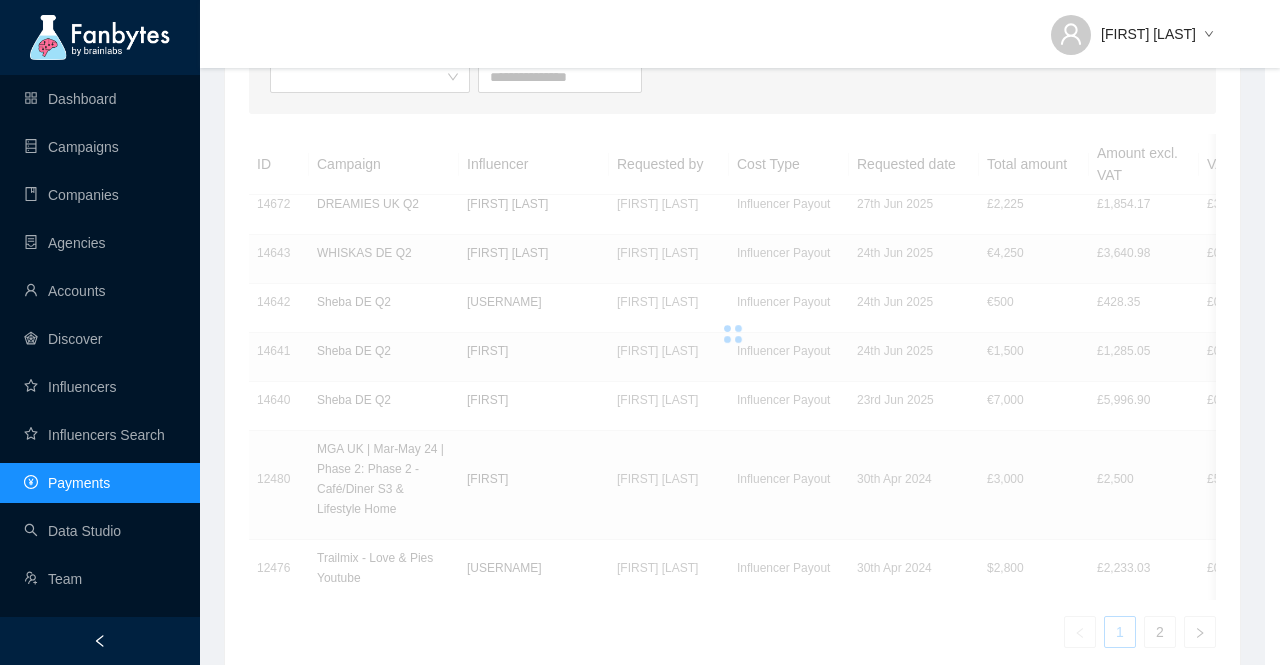 scroll, scrollTop: 0, scrollLeft: 0, axis: both 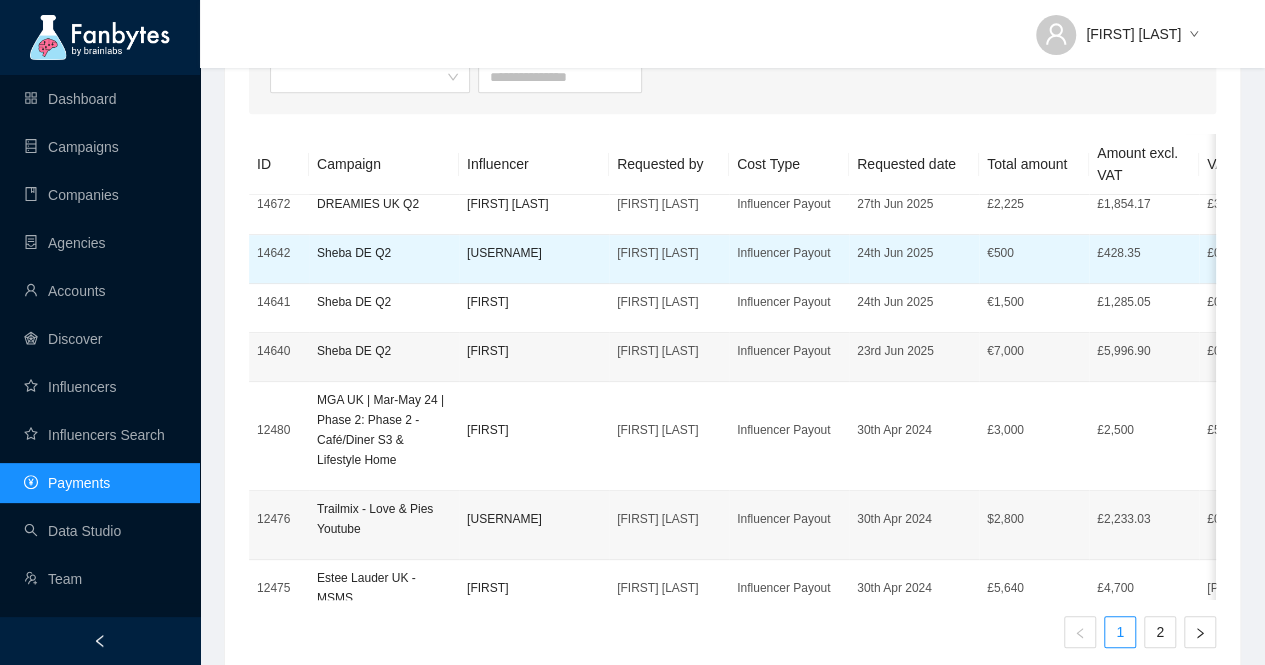 click on "Sheba DE Q2" at bounding box center [384, 302] 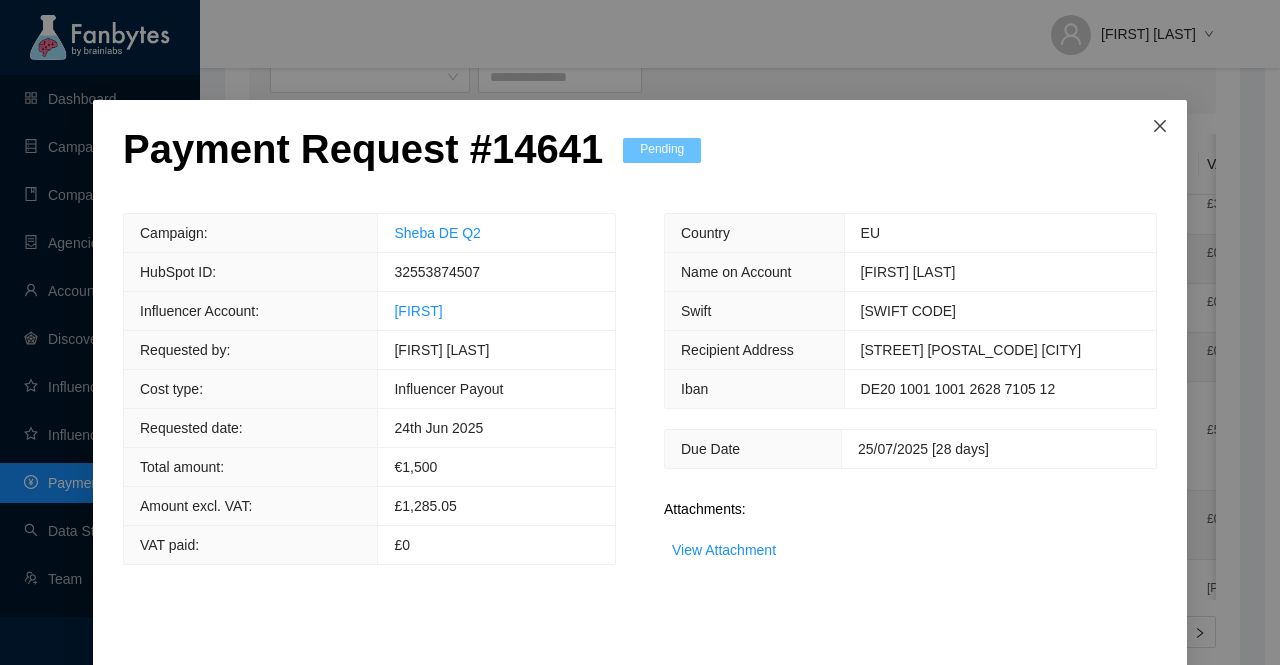 click at bounding box center [1160, 127] 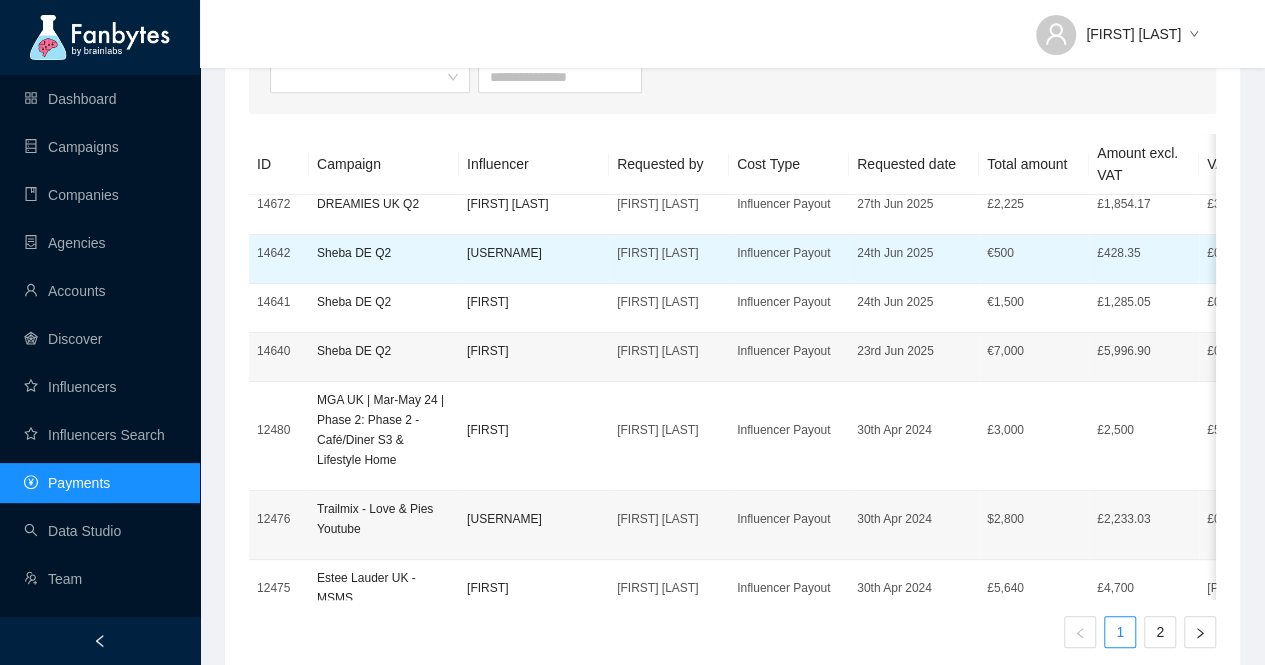click on "Sheba DE Q2" at bounding box center (384, 259) 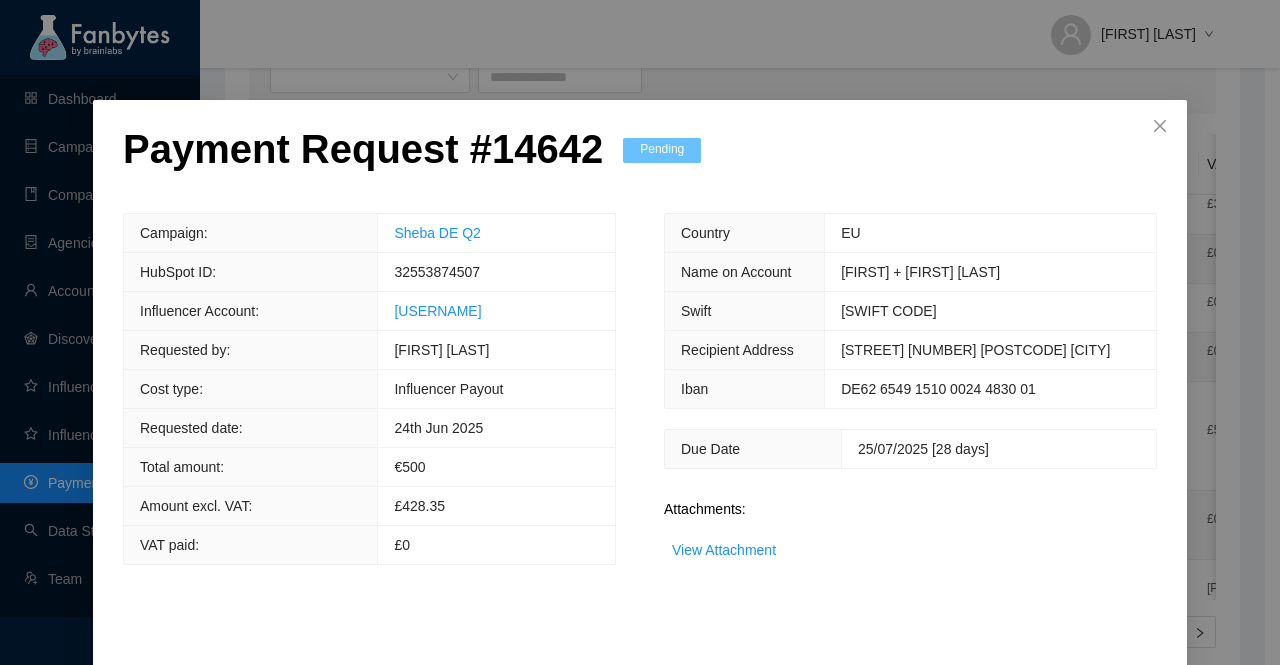 click on "Payment Request # 14642 Pending Campaign: Sheba DE Q2 HubSpot ID: 32553874507 Influencer Account: [USERNAME] Requested by: [FIRST] [LAST] Cost type: Influencer Payout Requested date: 24th Jun 2025 Total amount: € 500 Amount excl. VAT: £428.35 VAT paid: £0 Country EU Name on Account Markus + Natalia Minst Swift [SWIFT CODE] Recipient Address [STREET] [POSTAL CODE] [CITY] Iban [IBAN] Due Date 25/07/2025  [28 days] Attachments: View Attachment Reject Approve" at bounding box center [640, 332] 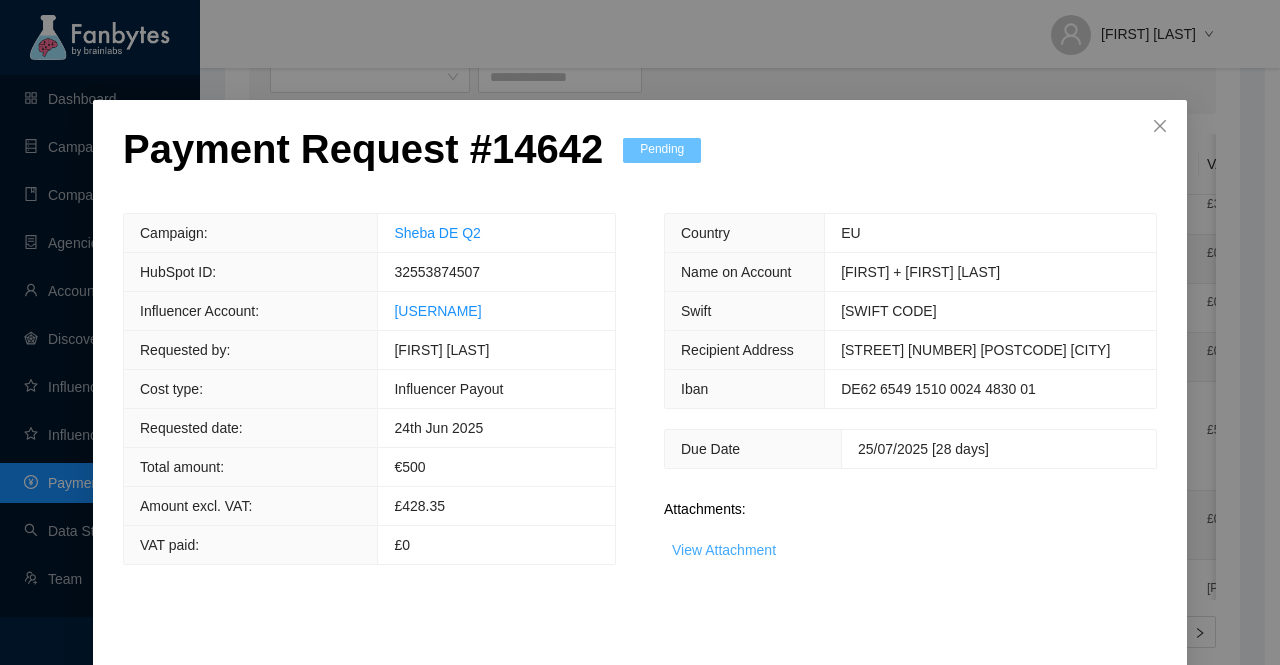 click on "View Attachment" at bounding box center (724, 550) 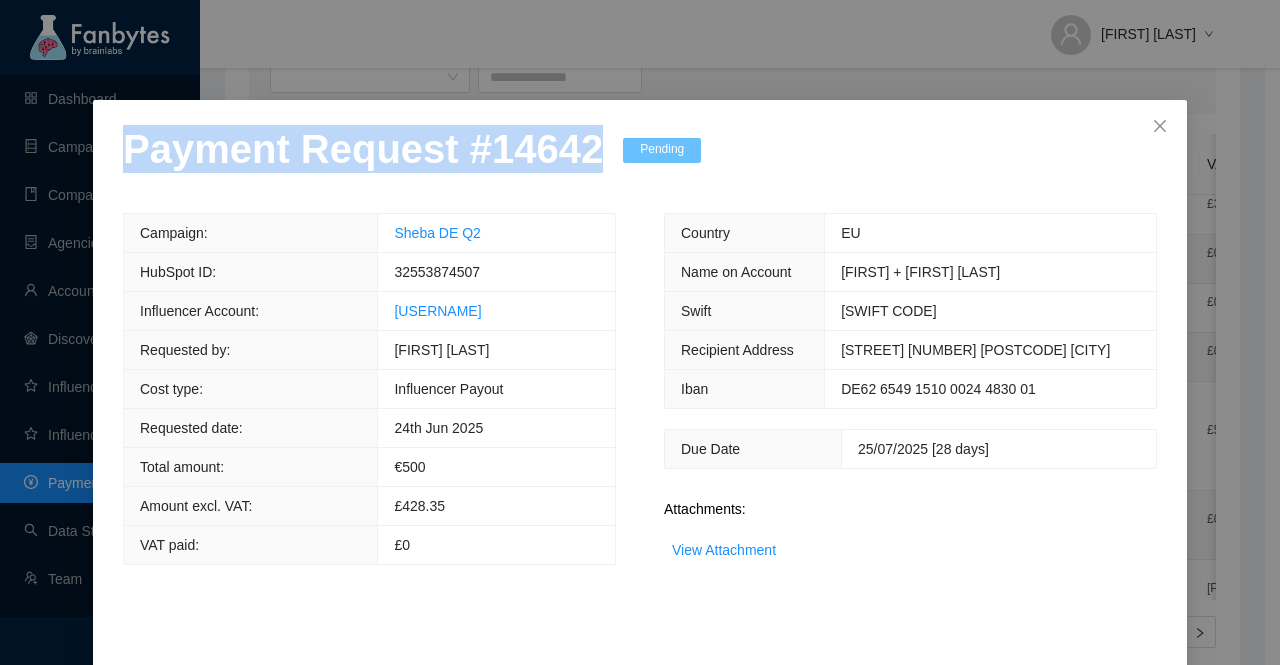 drag, startPoint x: 575, startPoint y: 153, endPoint x: 109, endPoint y: 153, distance: 466 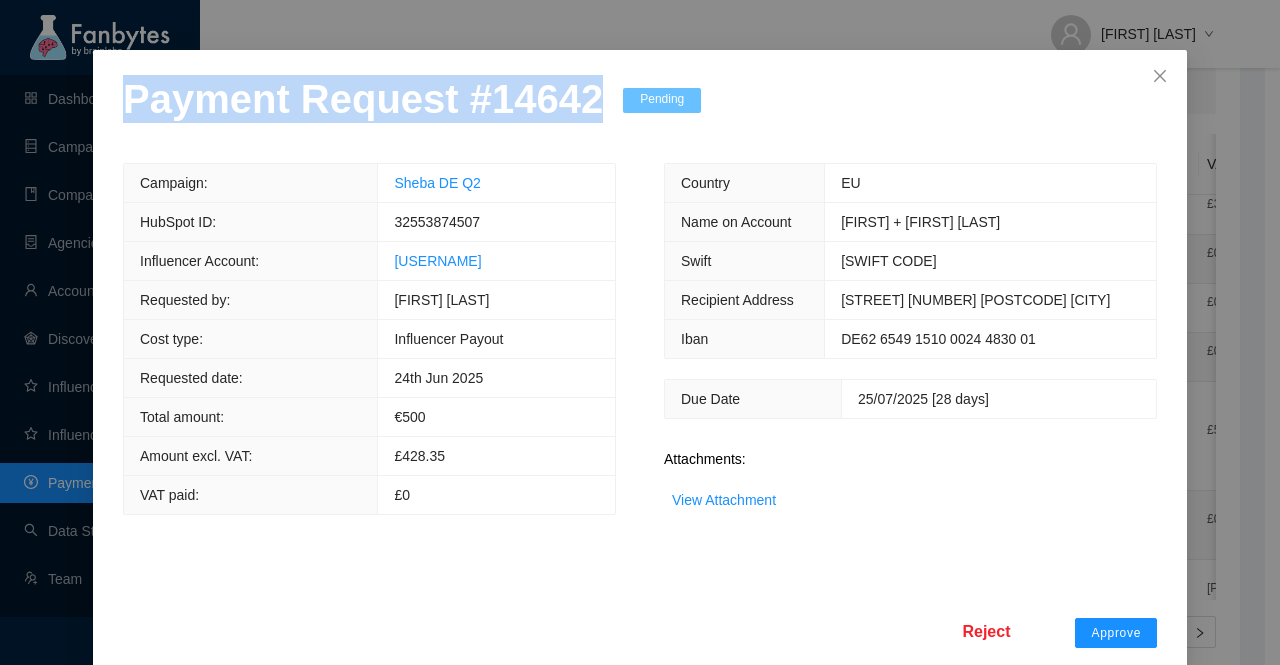 scroll, scrollTop: 78, scrollLeft: 0, axis: vertical 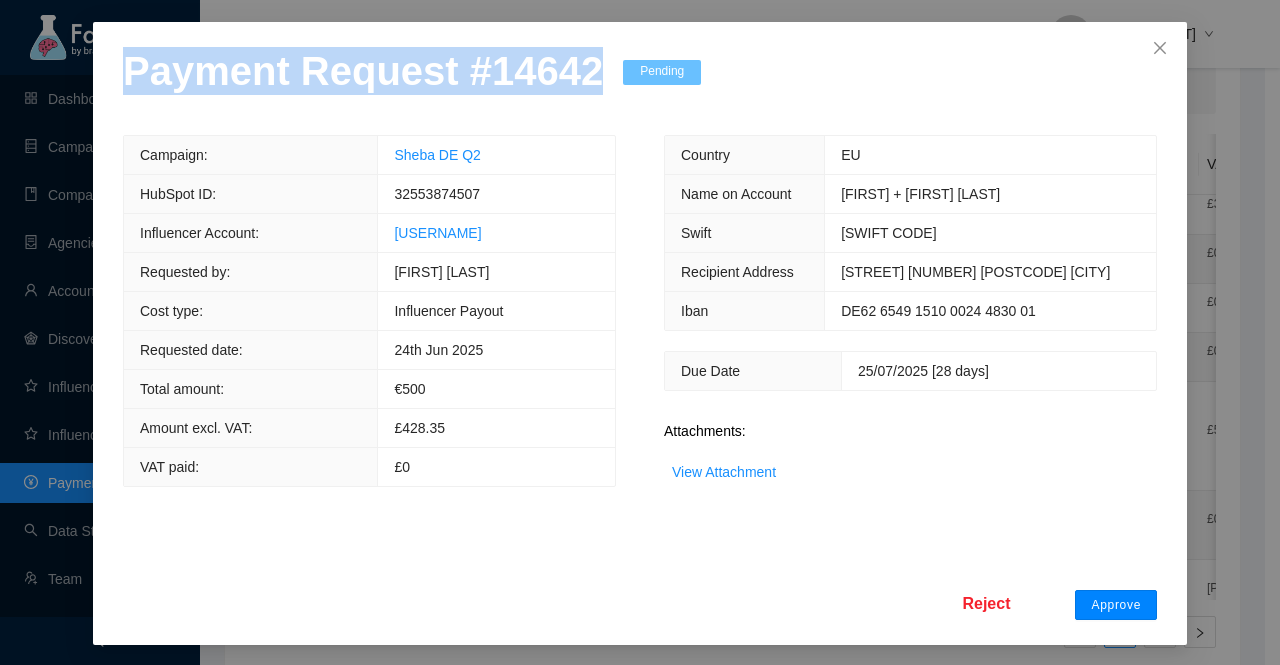 click on "Approve" at bounding box center [1116, 605] 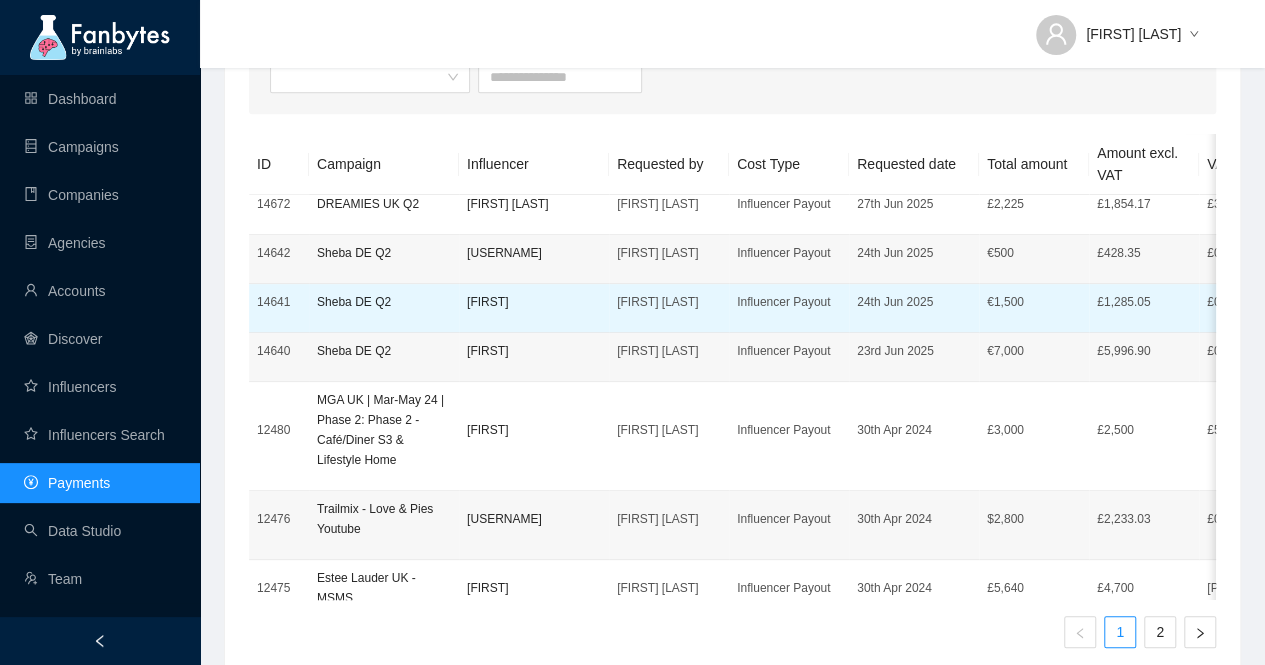 click on "Sheba DE Q2" at bounding box center (384, 308) 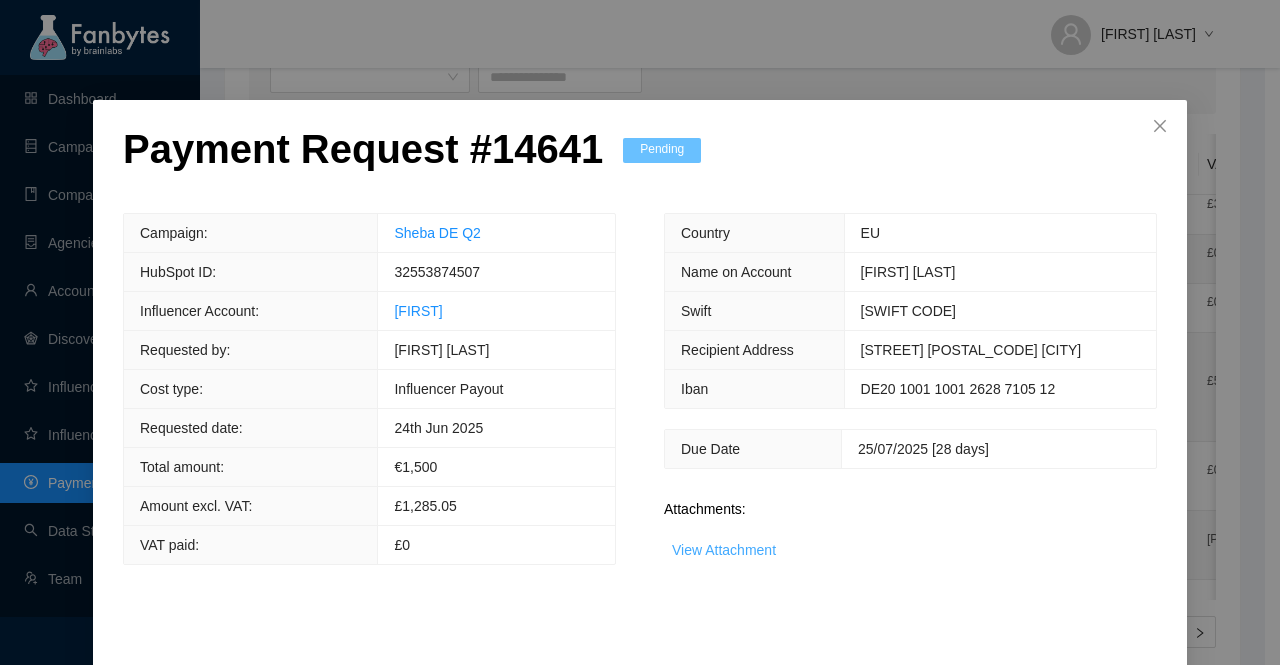 click on "View Attachment" at bounding box center [724, 550] 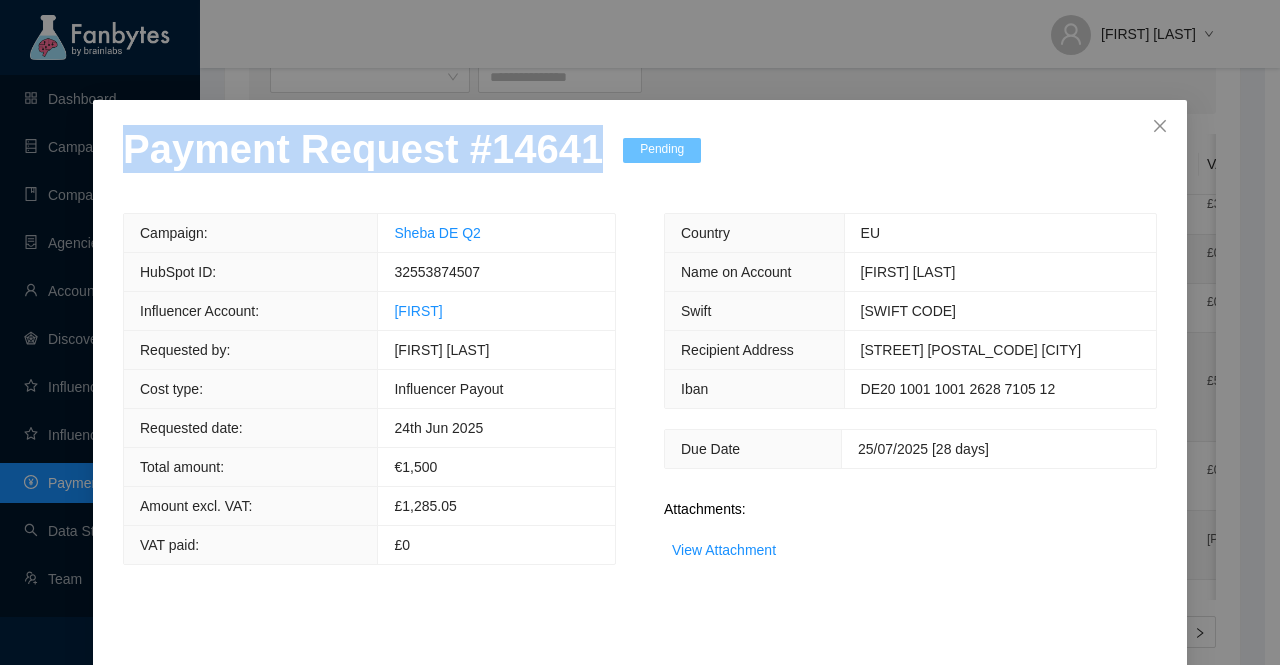 drag, startPoint x: 578, startPoint y: 160, endPoint x: 98, endPoint y: 167, distance: 480.05103 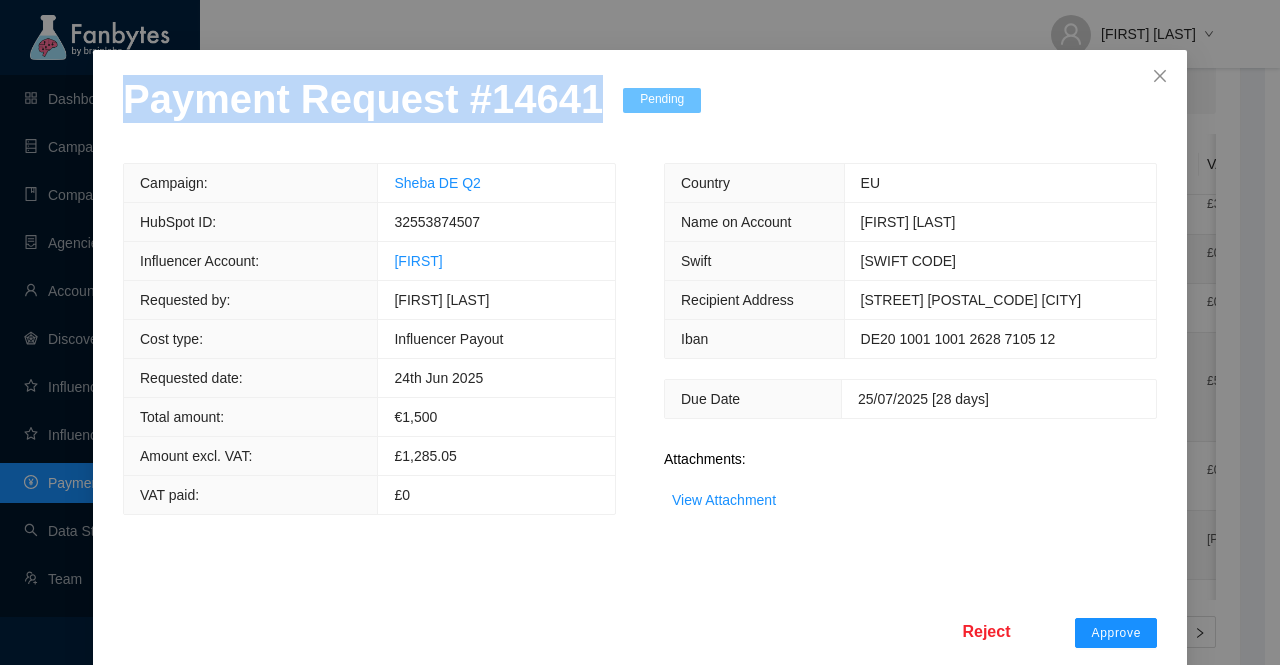 scroll, scrollTop: 78, scrollLeft: 0, axis: vertical 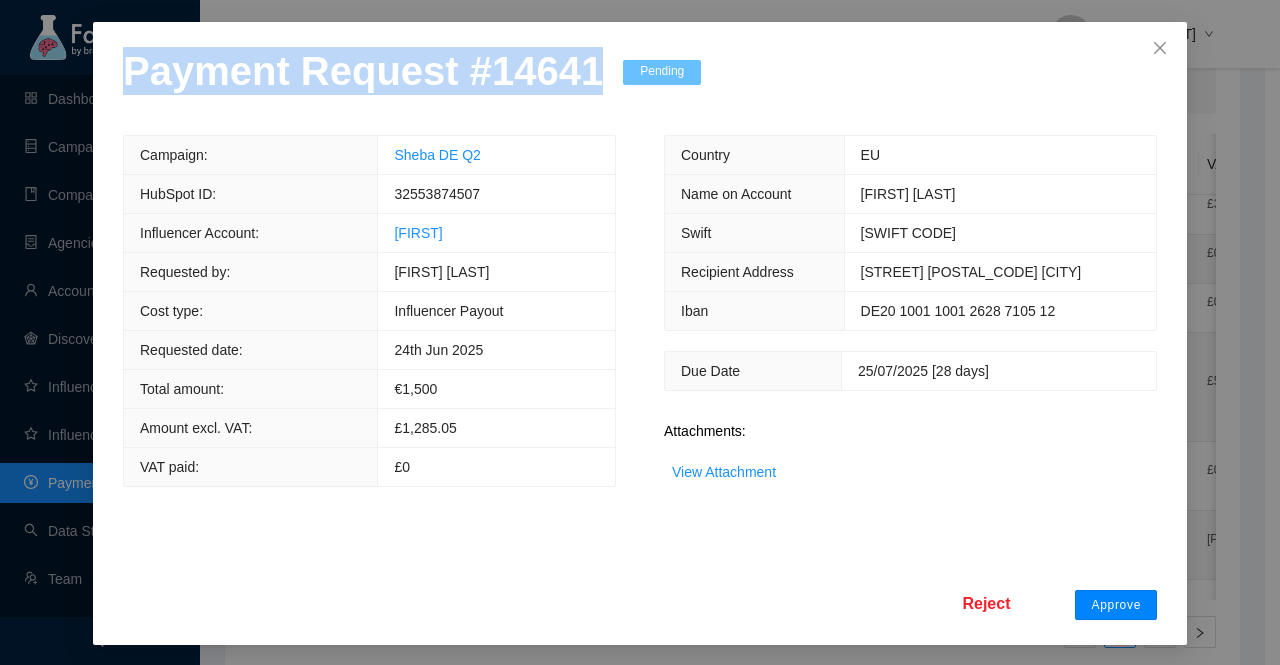 click on "Approve" at bounding box center [1116, 605] 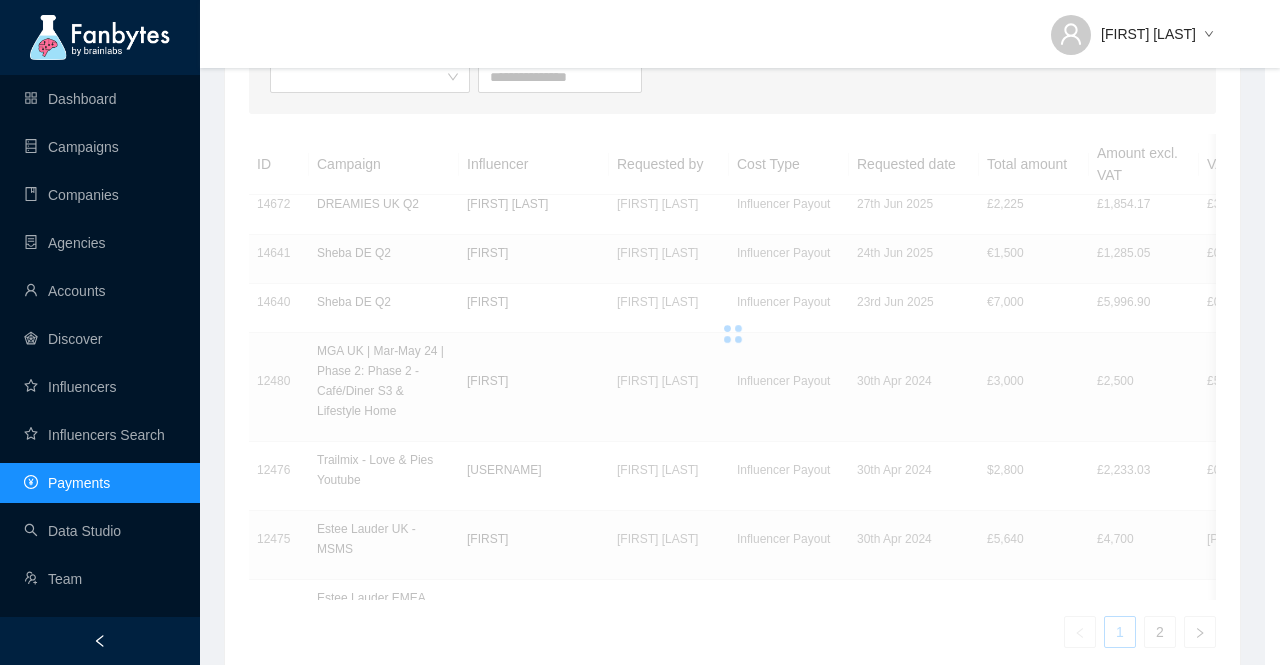 scroll, scrollTop: 0, scrollLeft: 0, axis: both 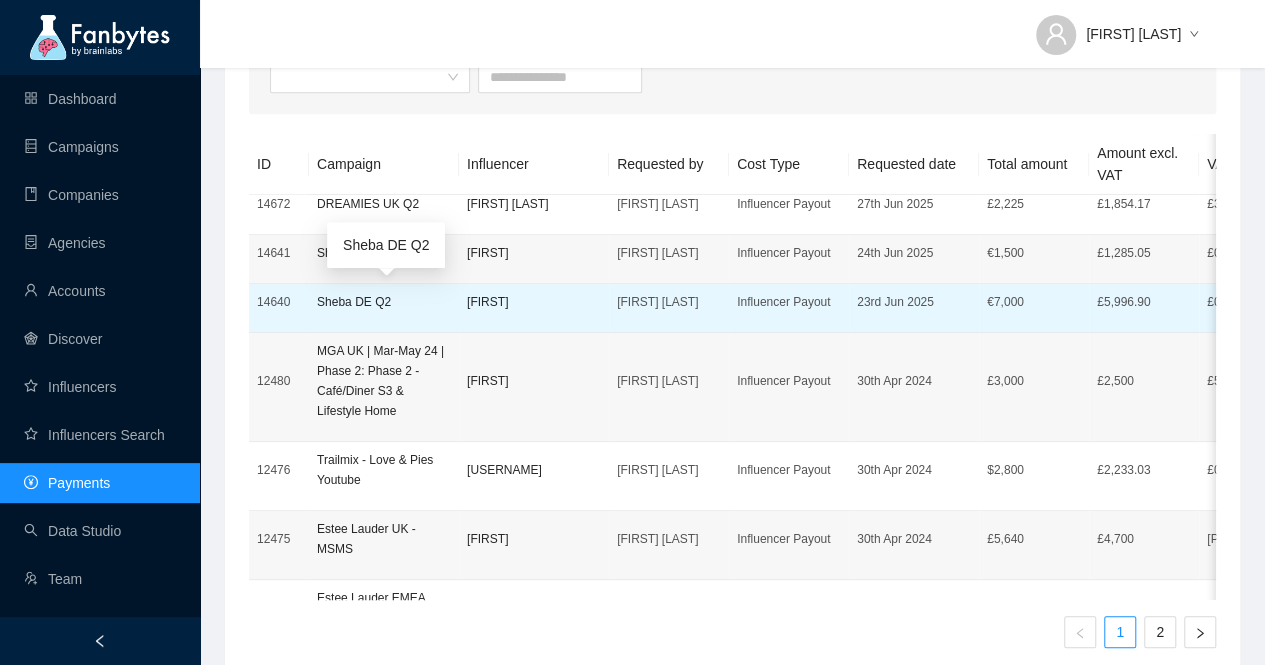 click on "Sheba DE Q2" at bounding box center (384, 302) 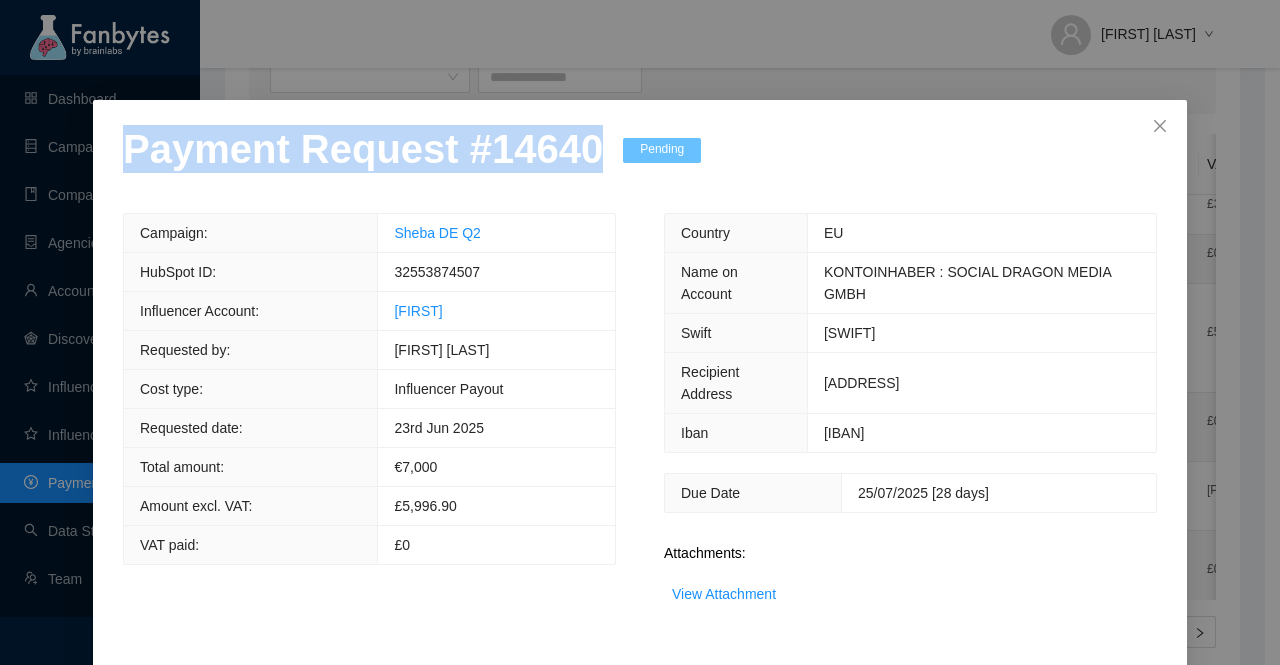 drag, startPoint x: 578, startPoint y: 161, endPoint x: 84, endPoint y: 164, distance: 494.0091 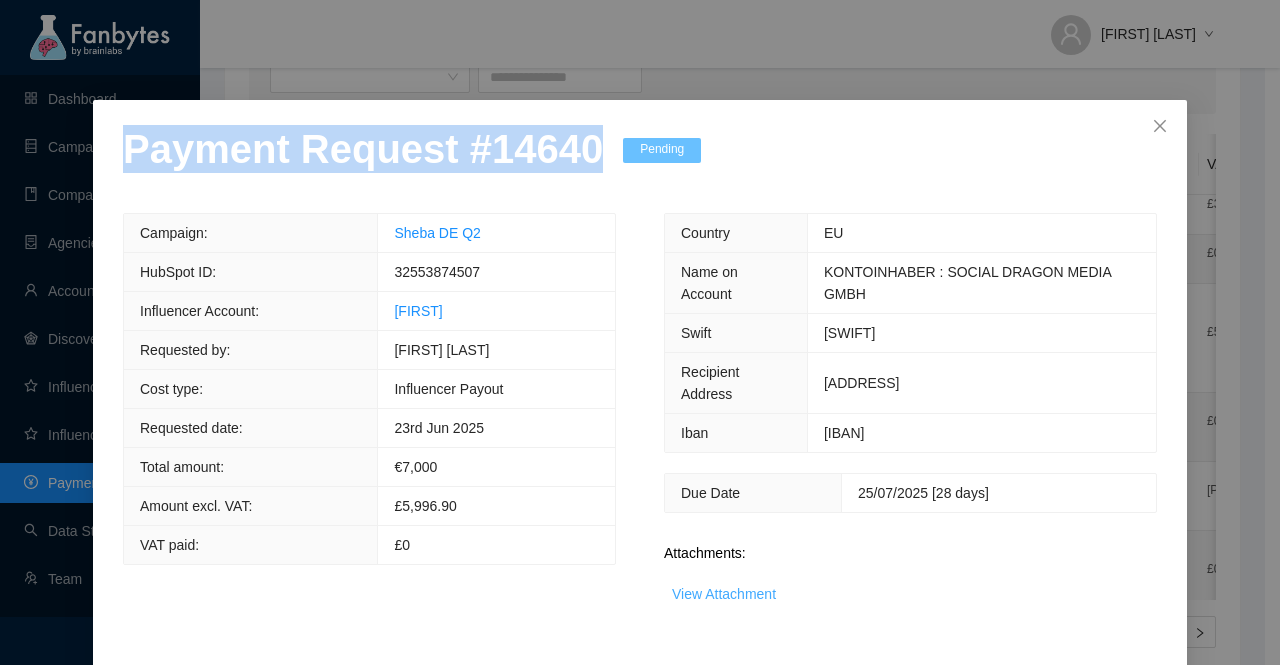 click on "View Attachment" at bounding box center [724, 594] 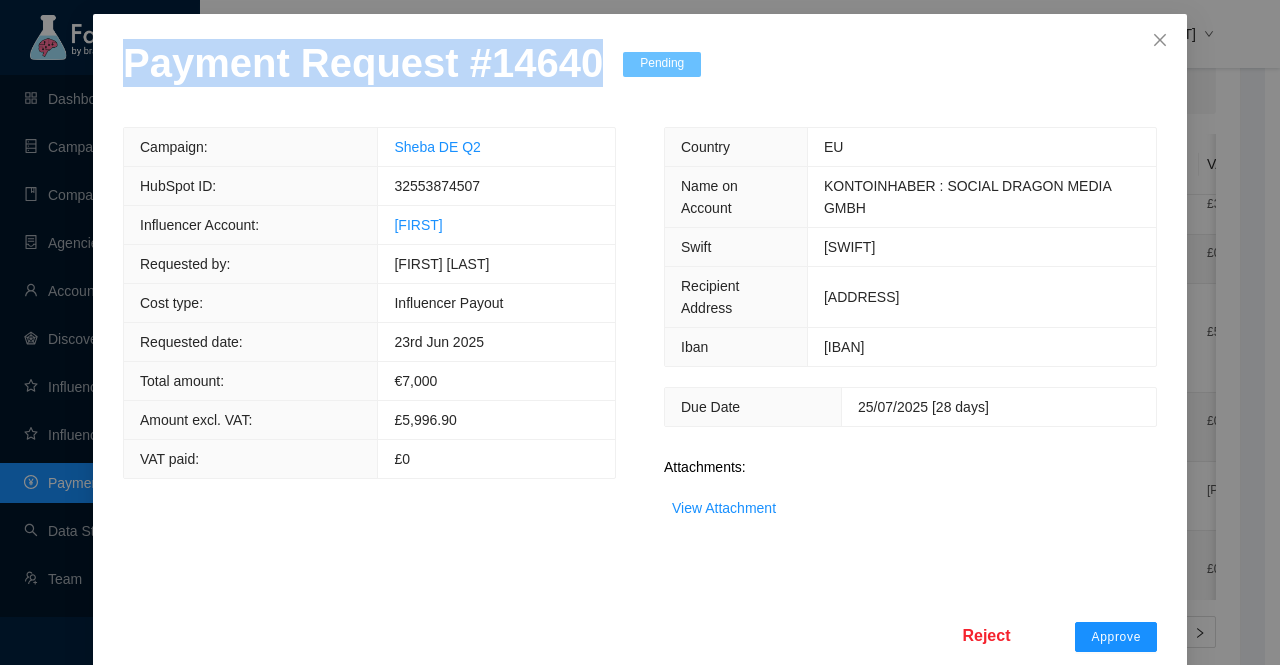 scroll, scrollTop: 119, scrollLeft: 0, axis: vertical 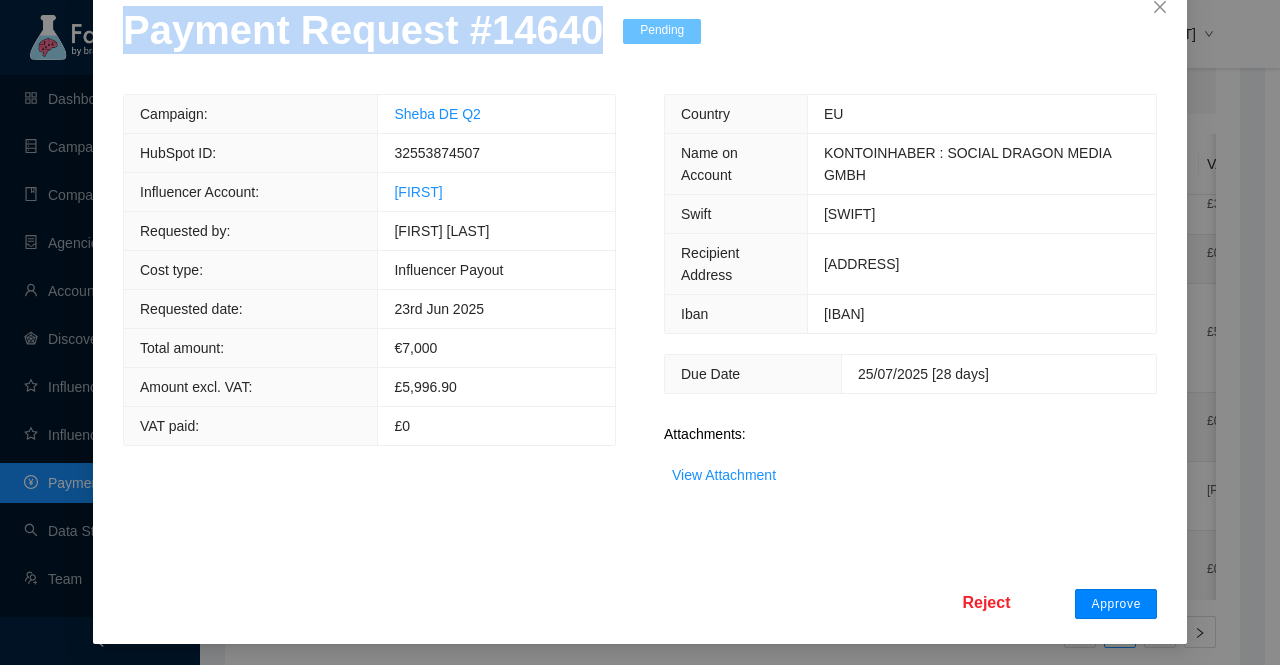 click on "Approve" at bounding box center [1116, 604] 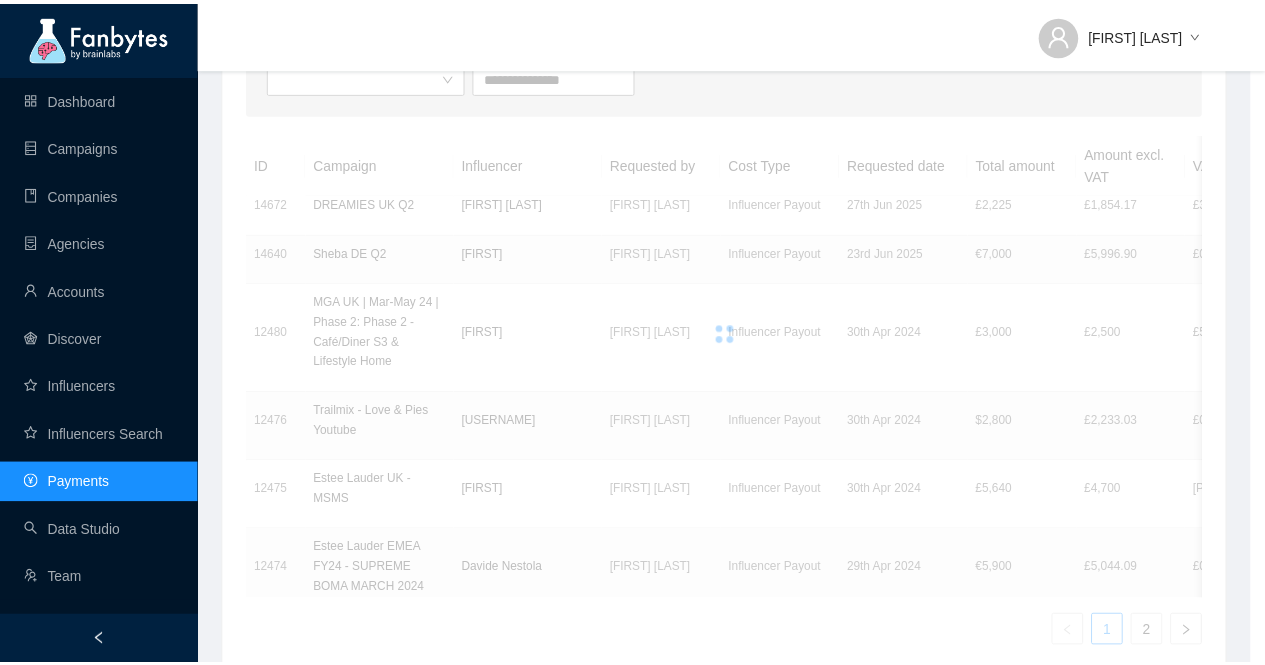 scroll, scrollTop: 19, scrollLeft: 0, axis: vertical 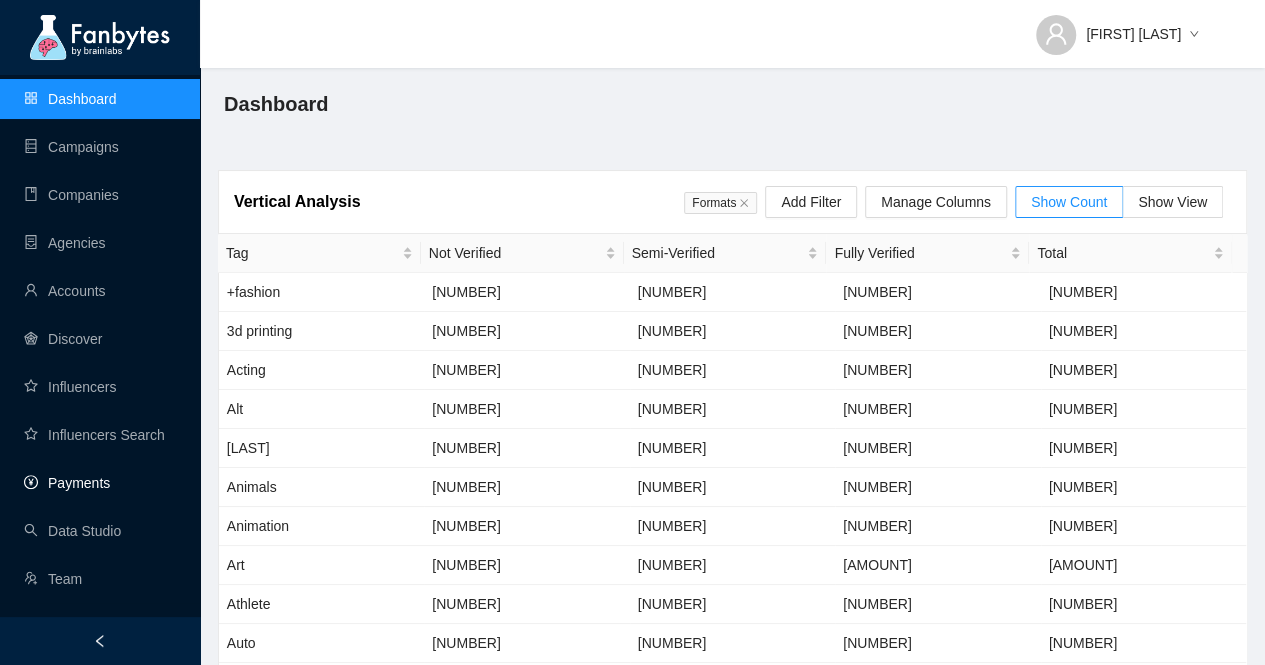 click on "Payments" at bounding box center (67, 483) 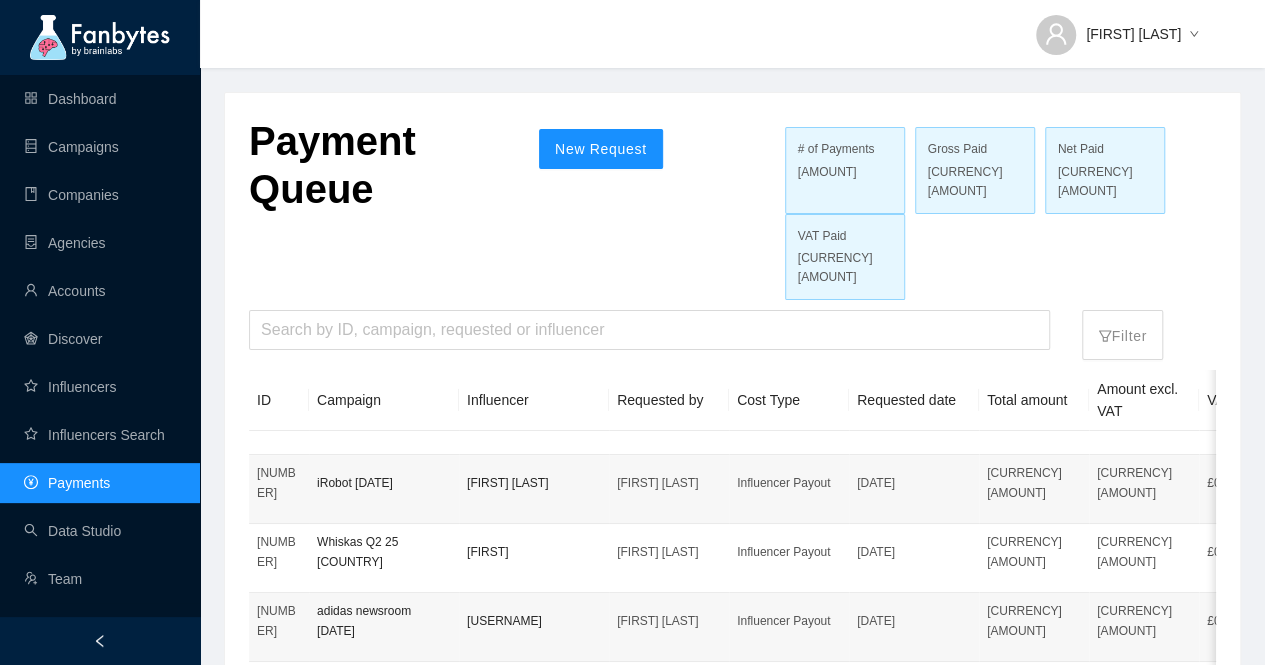 scroll, scrollTop: 300, scrollLeft: 0, axis: vertical 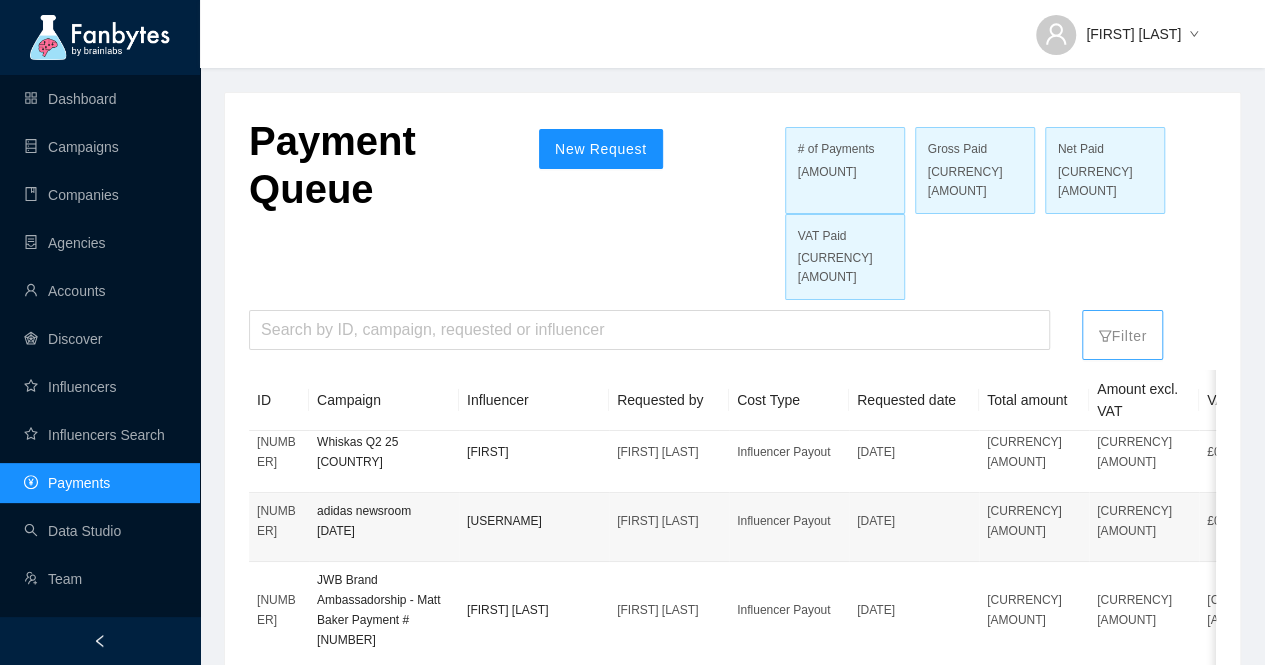 click on "Filter" at bounding box center [1122, 331] 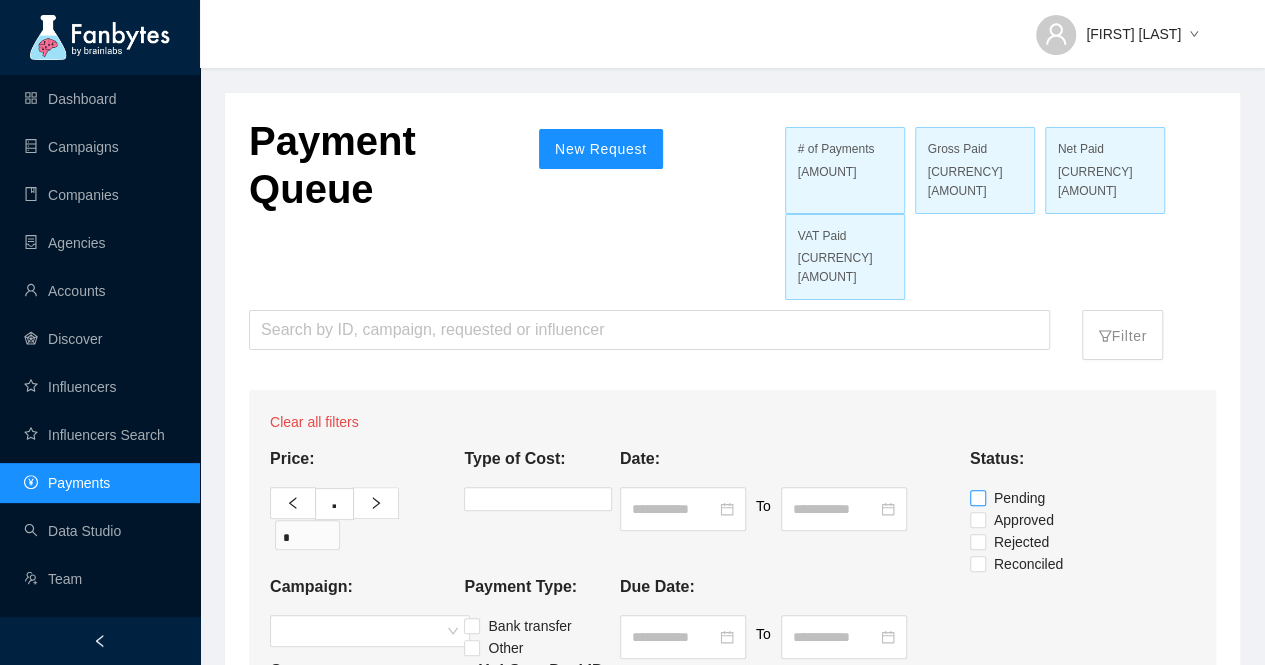 click on "Pending" at bounding box center (1019, 498) 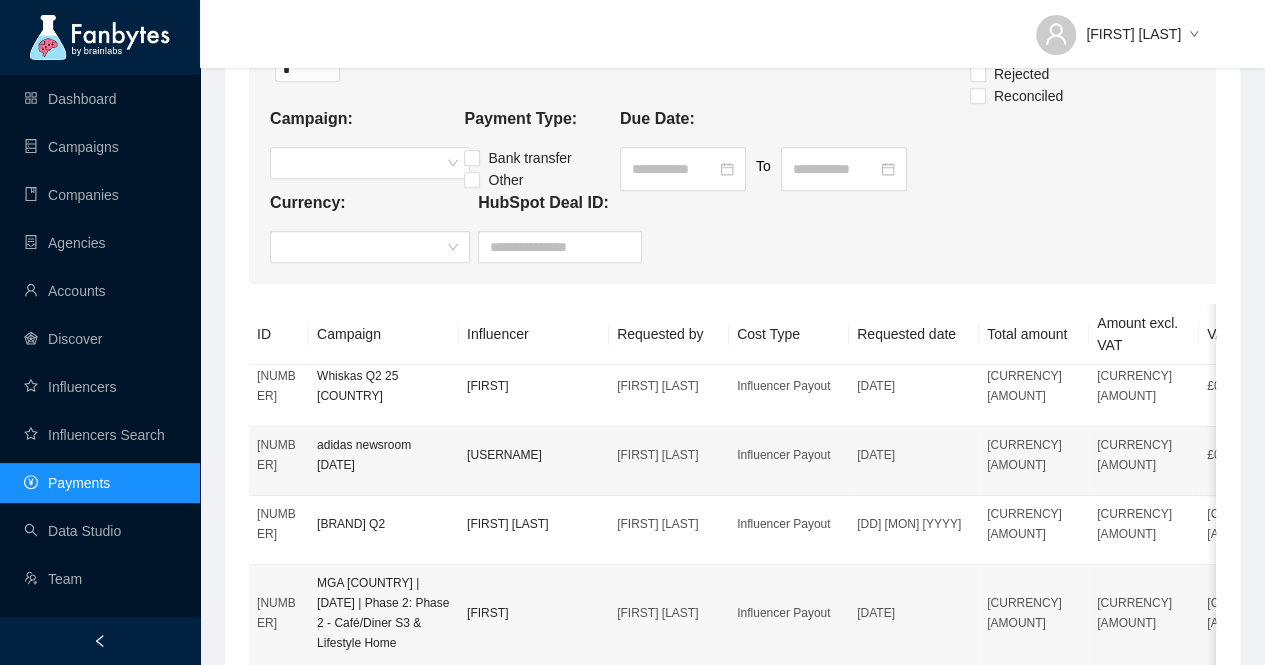 scroll, scrollTop: 500, scrollLeft: 0, axis: vertical 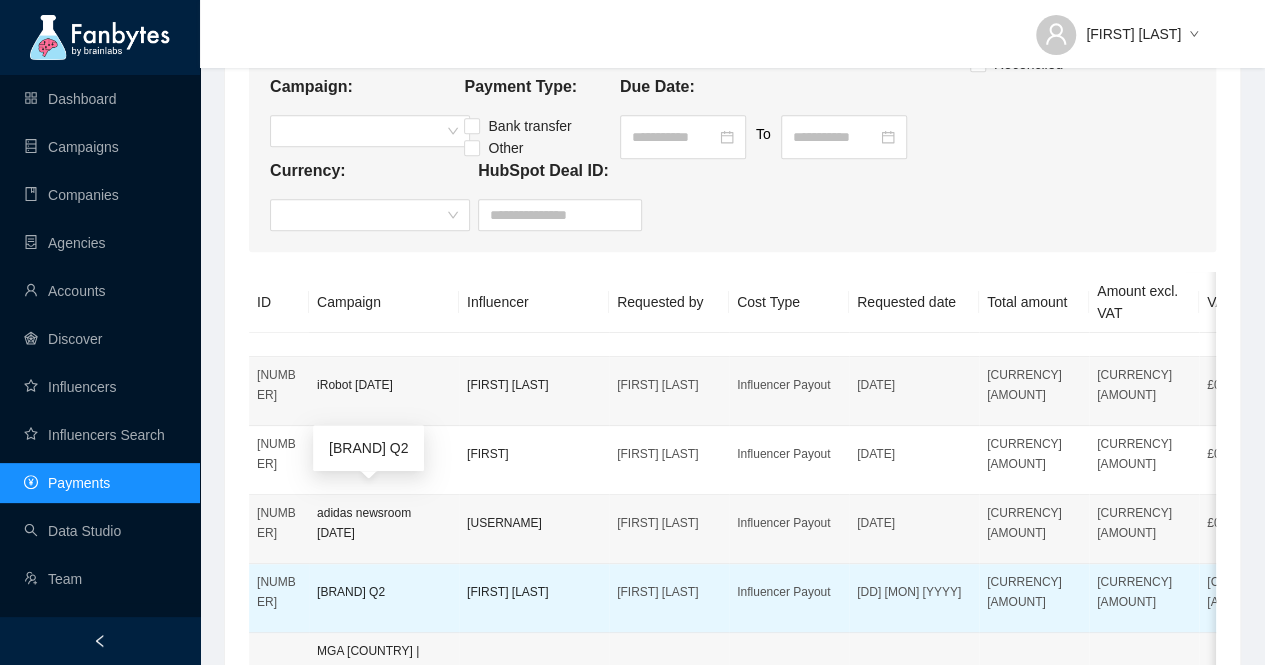 click on "DREAMIES UK Q2" at bounding box center (384, 592) 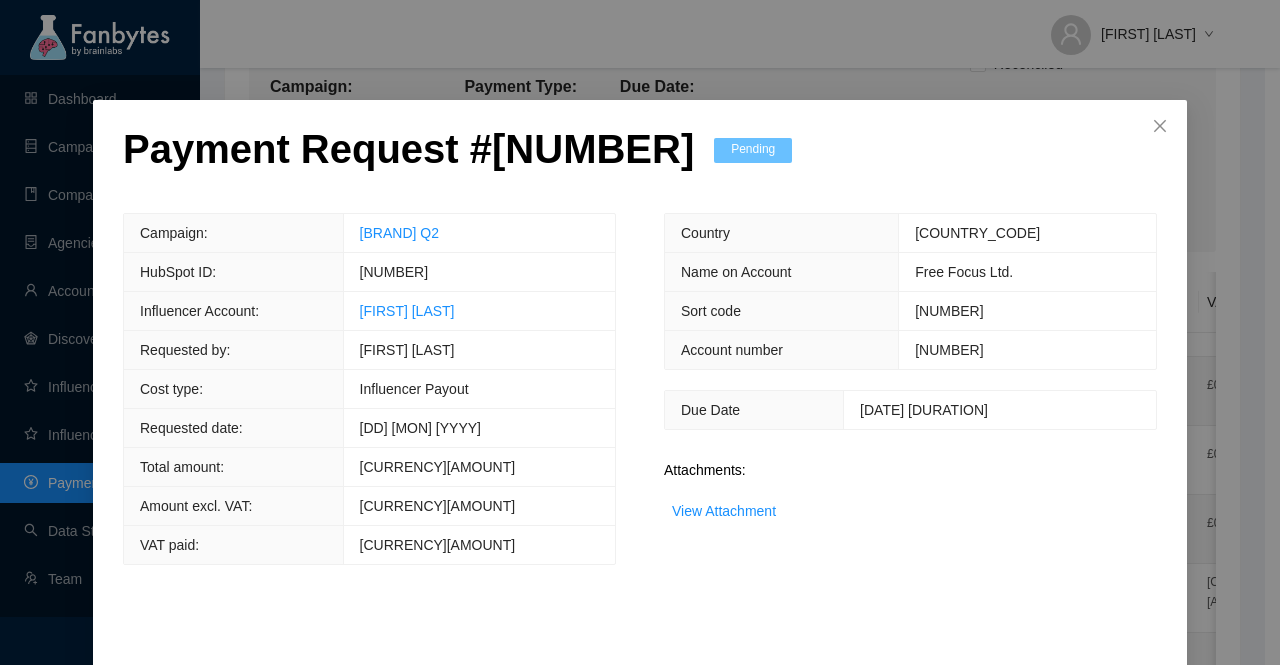 scroll, scrollTop: 78, scrollLeft: 0, axis: vertical 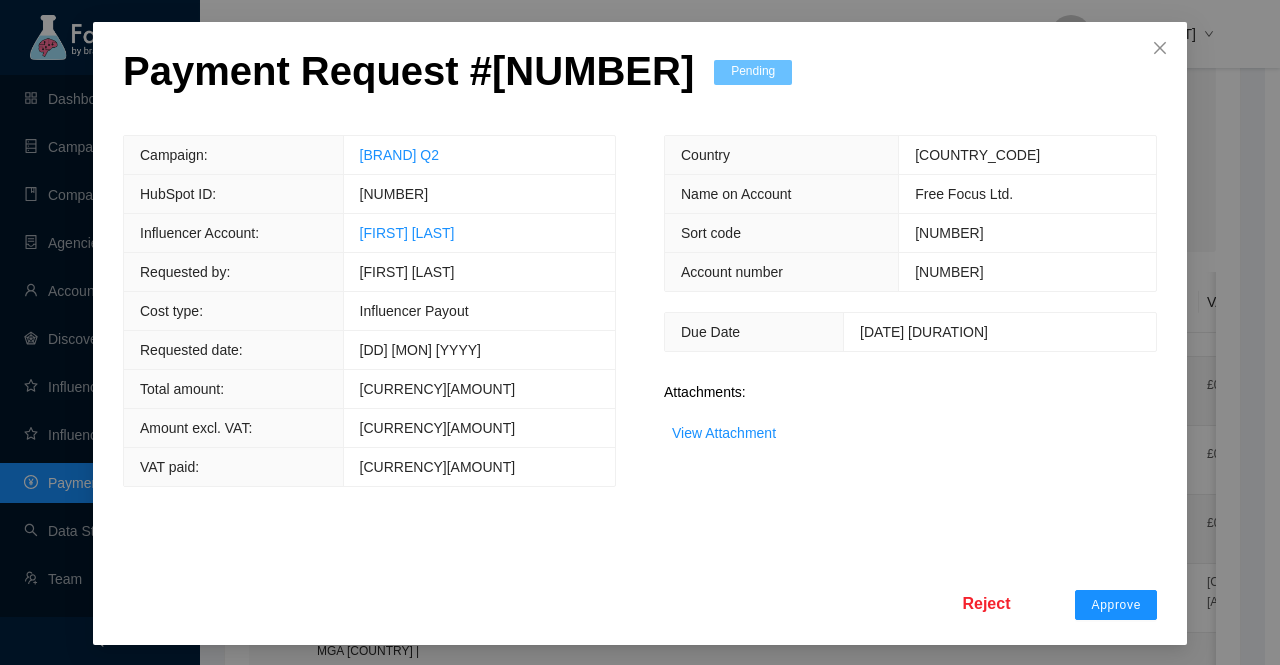 click on "Reject" at bounding box center [986, 603] 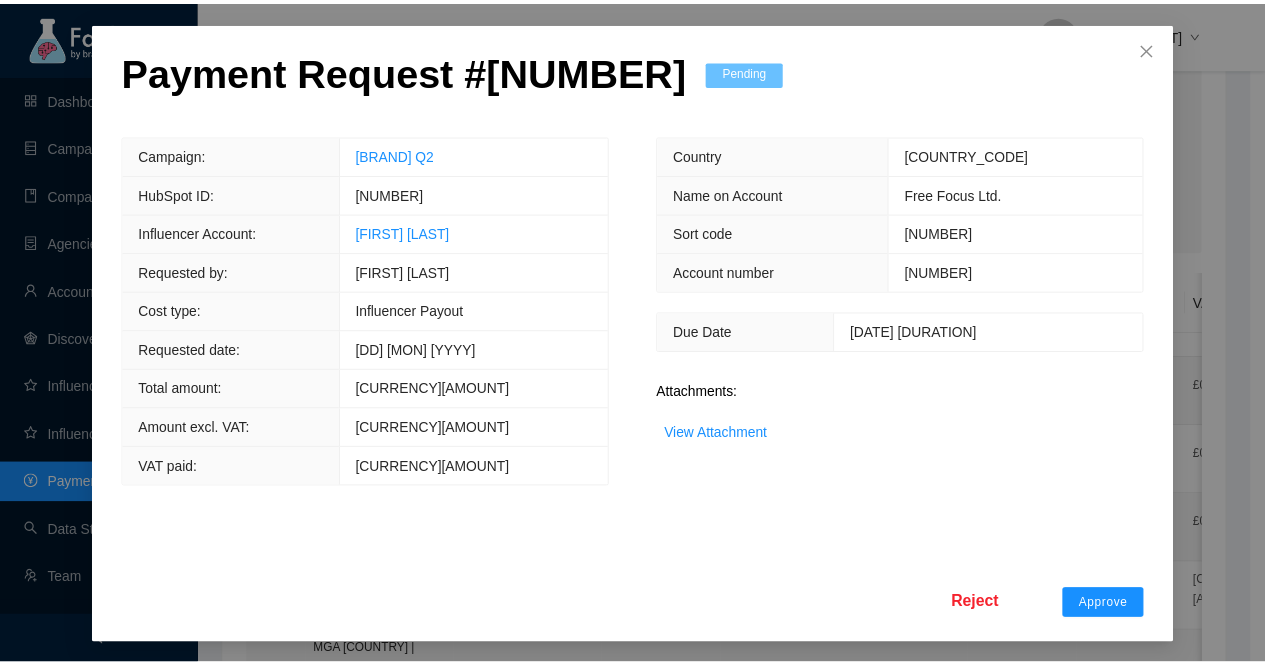 scroll, scrollTop: 0, scrollLeft: 0, axis: both 